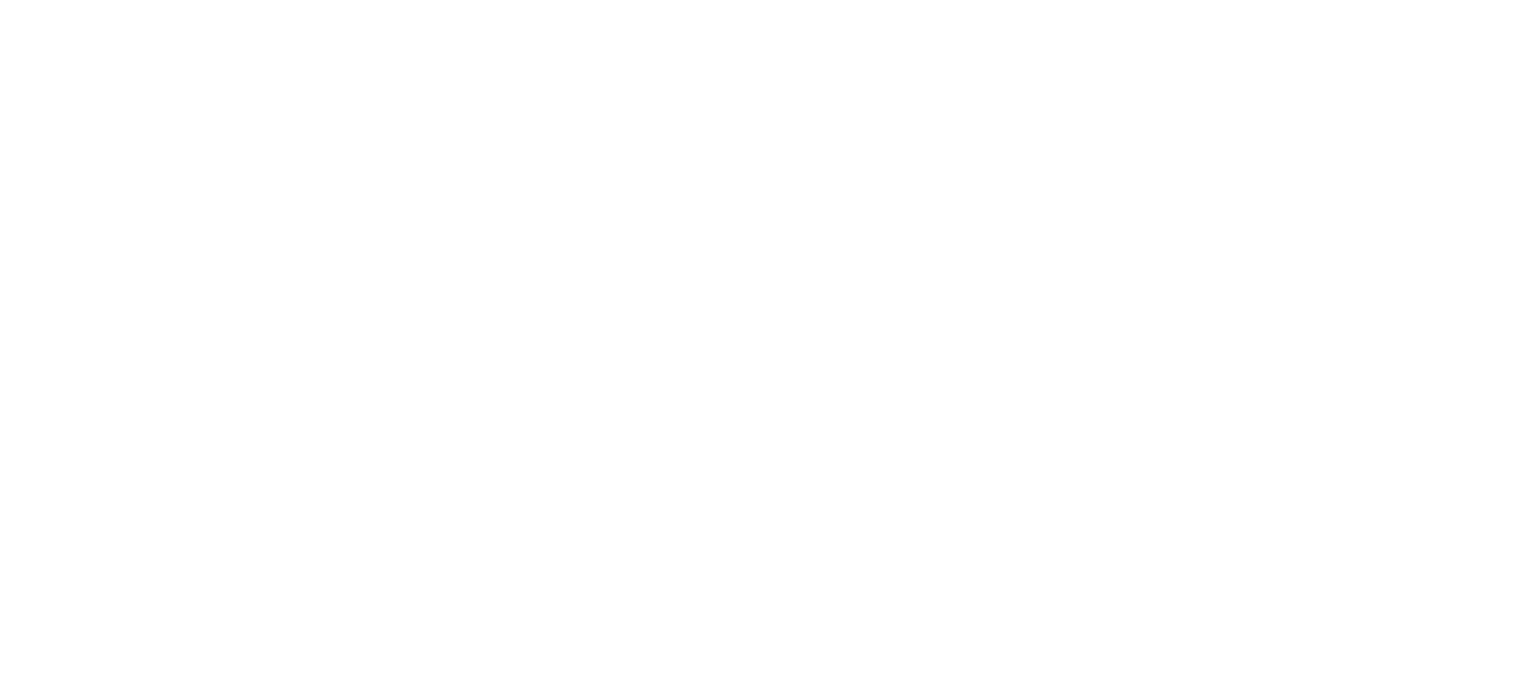 scroll, scrollTop: 0, scrollLeft: 0, axis: both 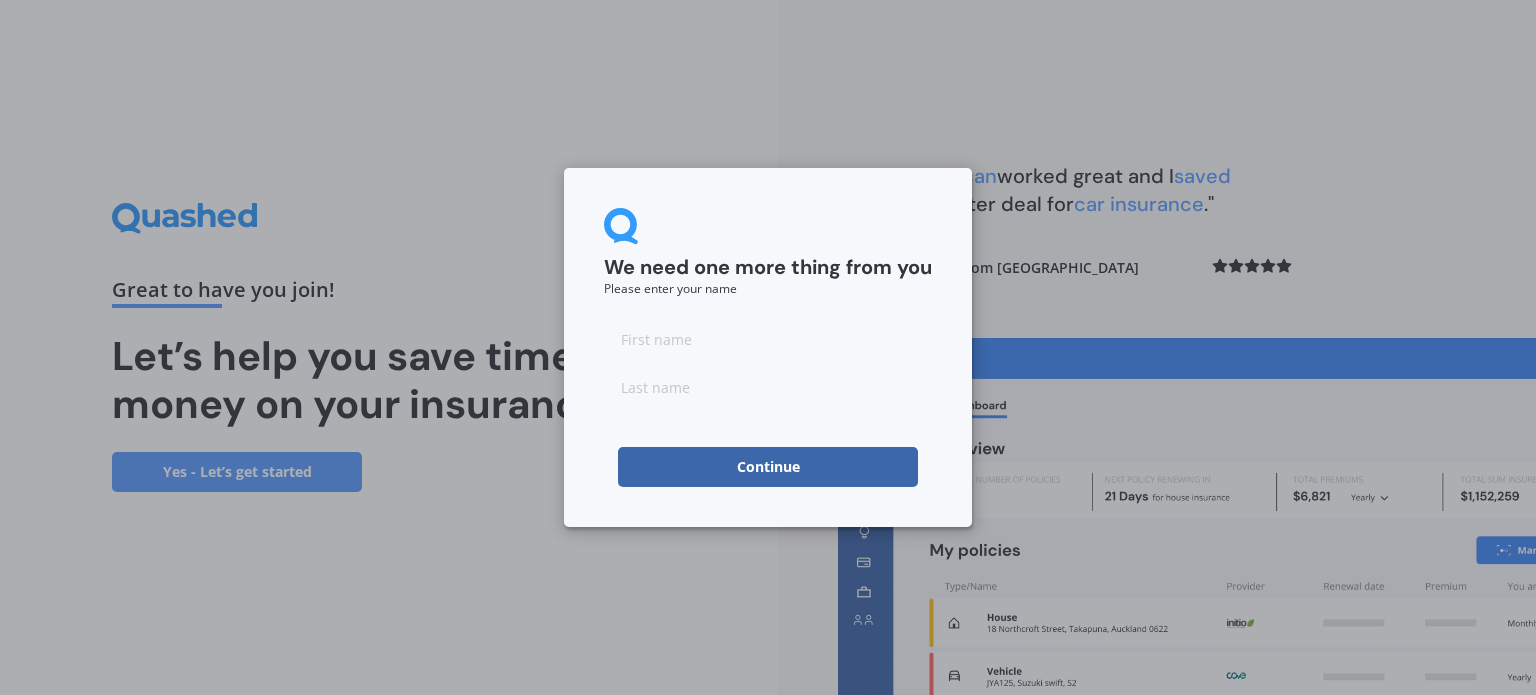 click at bounding box center [768, 339] 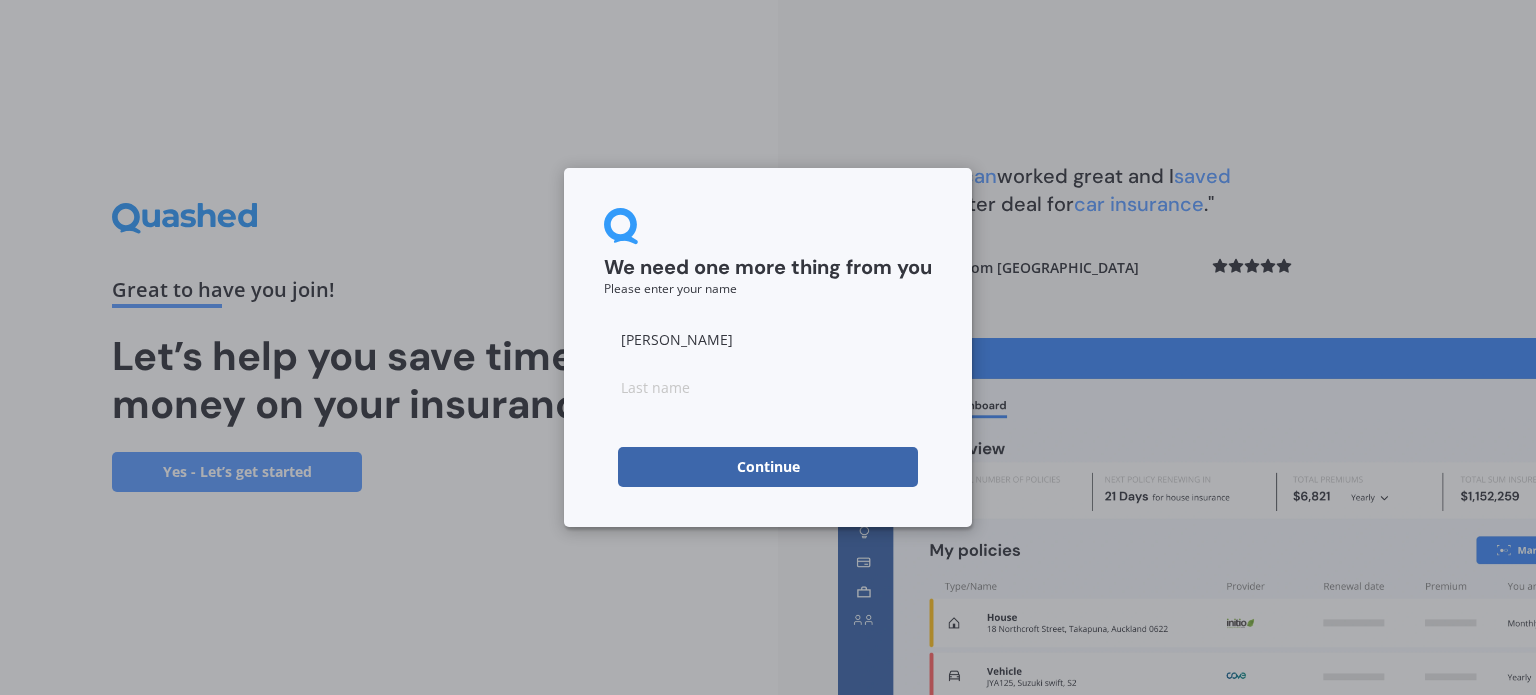 type on "[PERSON_NAME]" 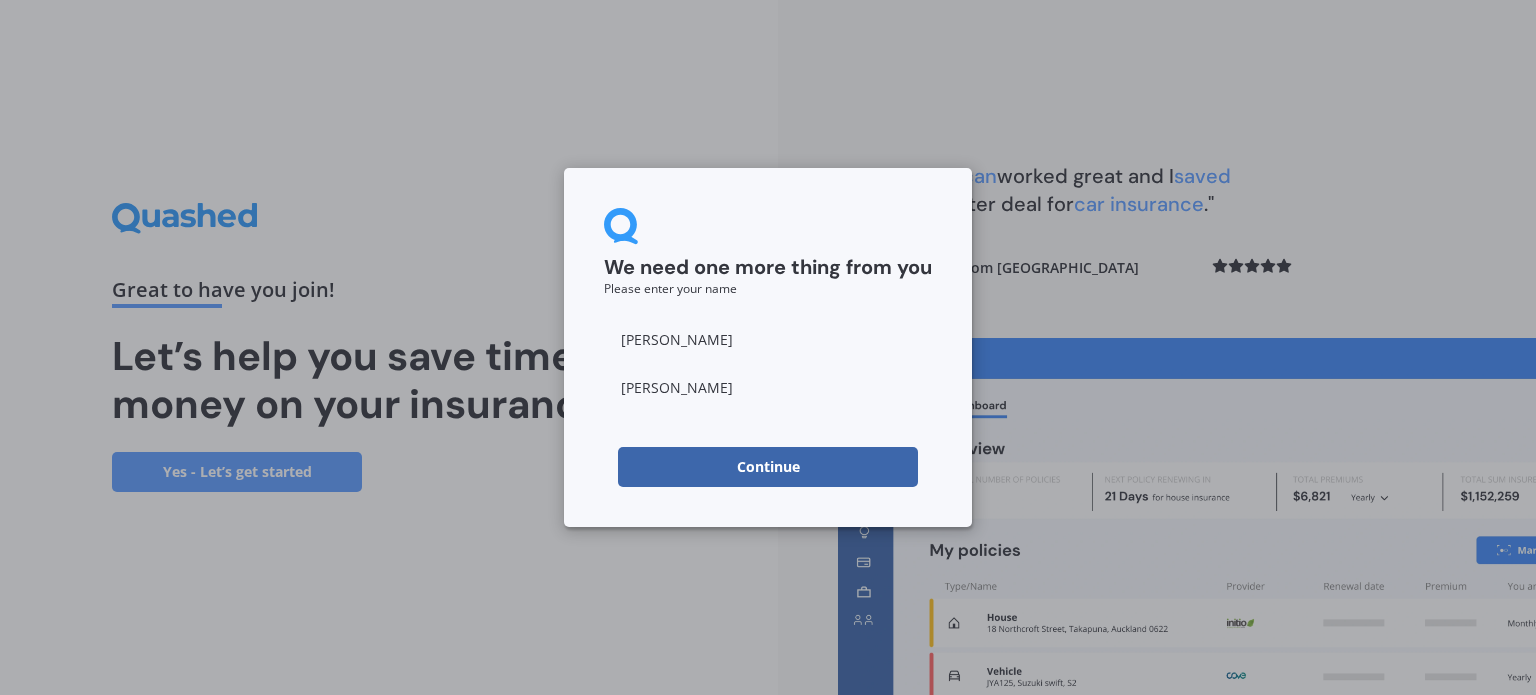 type on "[PERSON_NAME]" 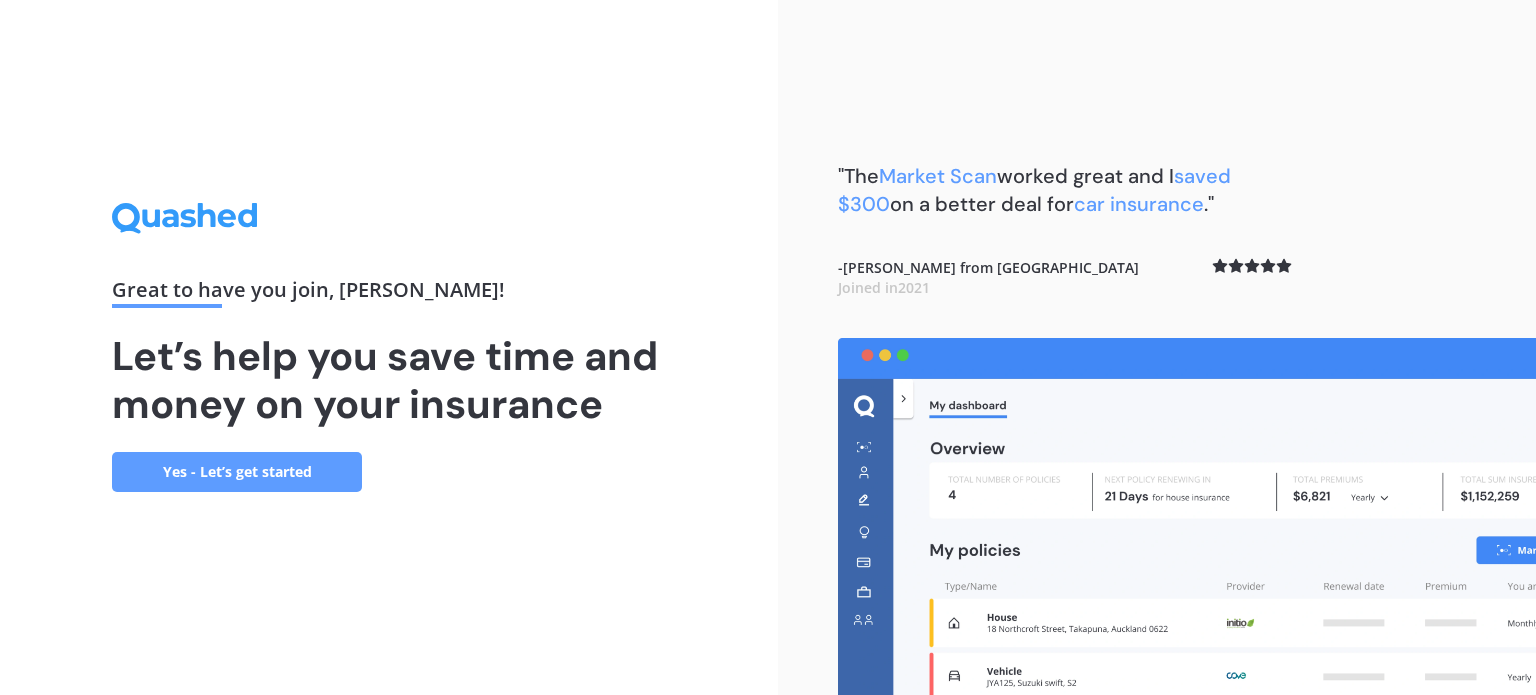 click on "Yes - Let’s get started" at bounding box center (237, 472) 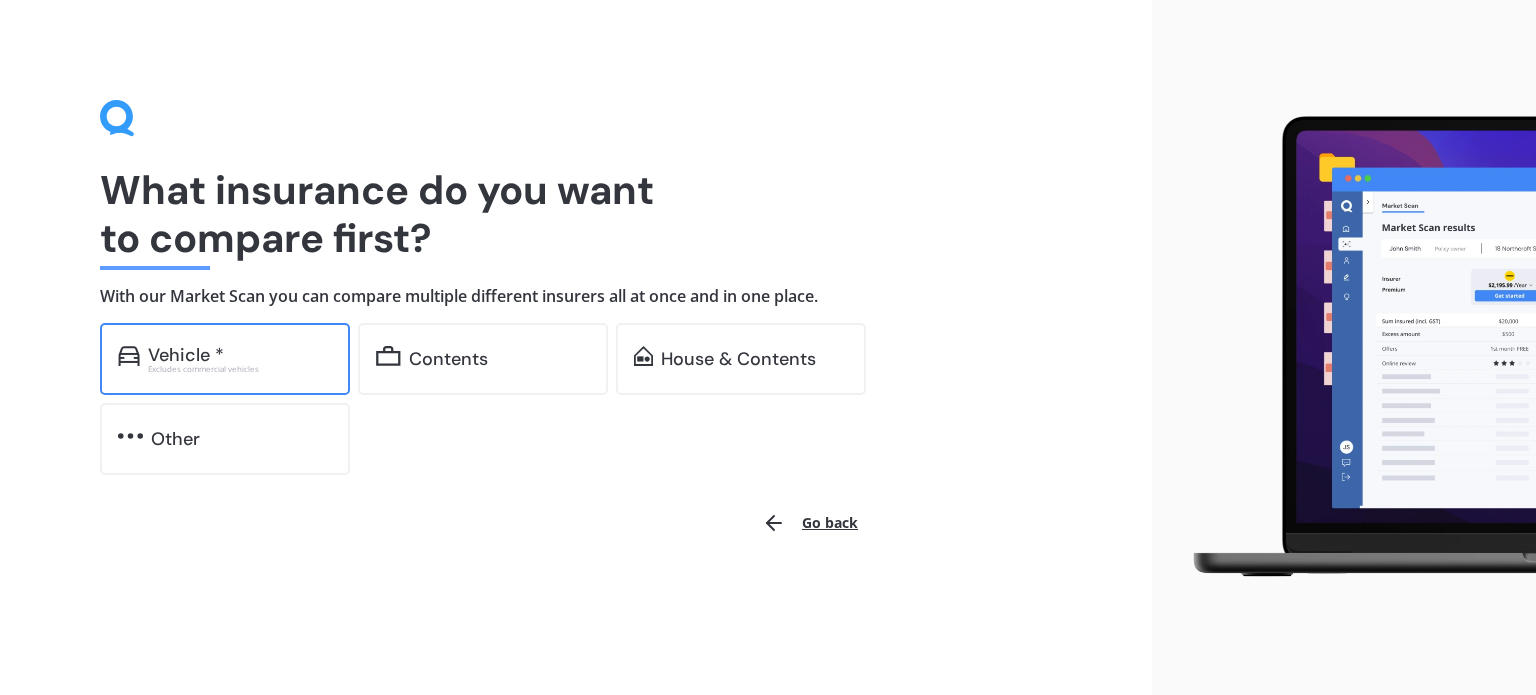 click on "Vehicle *" at bounding box center [240, 355] 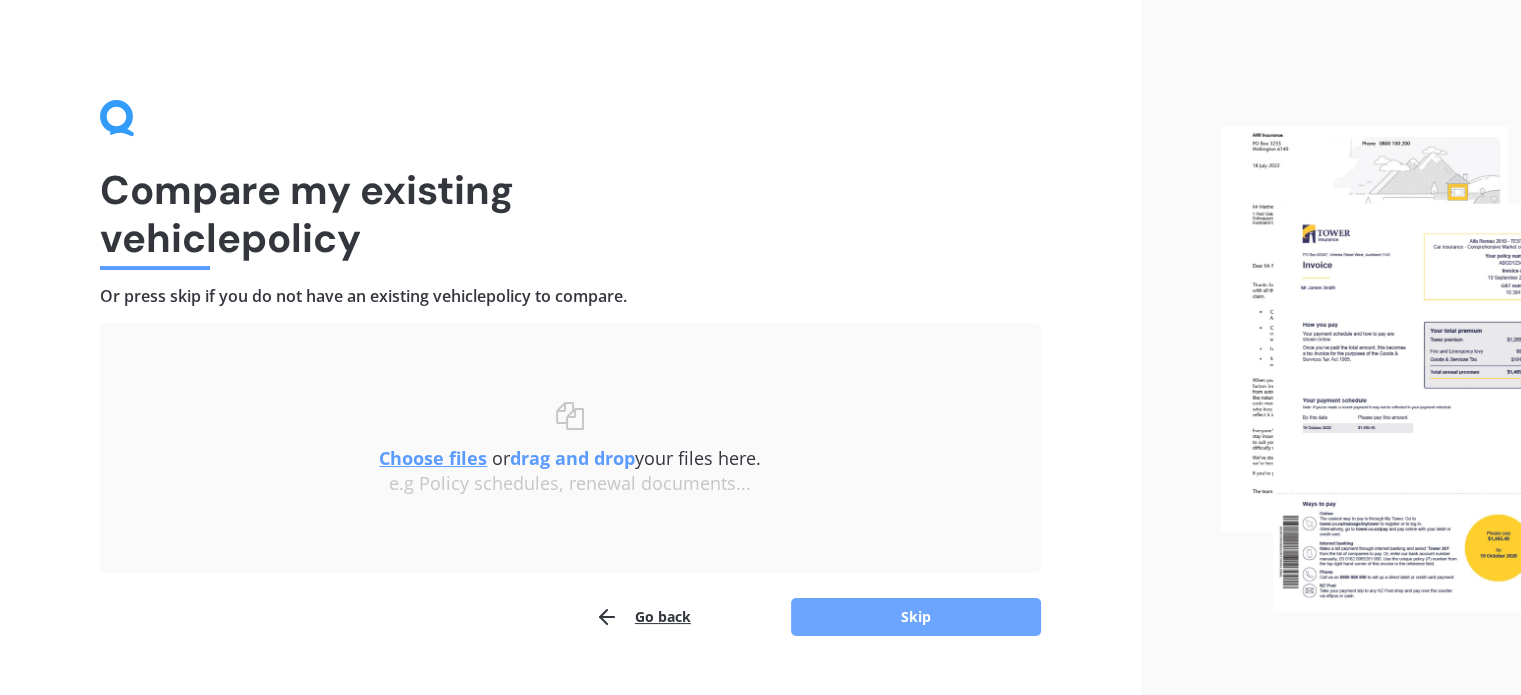 click on "Skip" at bounding box center [916, 617] 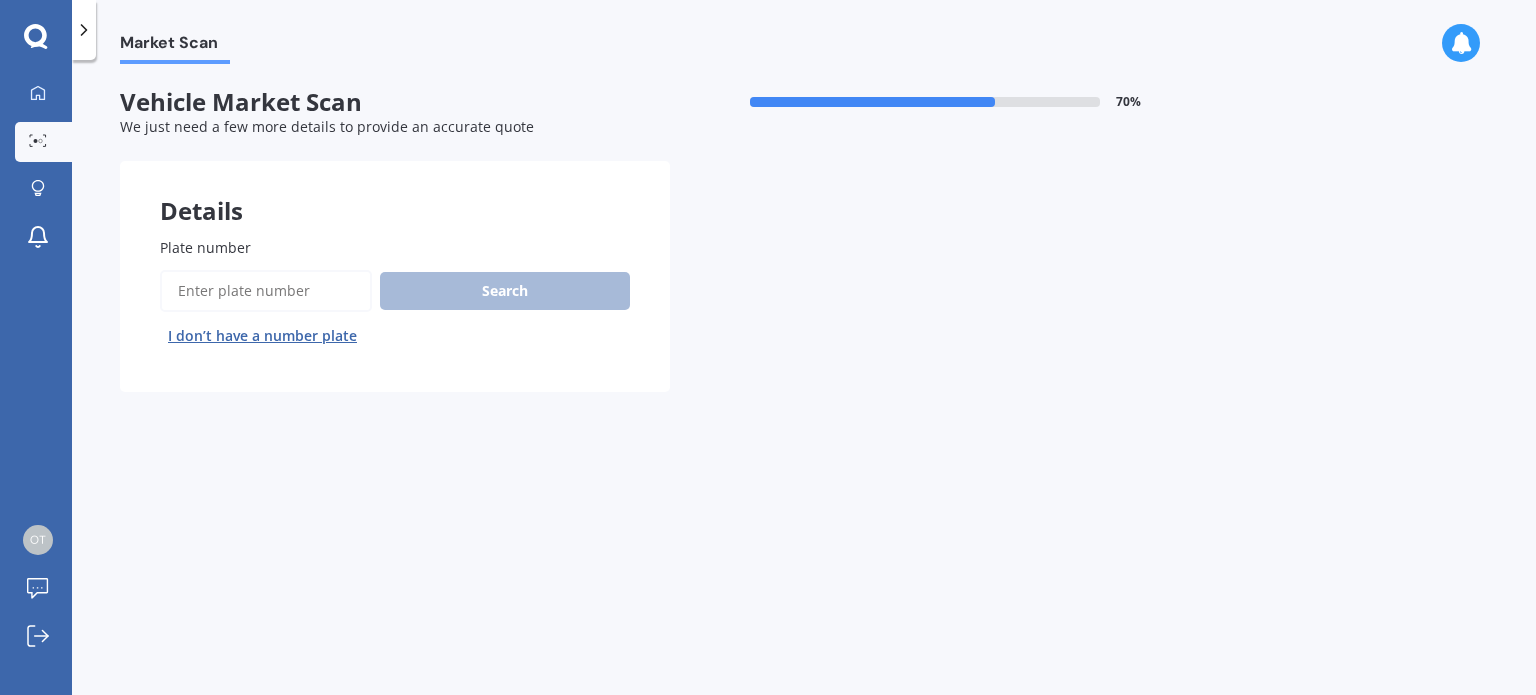 click on "Plate number" at bounding box center [266, 291] 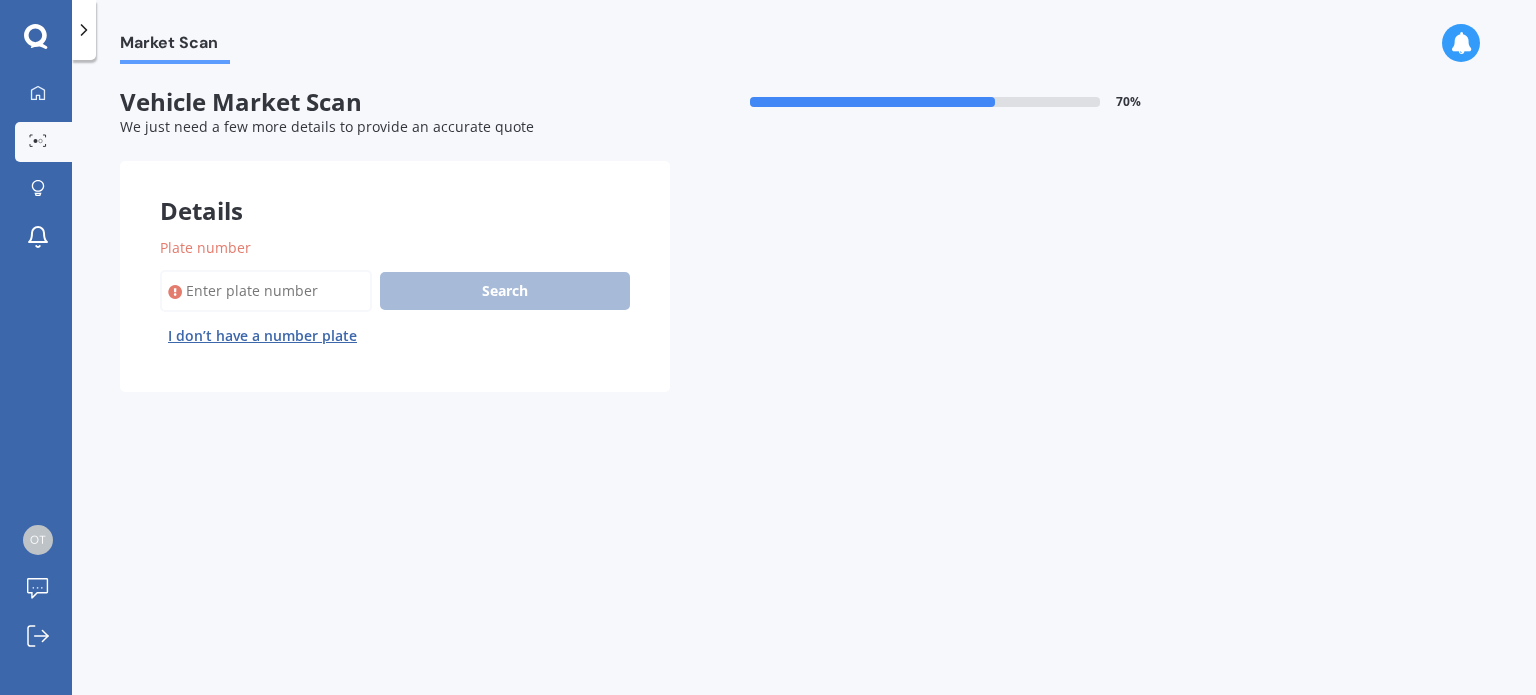 click on "Plate number" at bounding box center [266, 291] 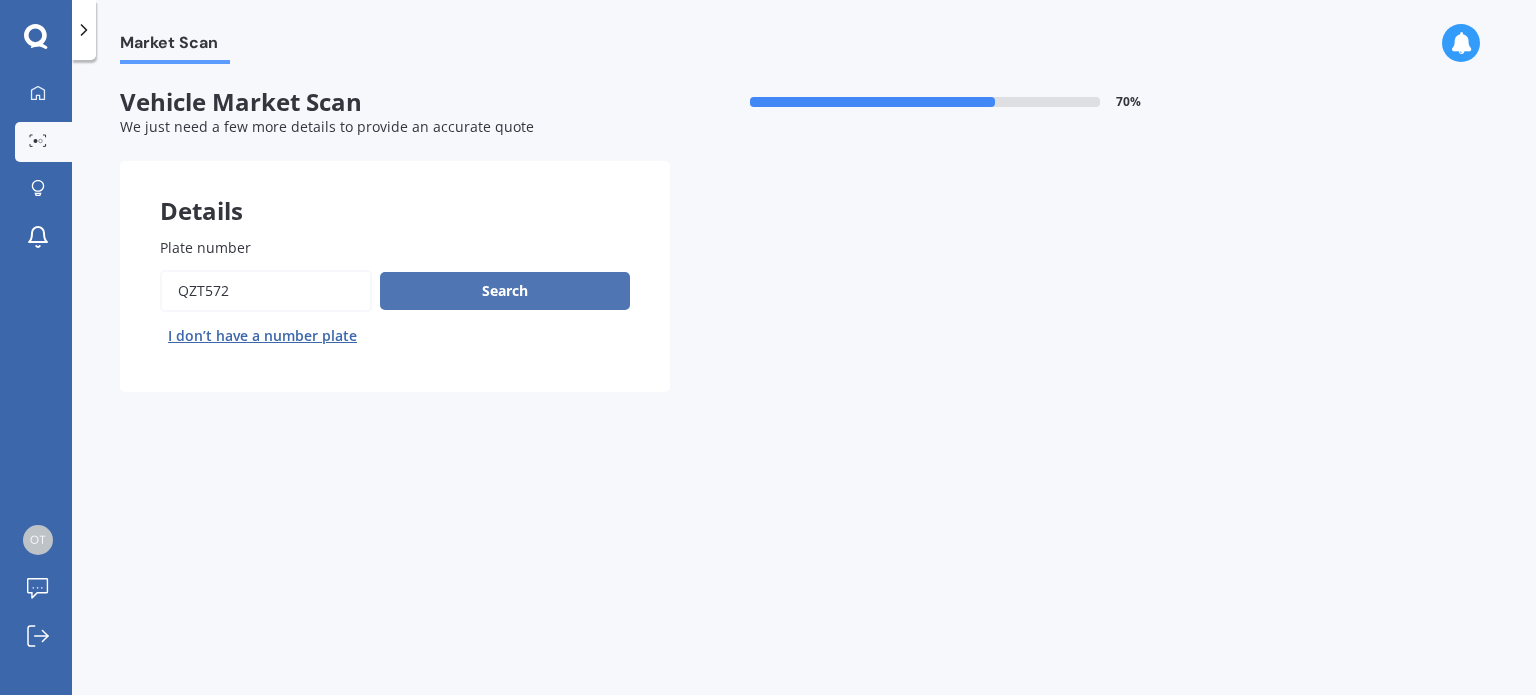 type on "QZT572" 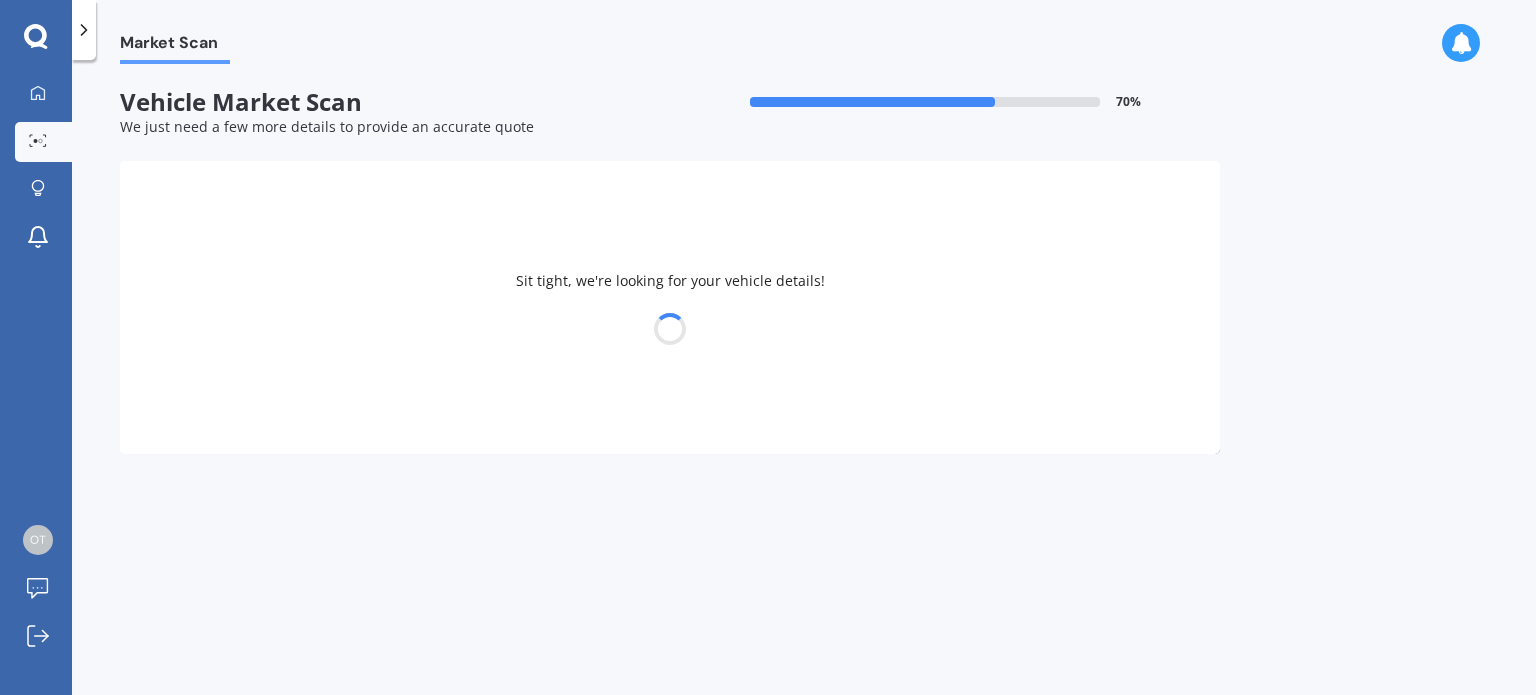 select on "MITSUBISHI" 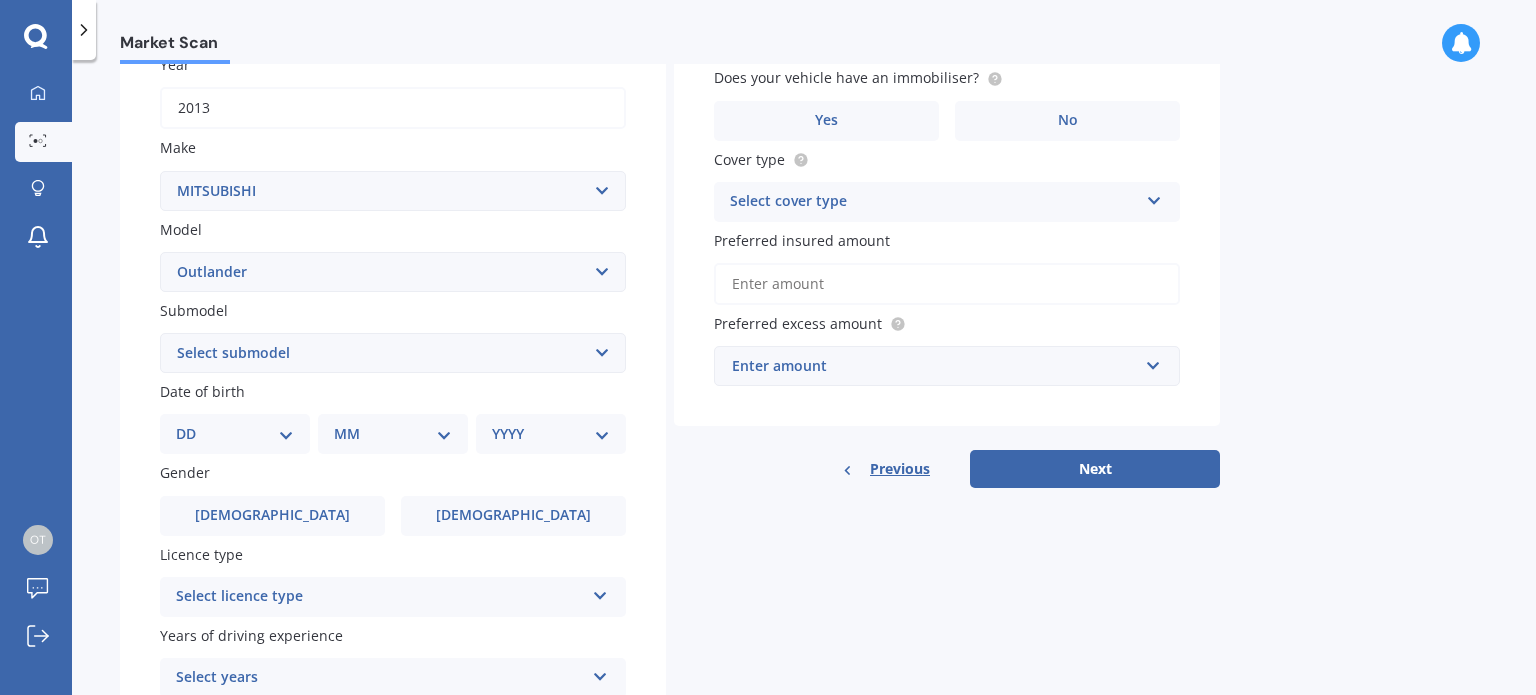 scroll, scrollTop: 308, scrollLeft: 0, axis: vertical 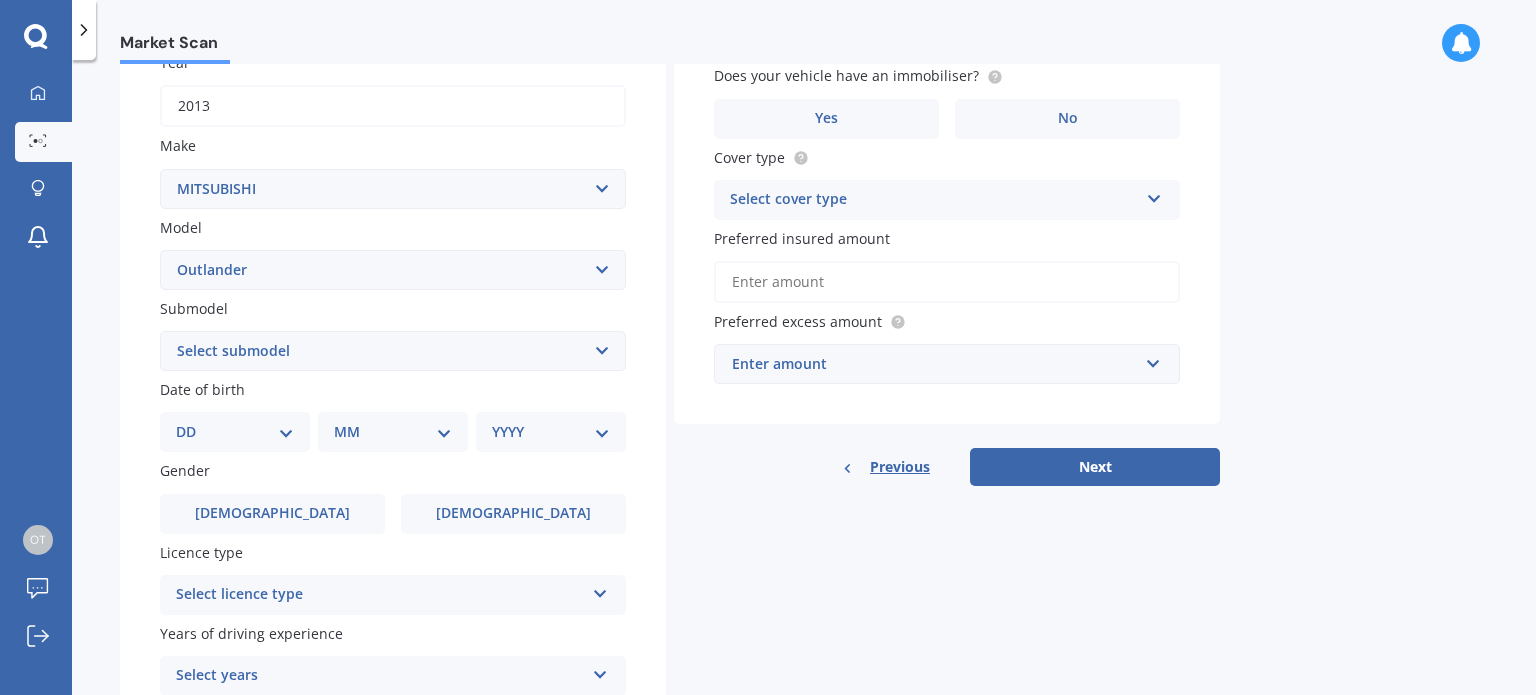 click on "DD 01 02 03 04 05 06 07 08 09 10 11 12 13 14 15 16 17 18 19 20 21 22 23 24 25 26 27 28 29 30 31" at bounding box center (235, 432) 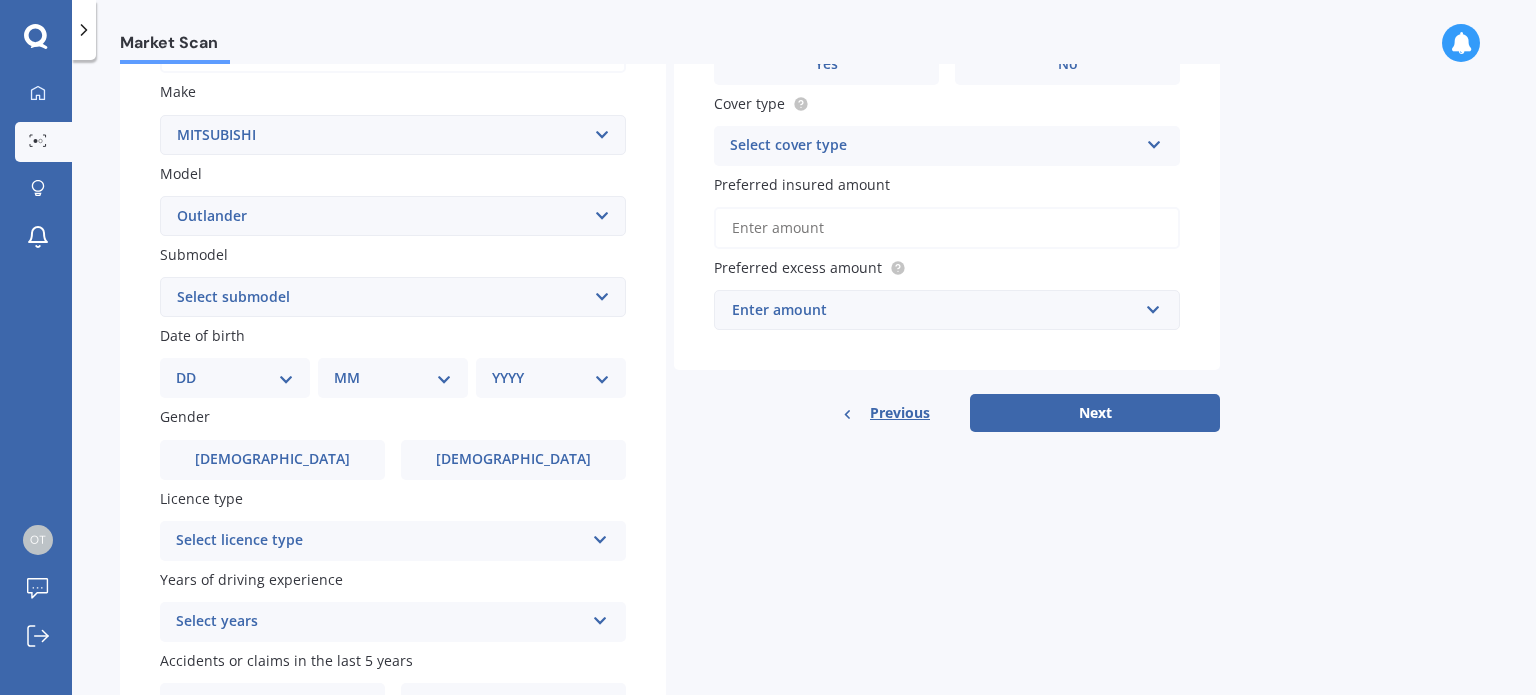 scroll, scrollTop: 368, scrollLeft: 0, axis: vertical 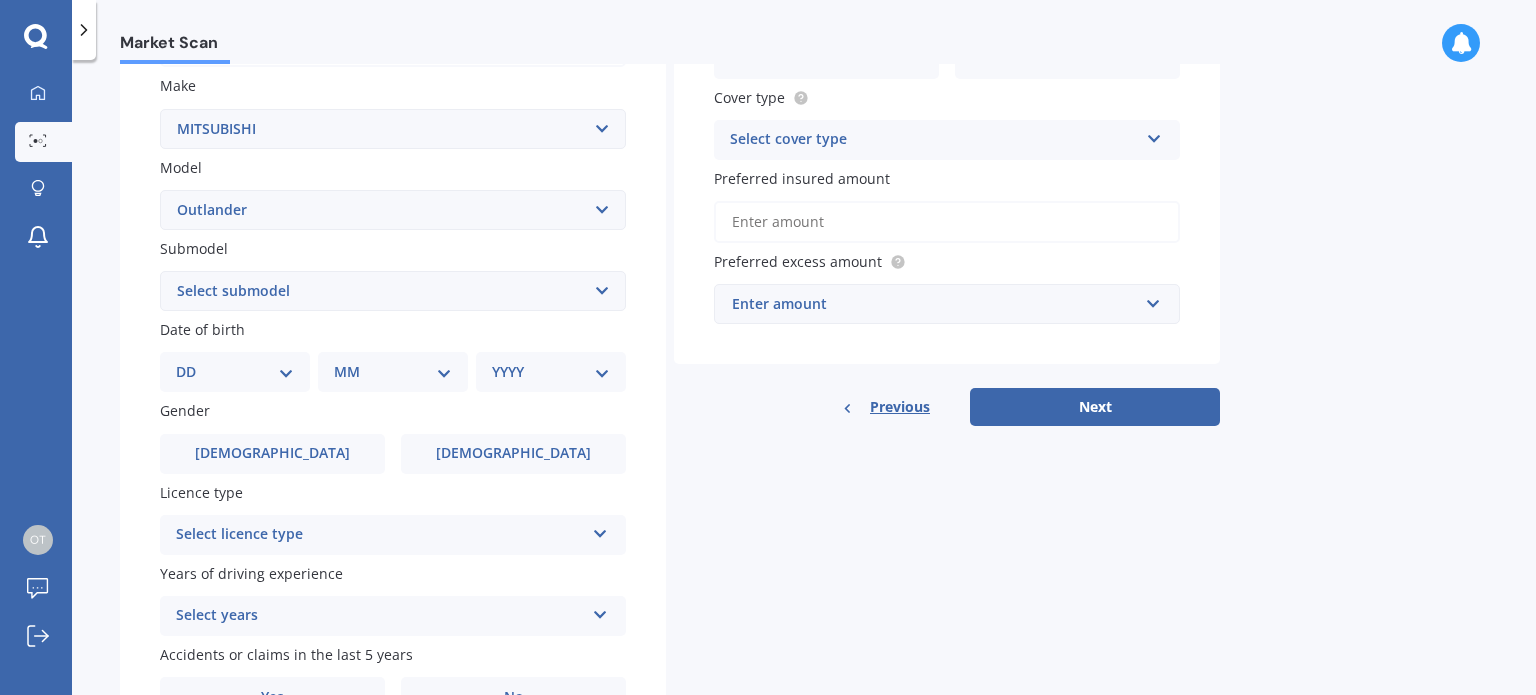 click on "Previous" at bounding box center (900, 407) 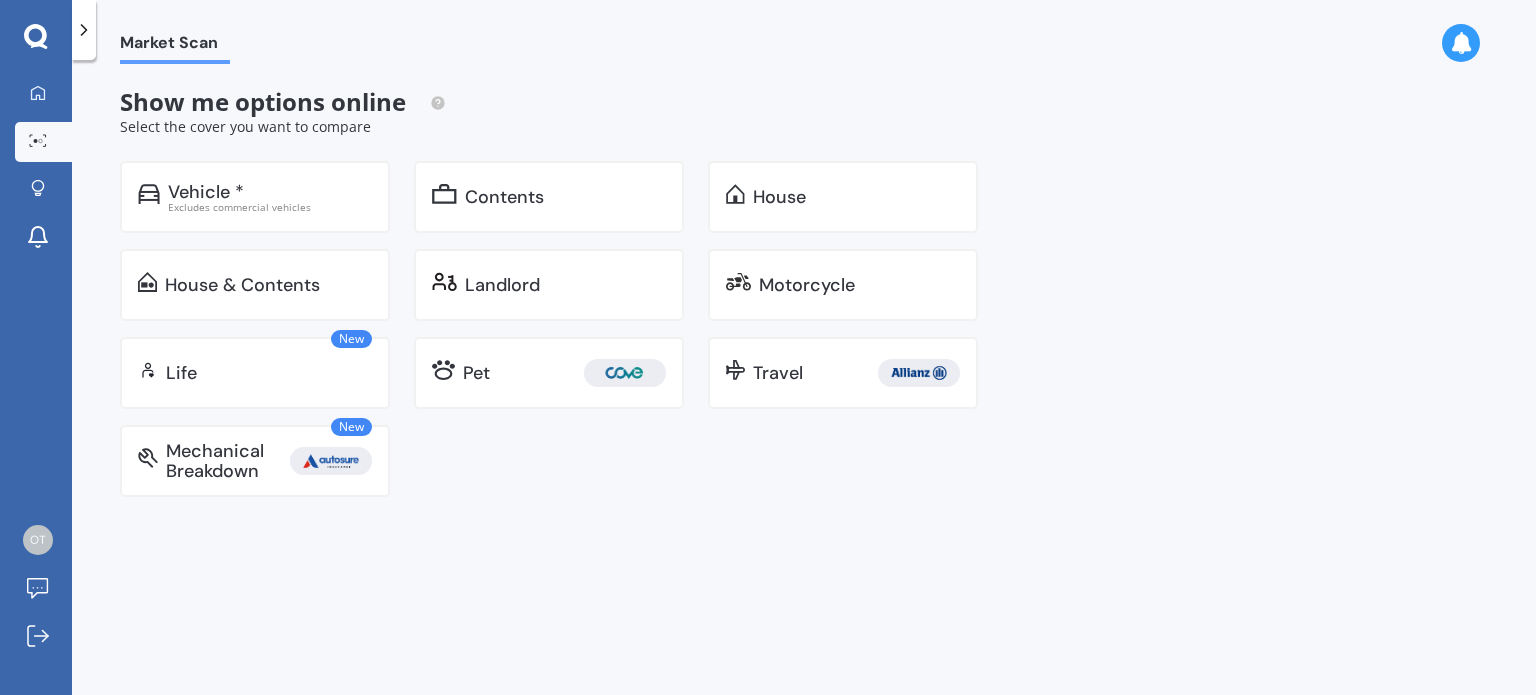 scroll, scrollTop: 0, scrollLeft: 0, axis: both 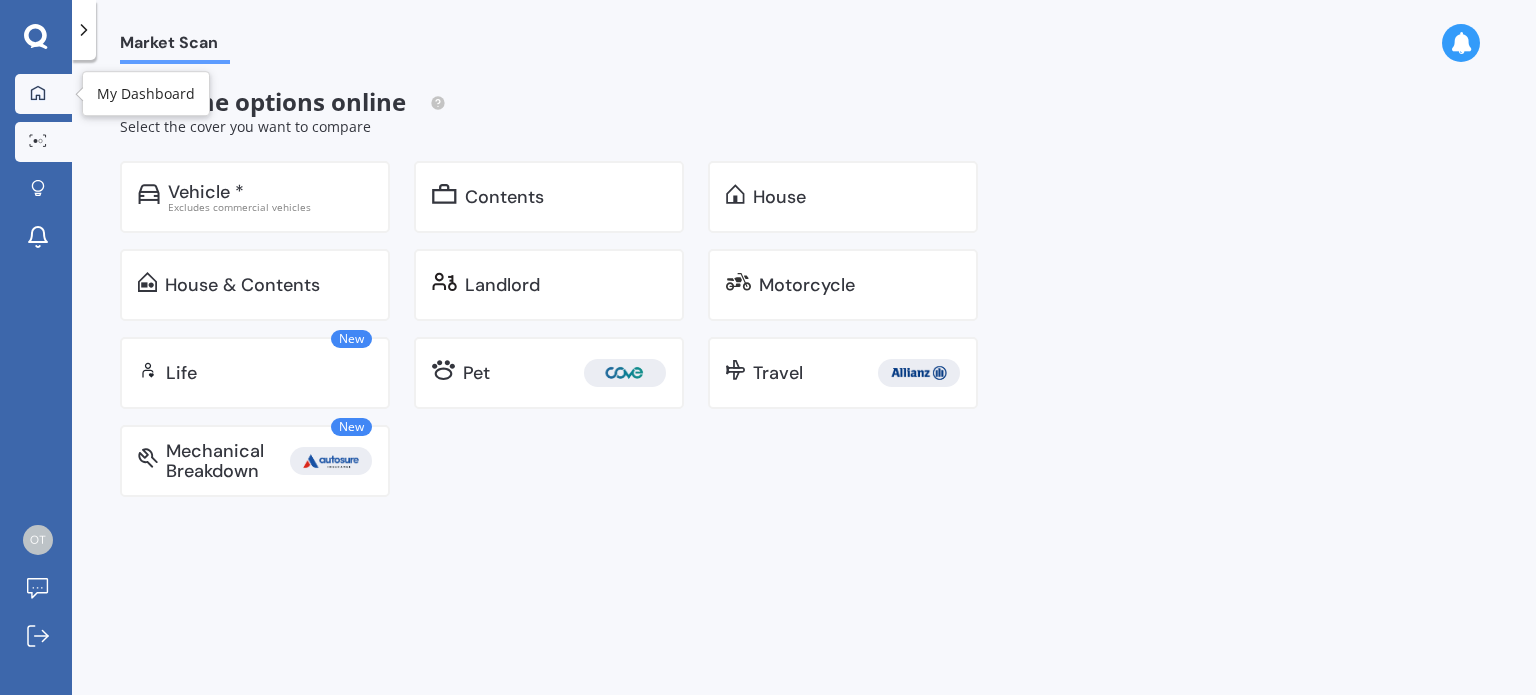click 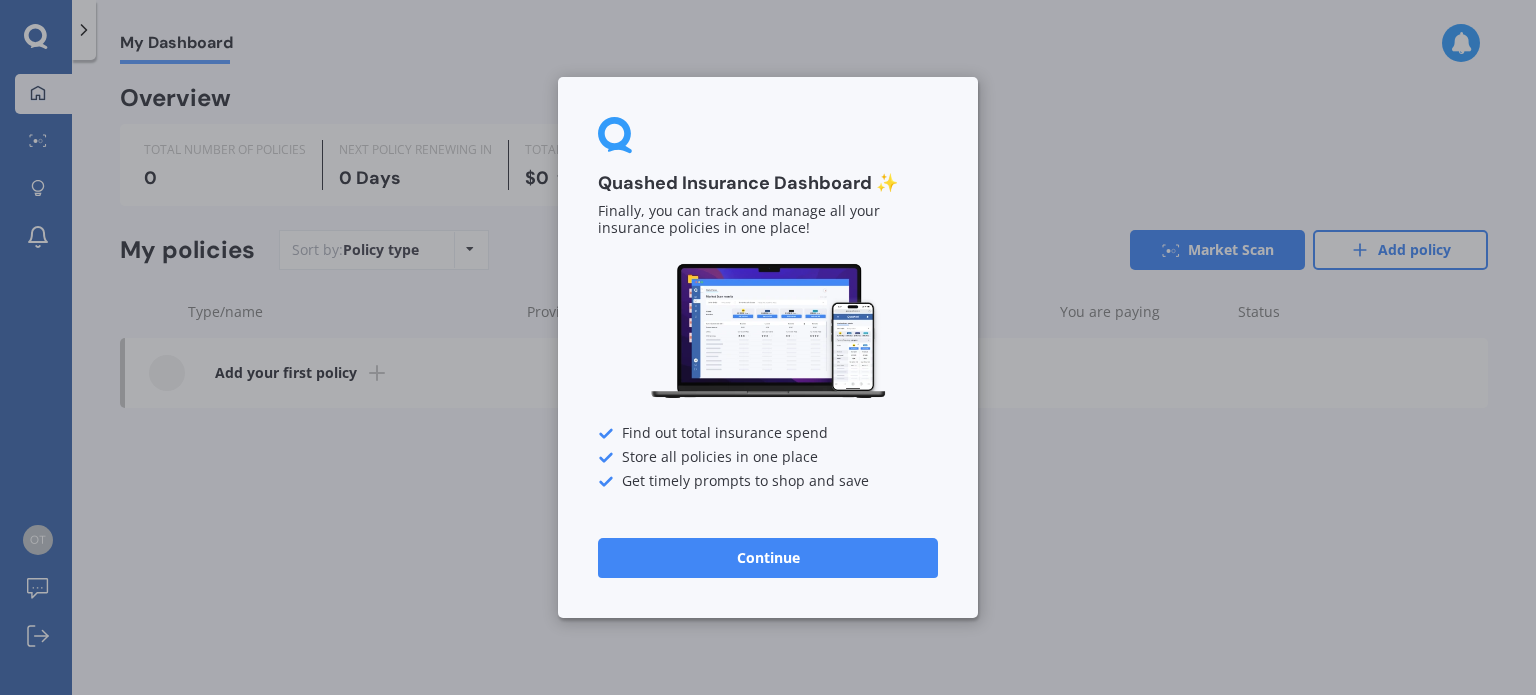 click on "Continue" at bounding box center (768, 558) 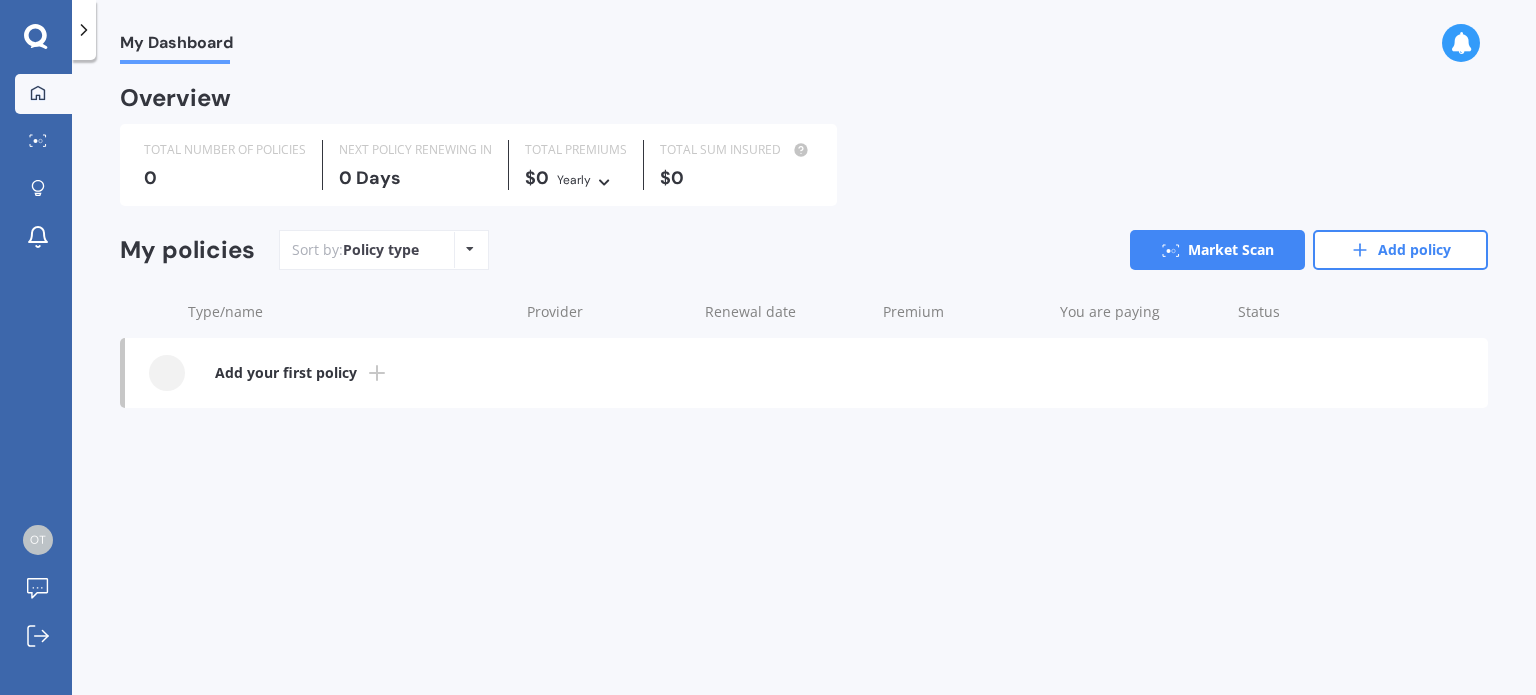 click 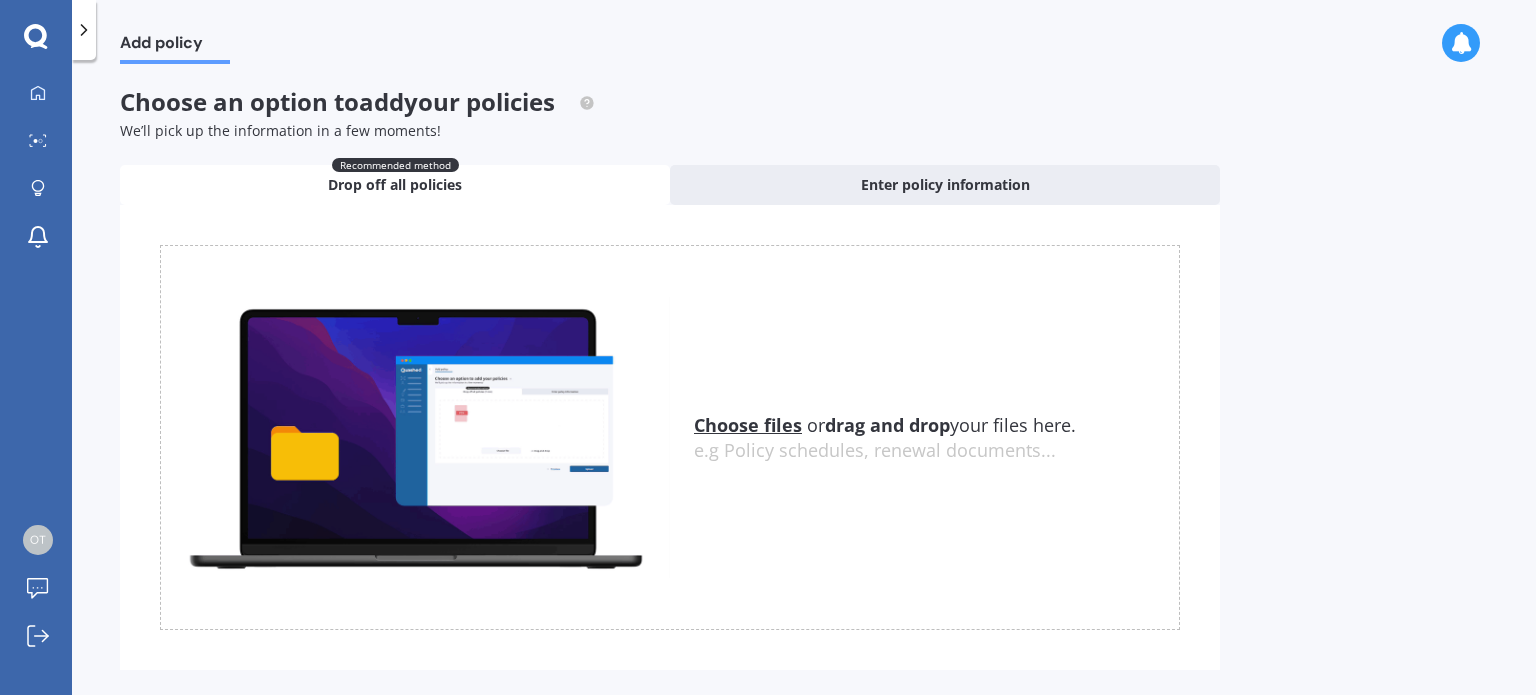 click on "Choose files" at bounding box center [748, 425] 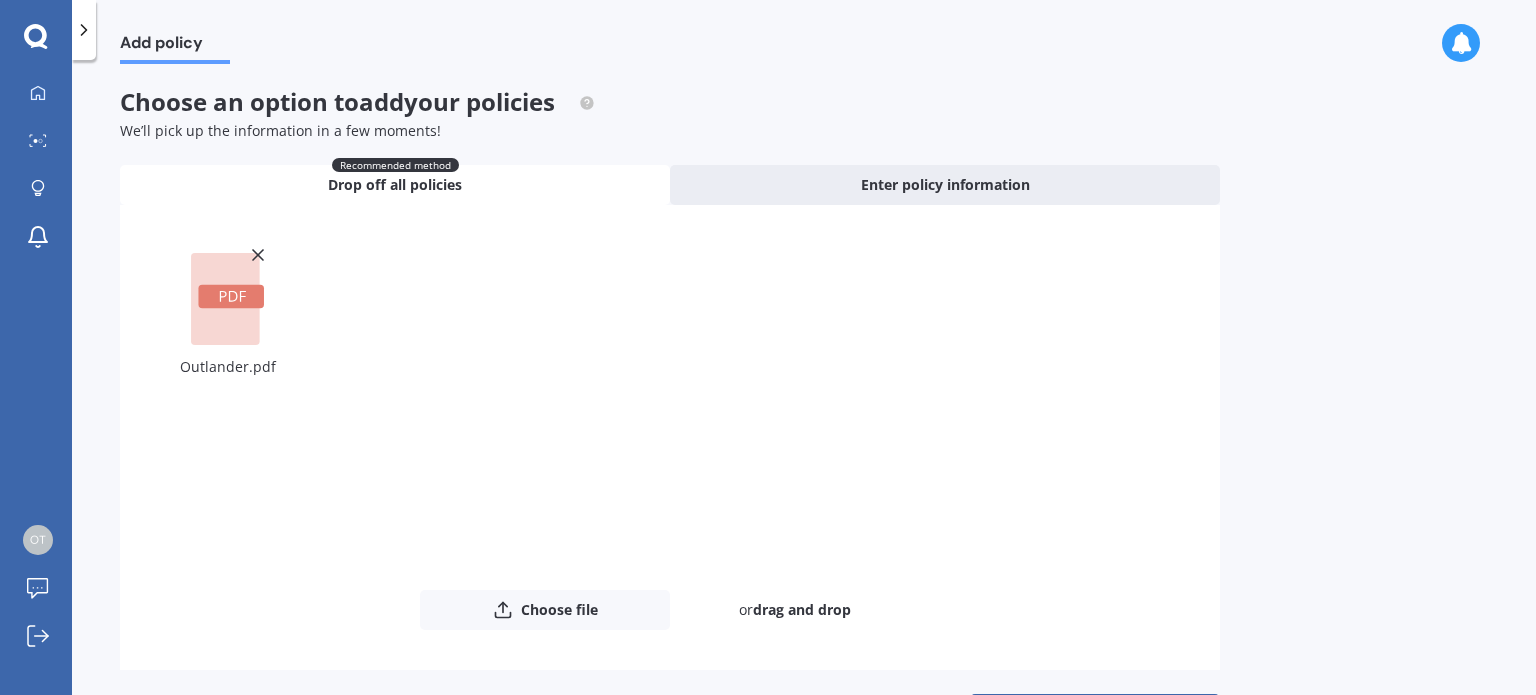 scroll, scrollTop: 72, scrollLeft: 0, axis: vertical 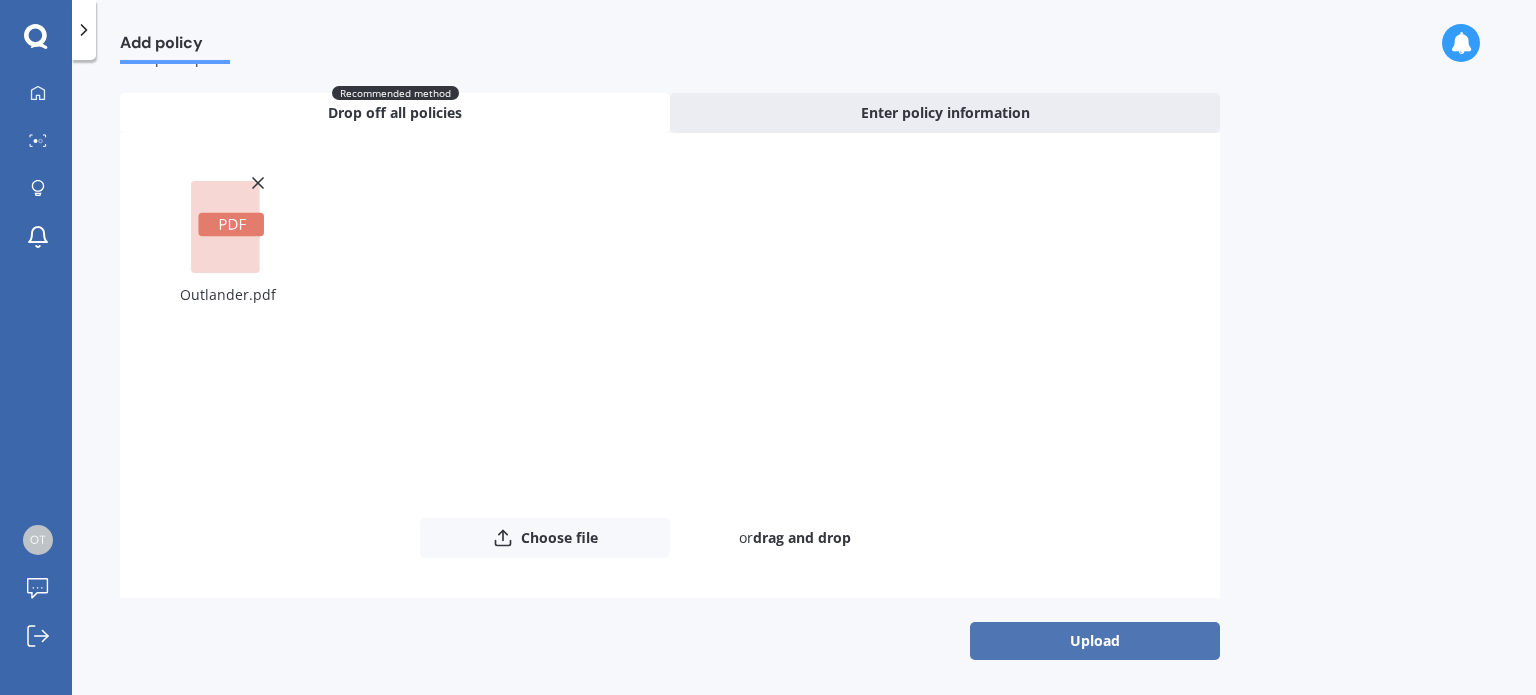 click on "Upload" at bounding box center [1095, 641] 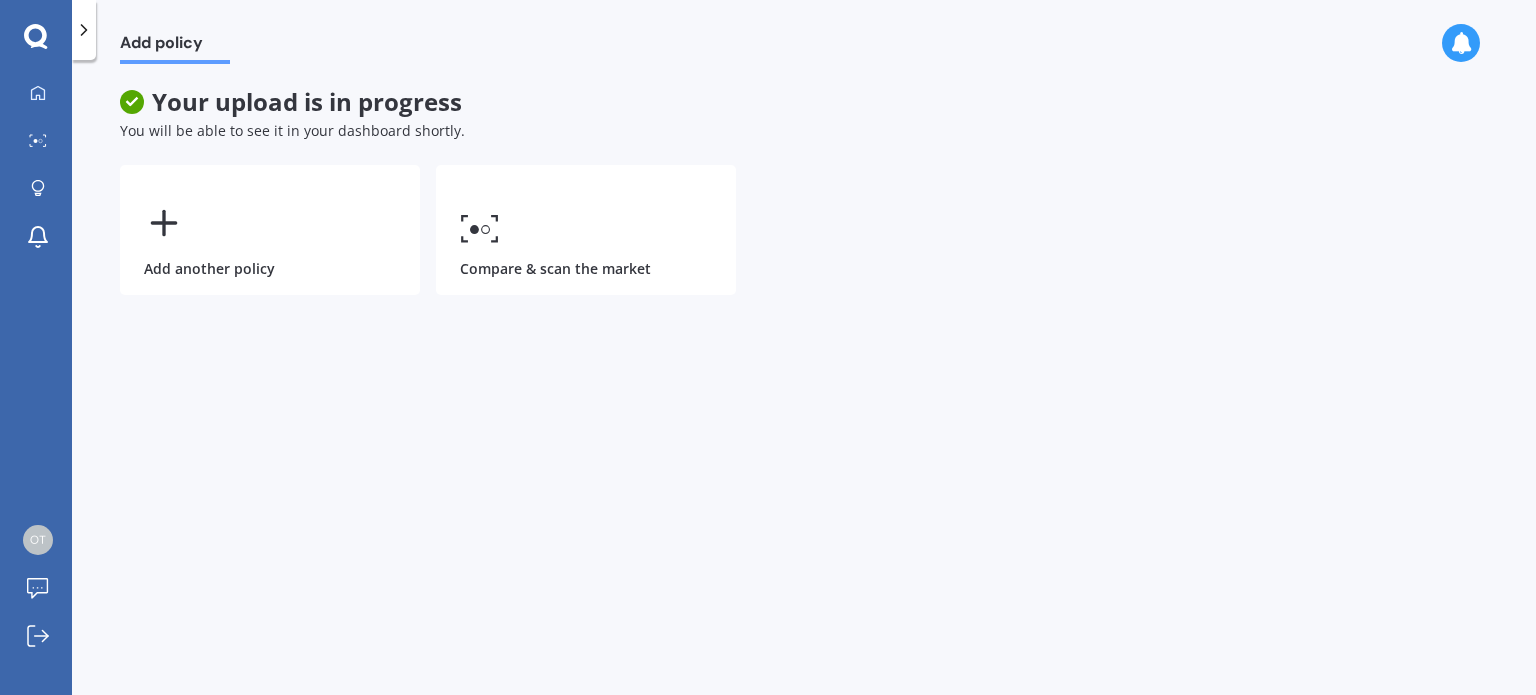 scroll, scrollTop: 0, scrollLeft: 0, axis: both 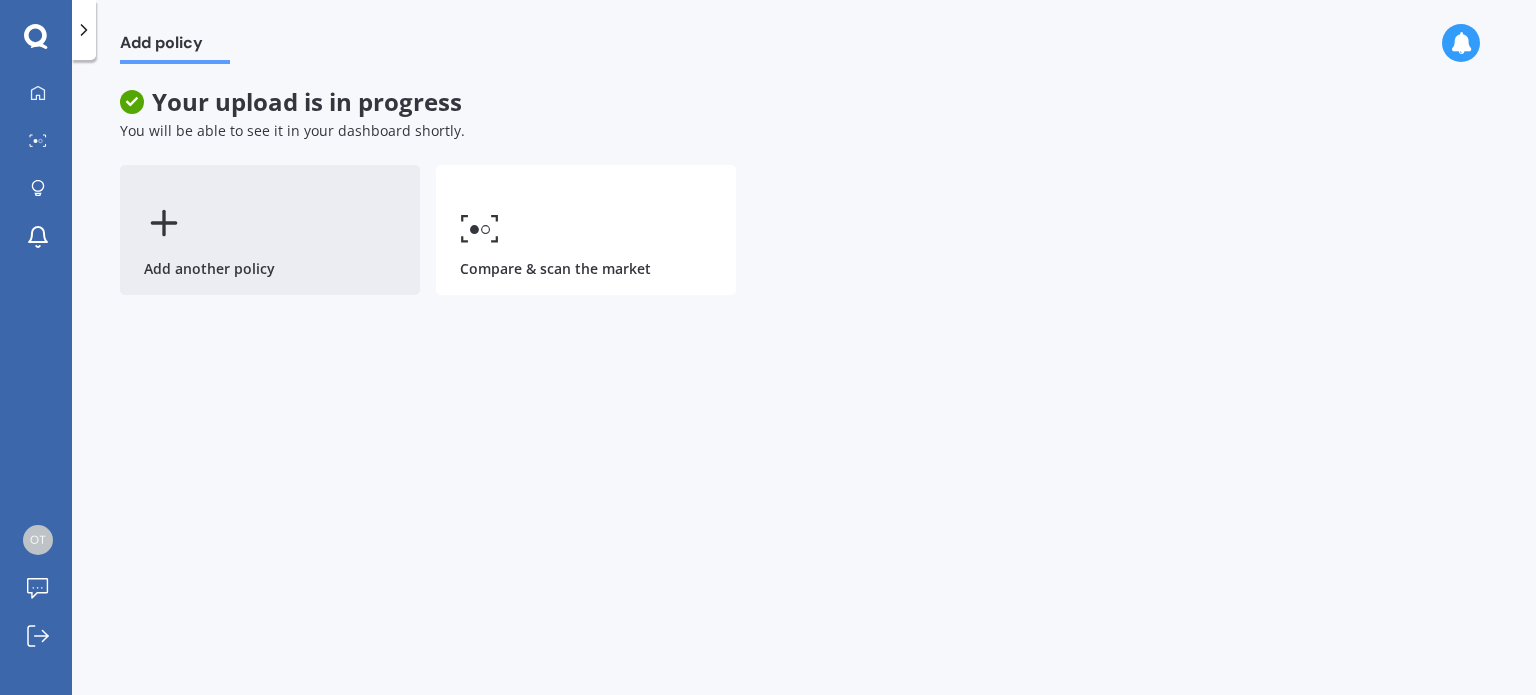 click on "Add another policy" at bounding box center [270, 230] 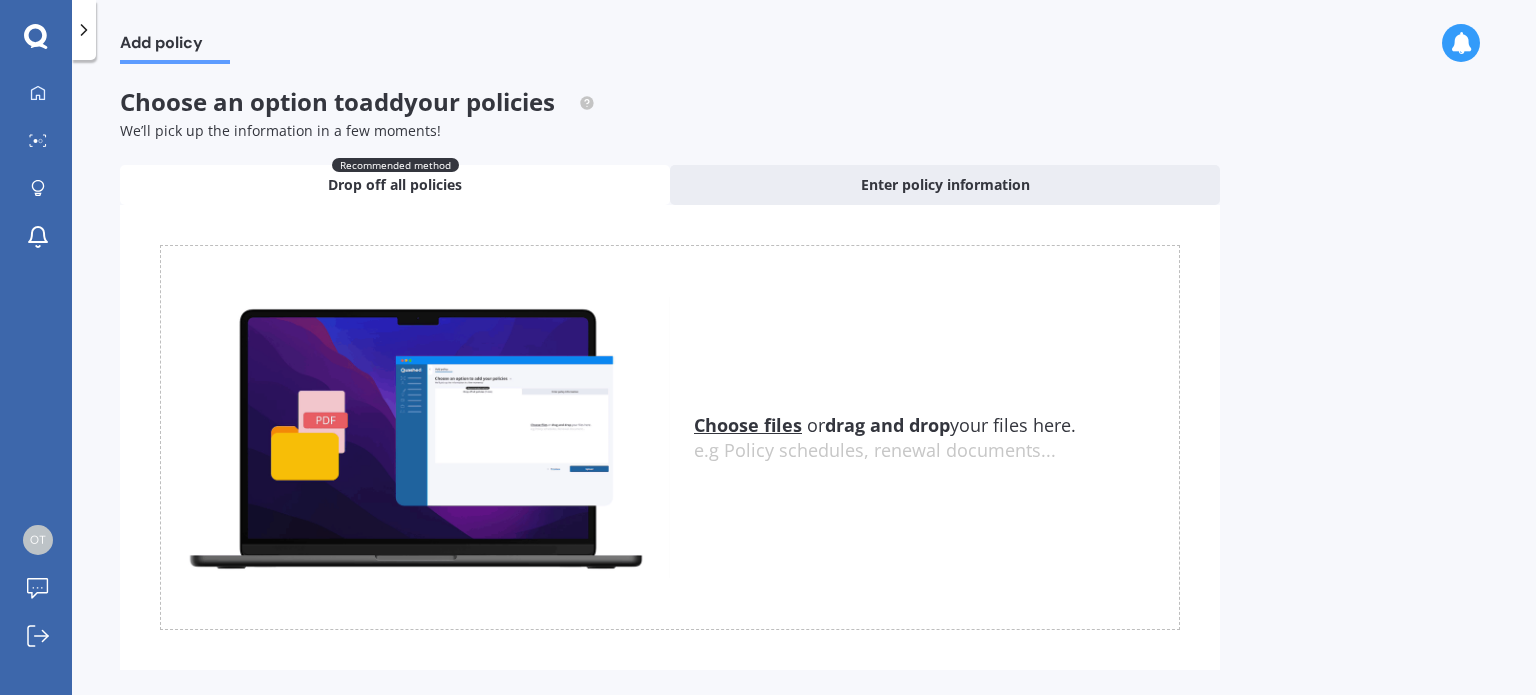 click on "Choose files" at bounding box center [748, 425] 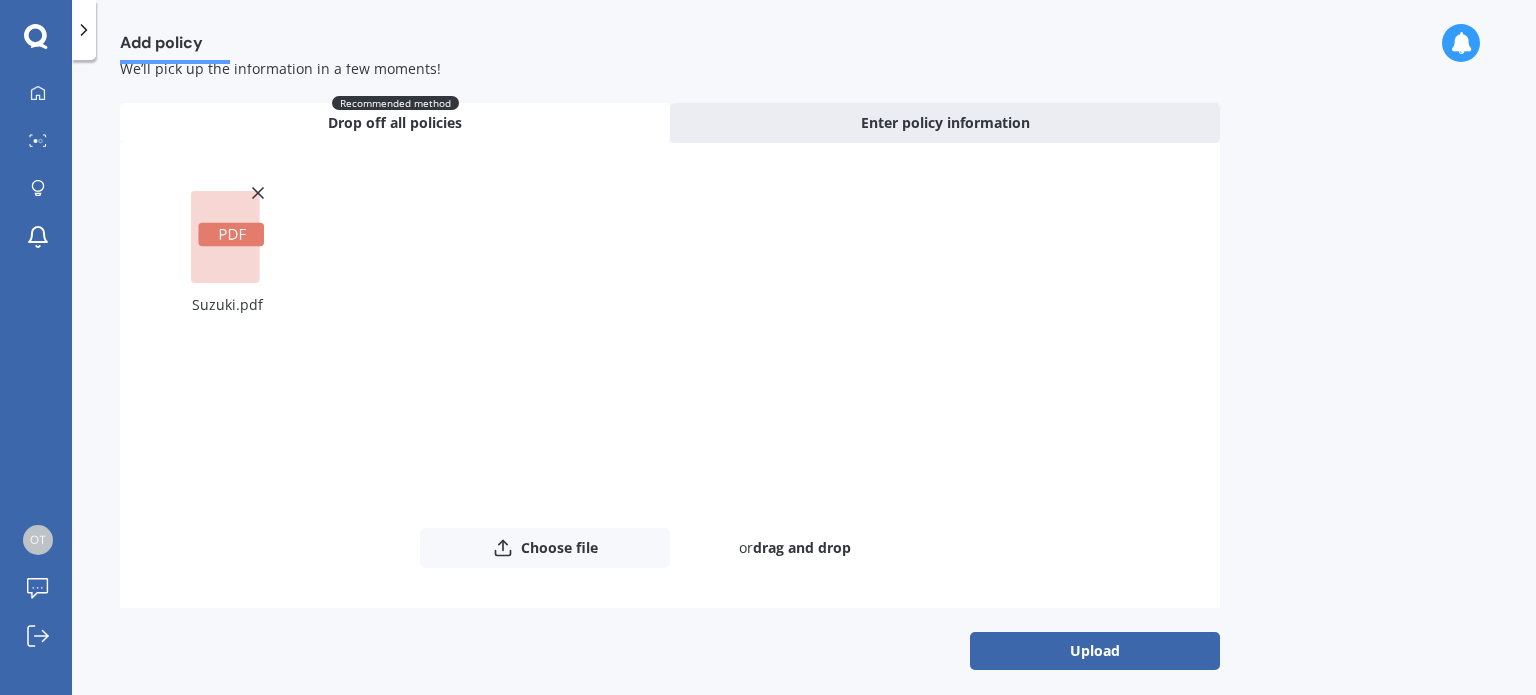 scroll, scrollTop: 64, scrollLeft: 0, axis: vertical 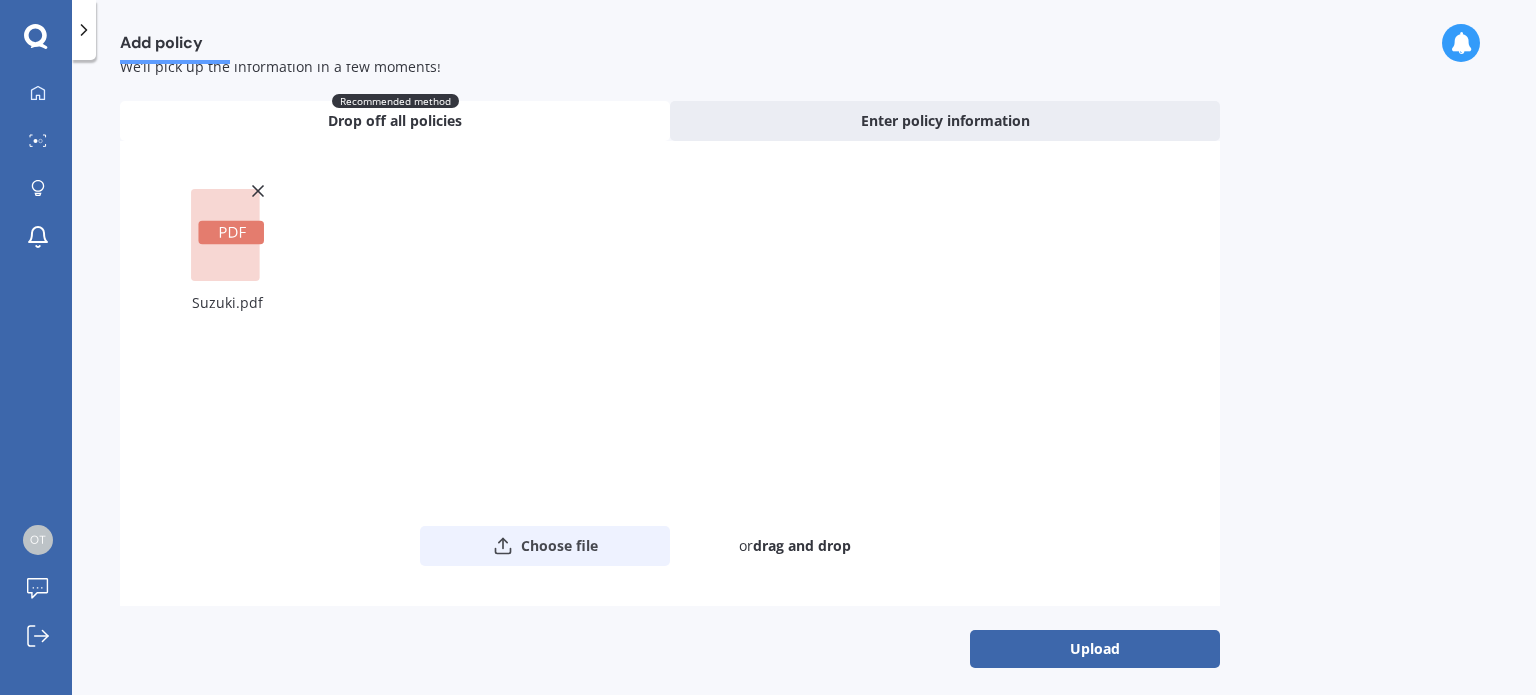click on "Choose file" at bounding box center (545, 546) 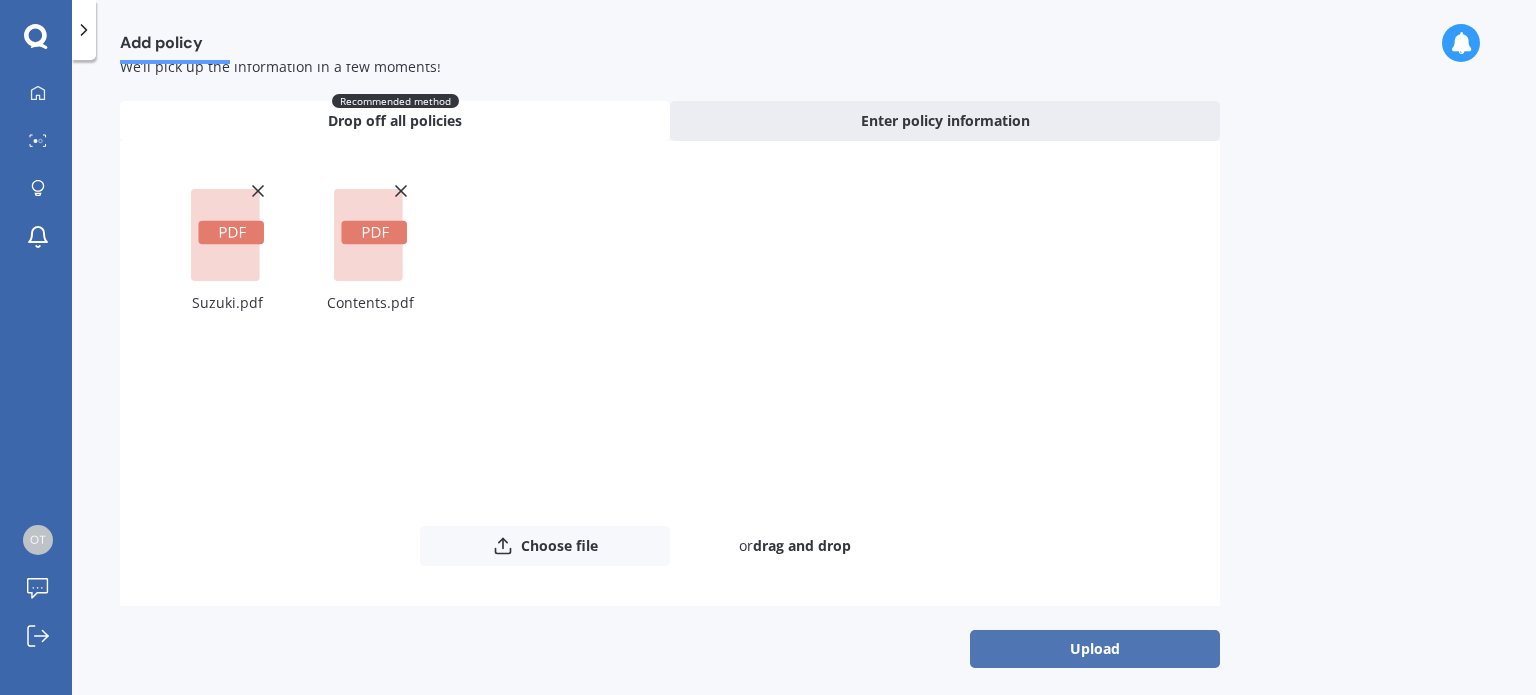 click on "Upload" at bounding box center [1095, 649] 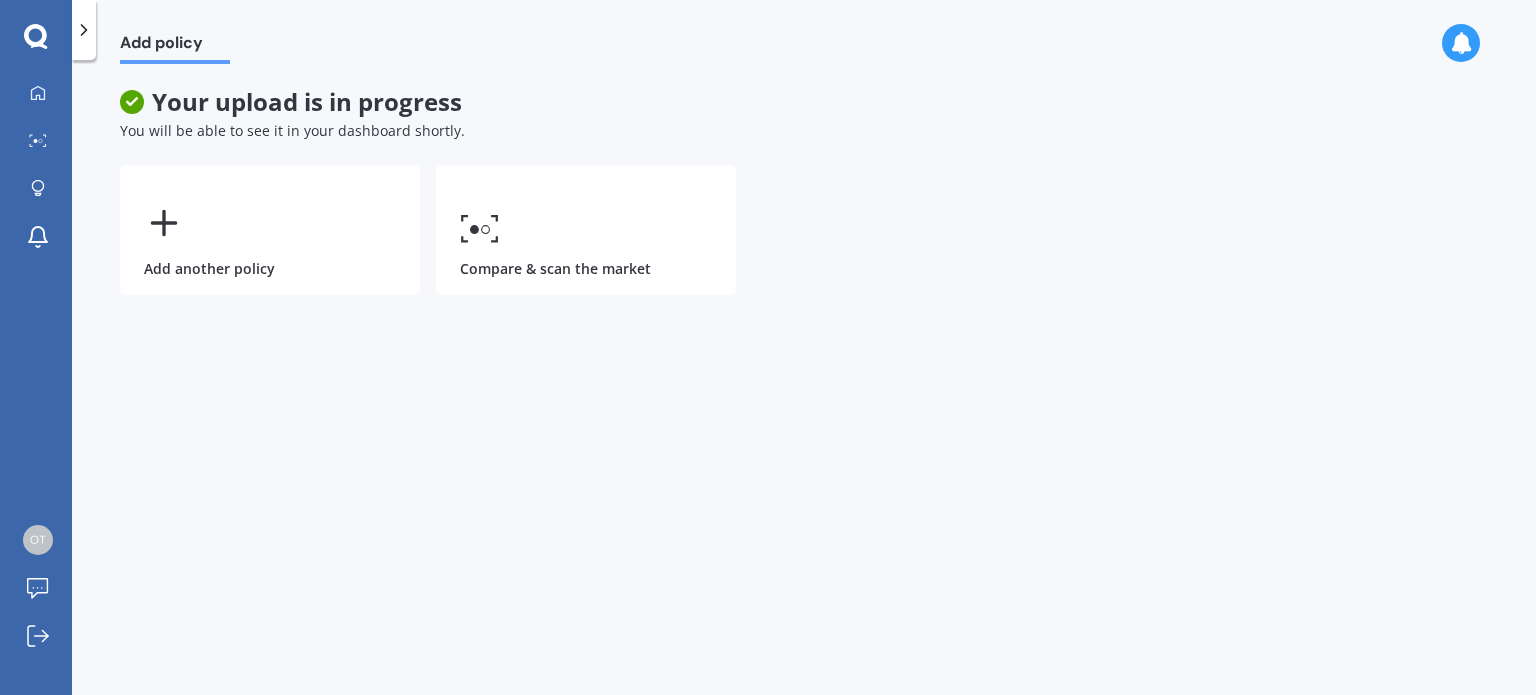 scroll, scrollTop: 0, scrollLeft: 0, axis: both 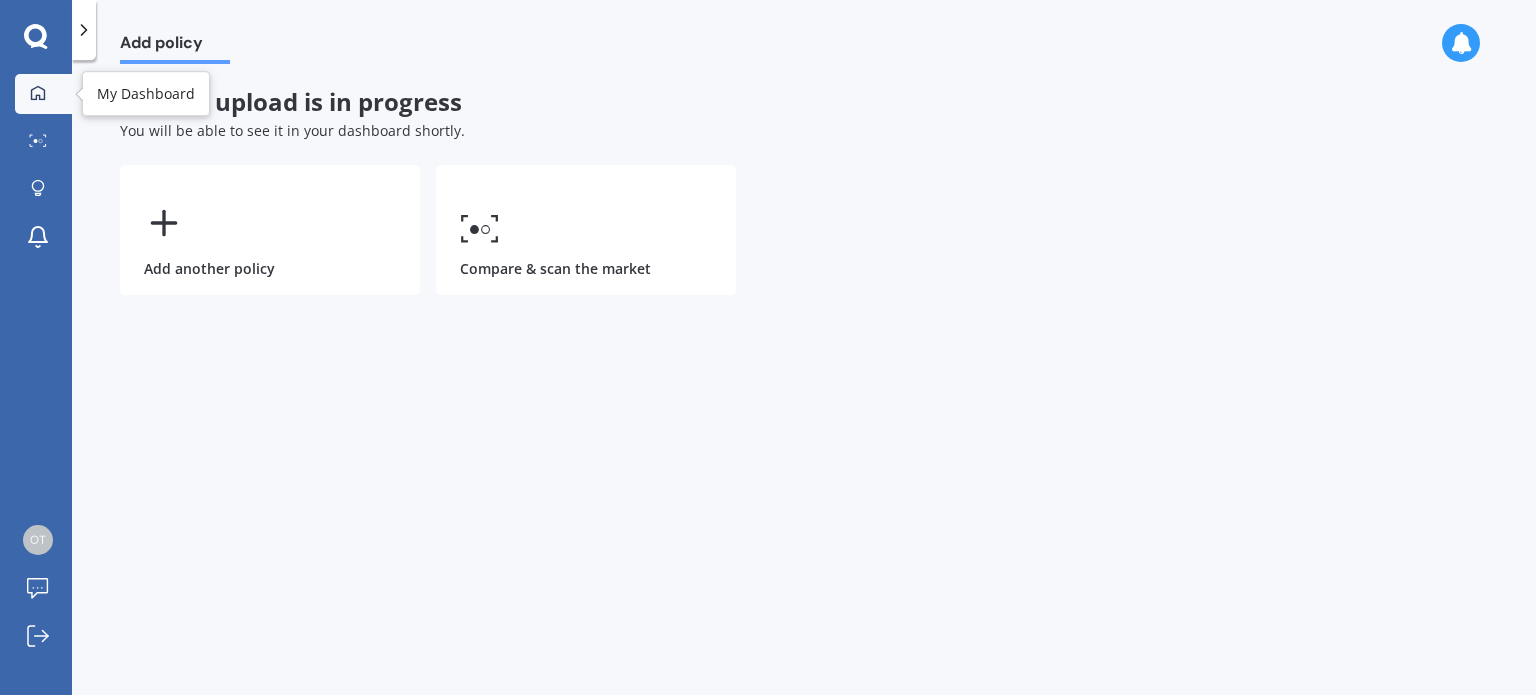 click 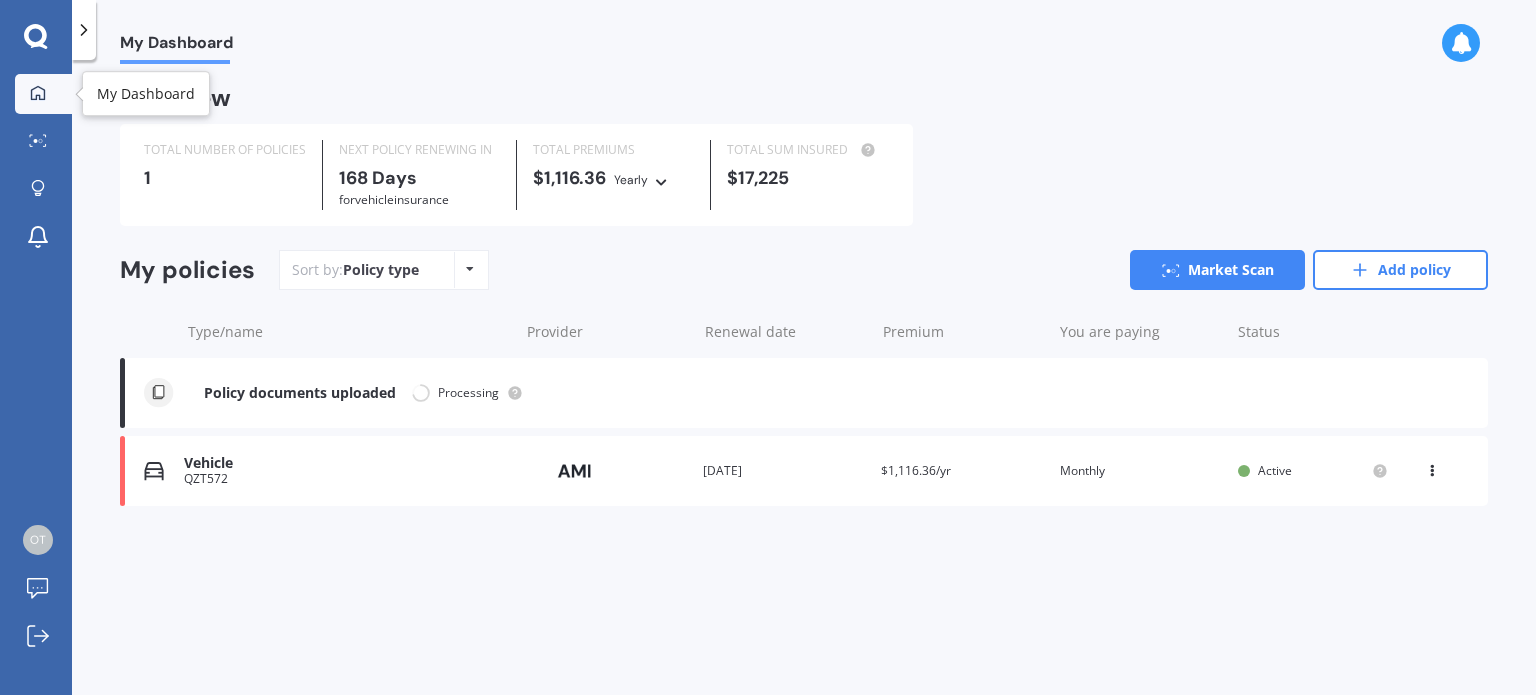 click 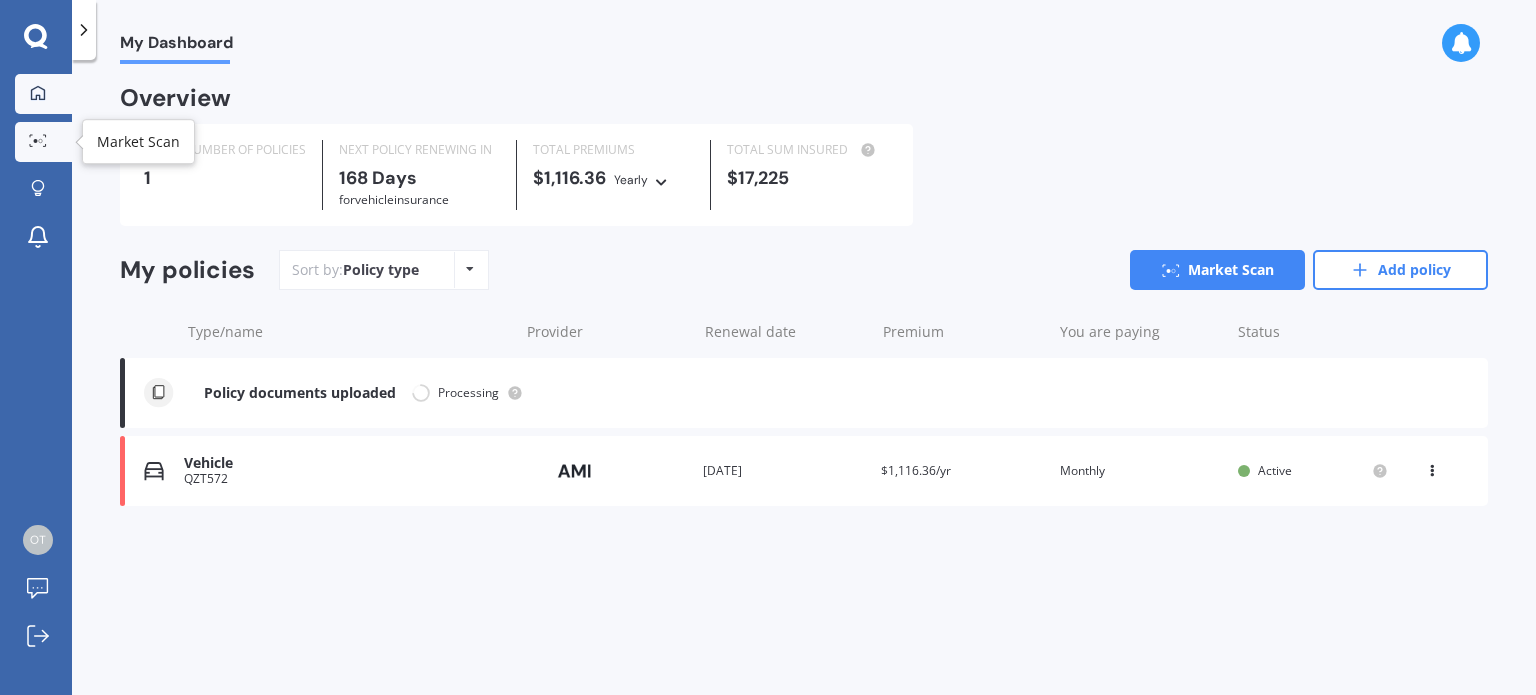 click 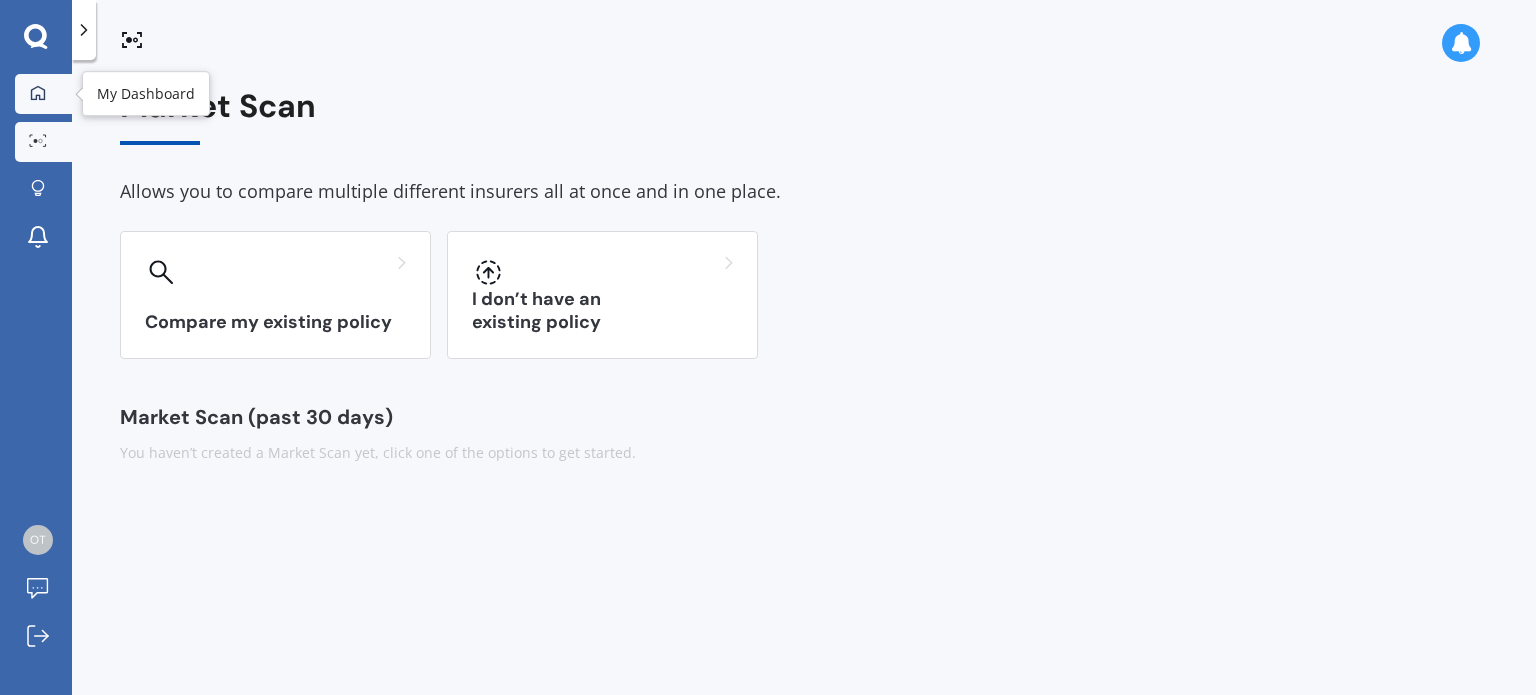 click 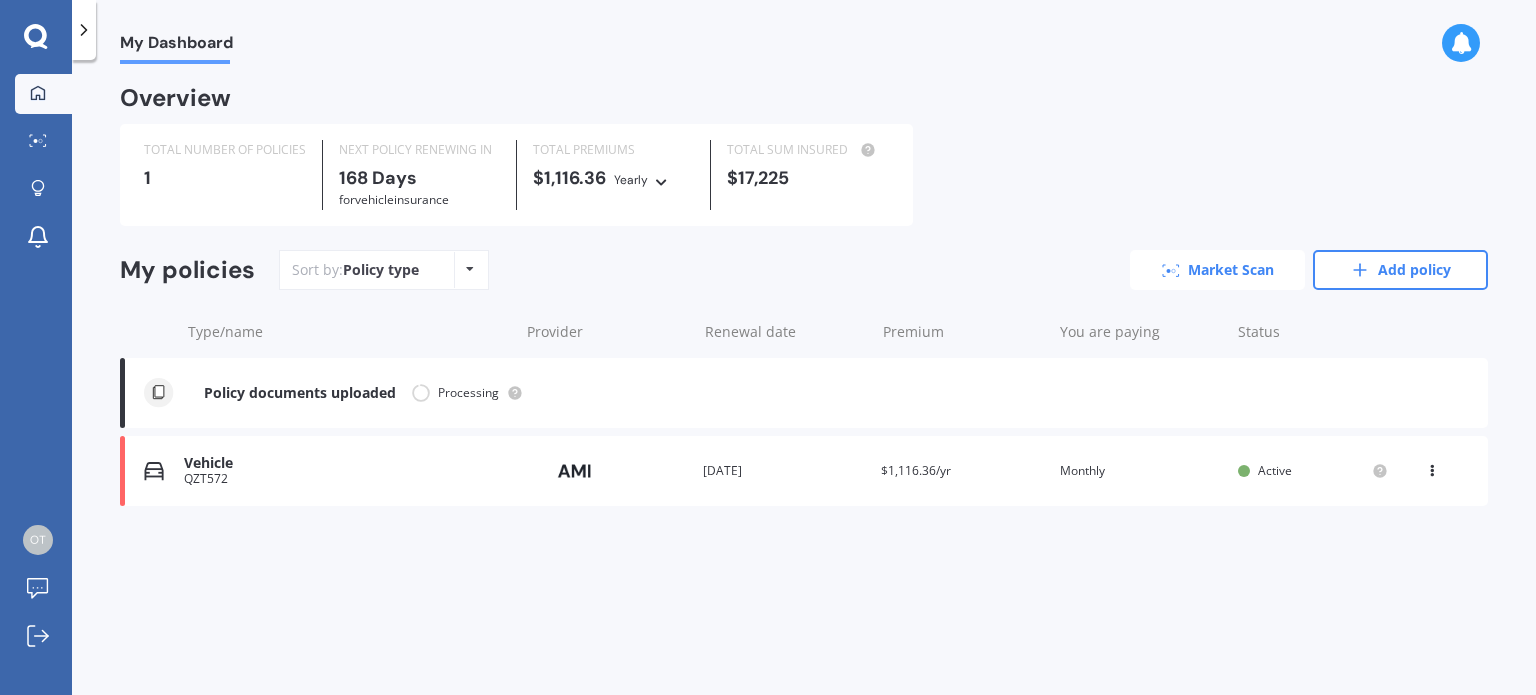 click 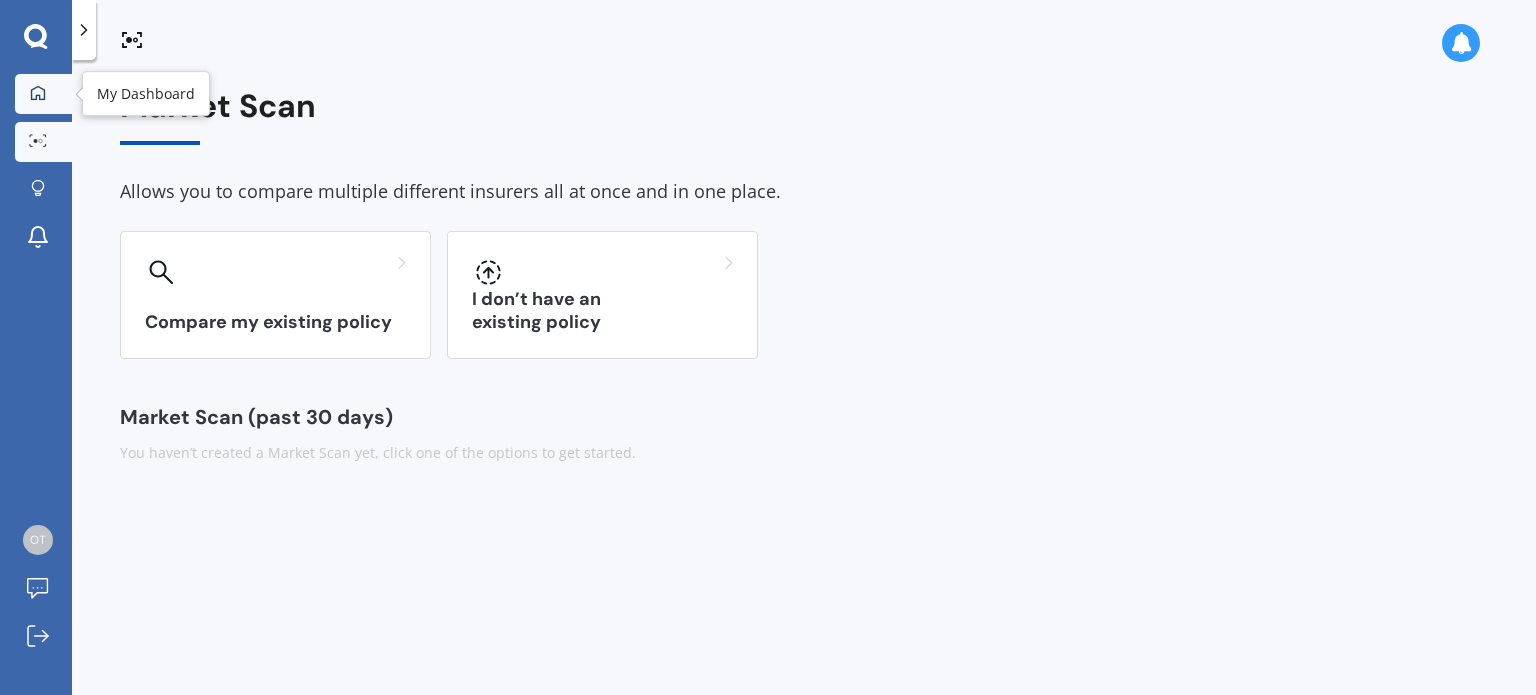 click on "My Dashboard" at bounding box center [43, 94] 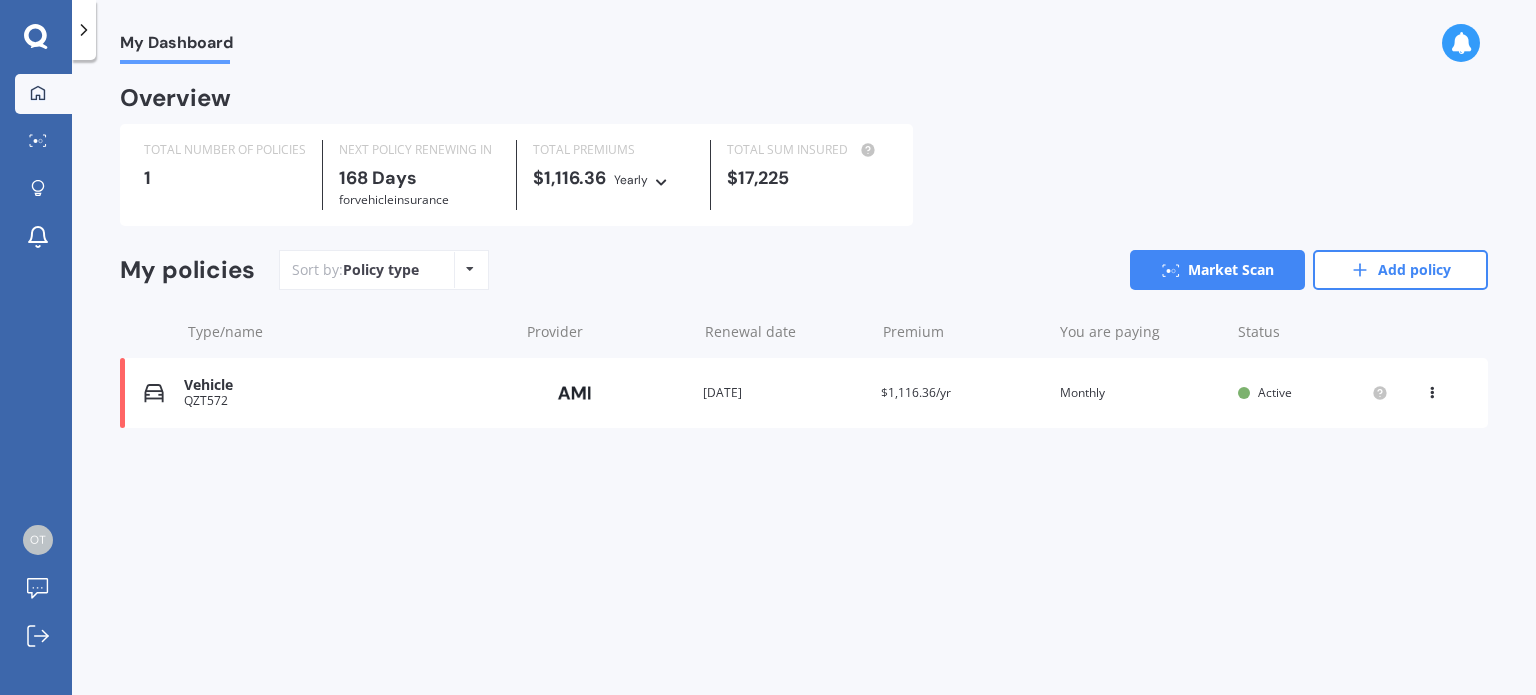 scroll, scrollTop: 0, scrollLeft: 0, axis: both 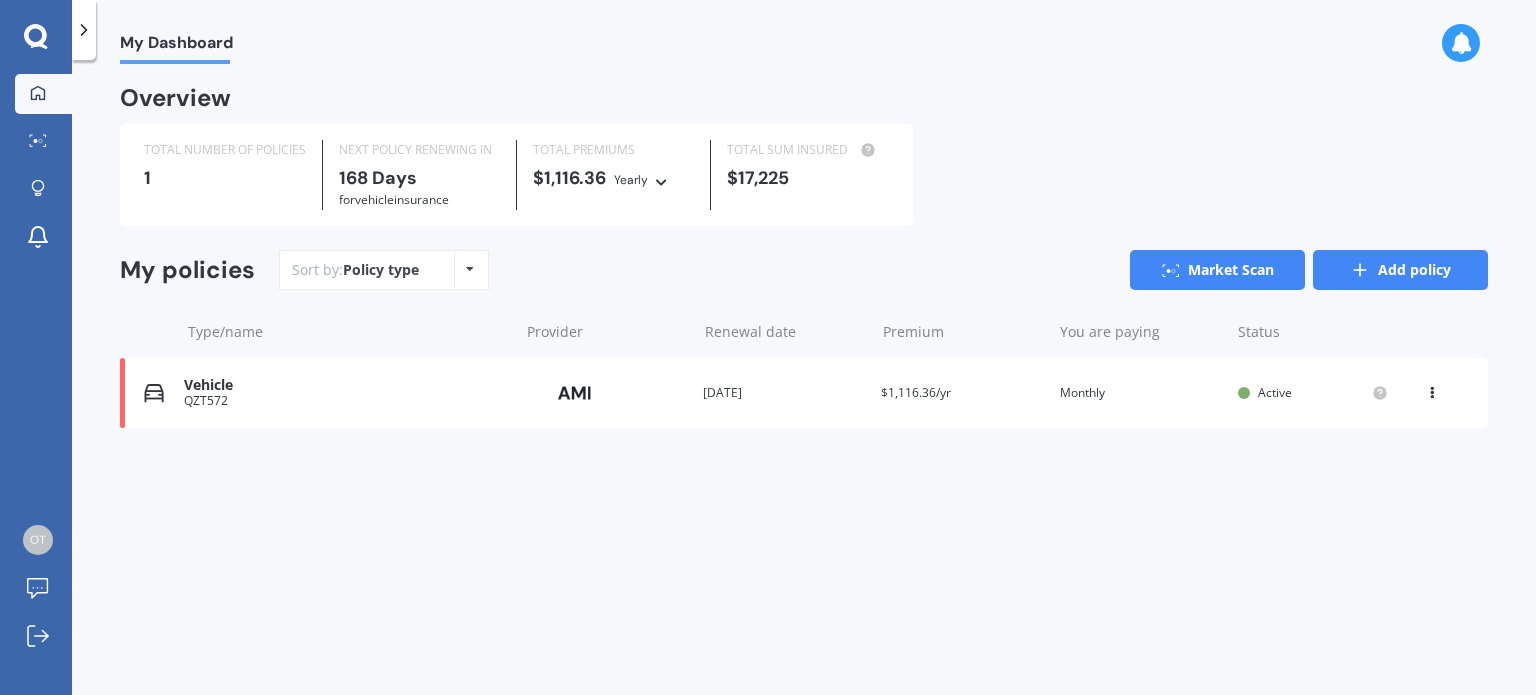 click on "Add policy" at bounding box center (1400, 270) 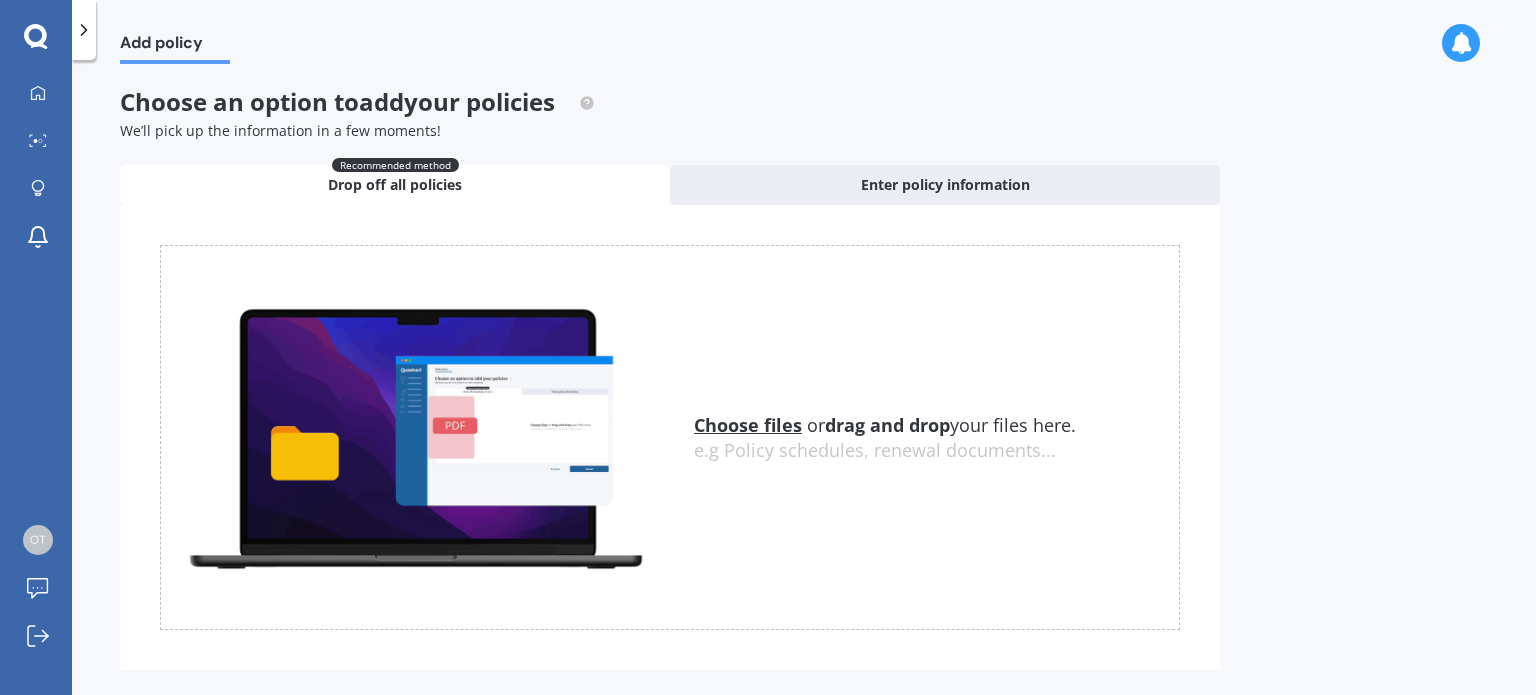 scroll, scrollTop: 34, scrollLeft: 0, axis: vertical 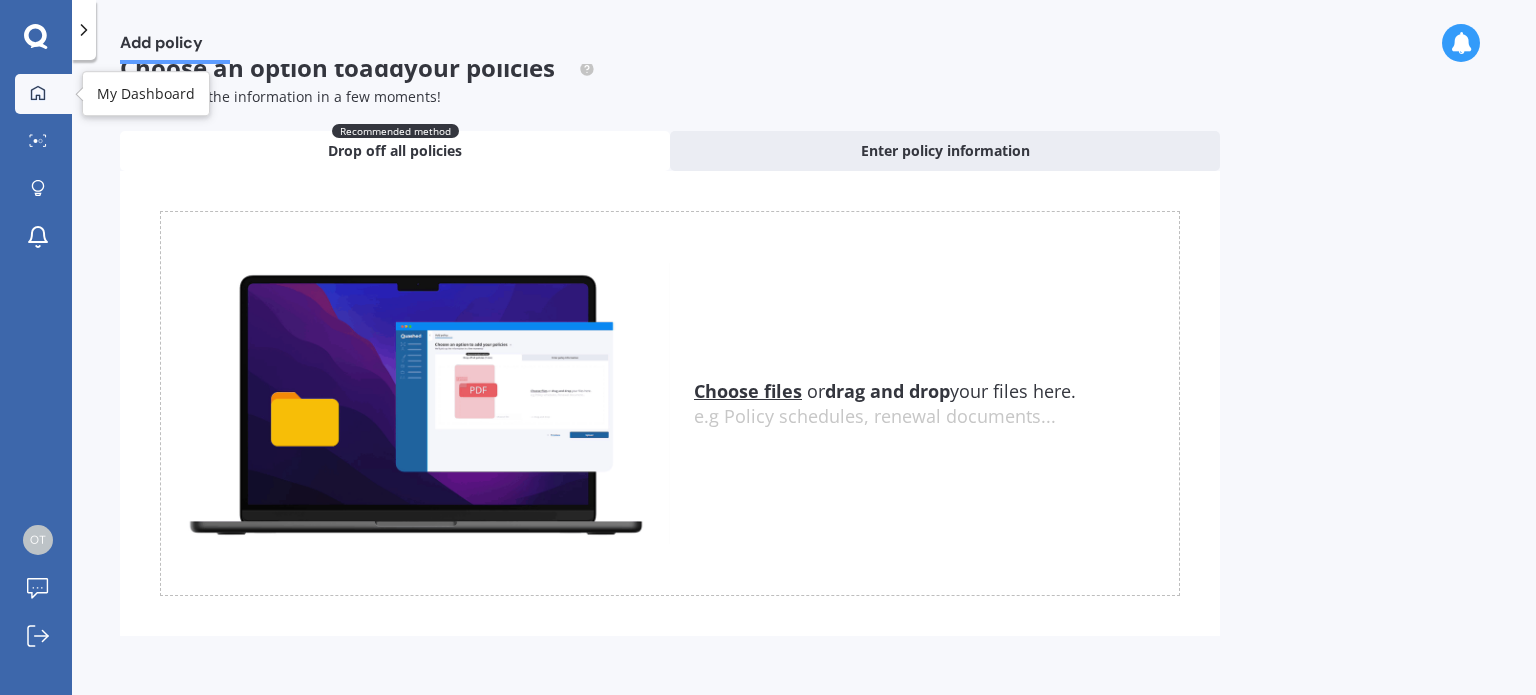 click on "My Dashboard" at bounding box center [43, 94] 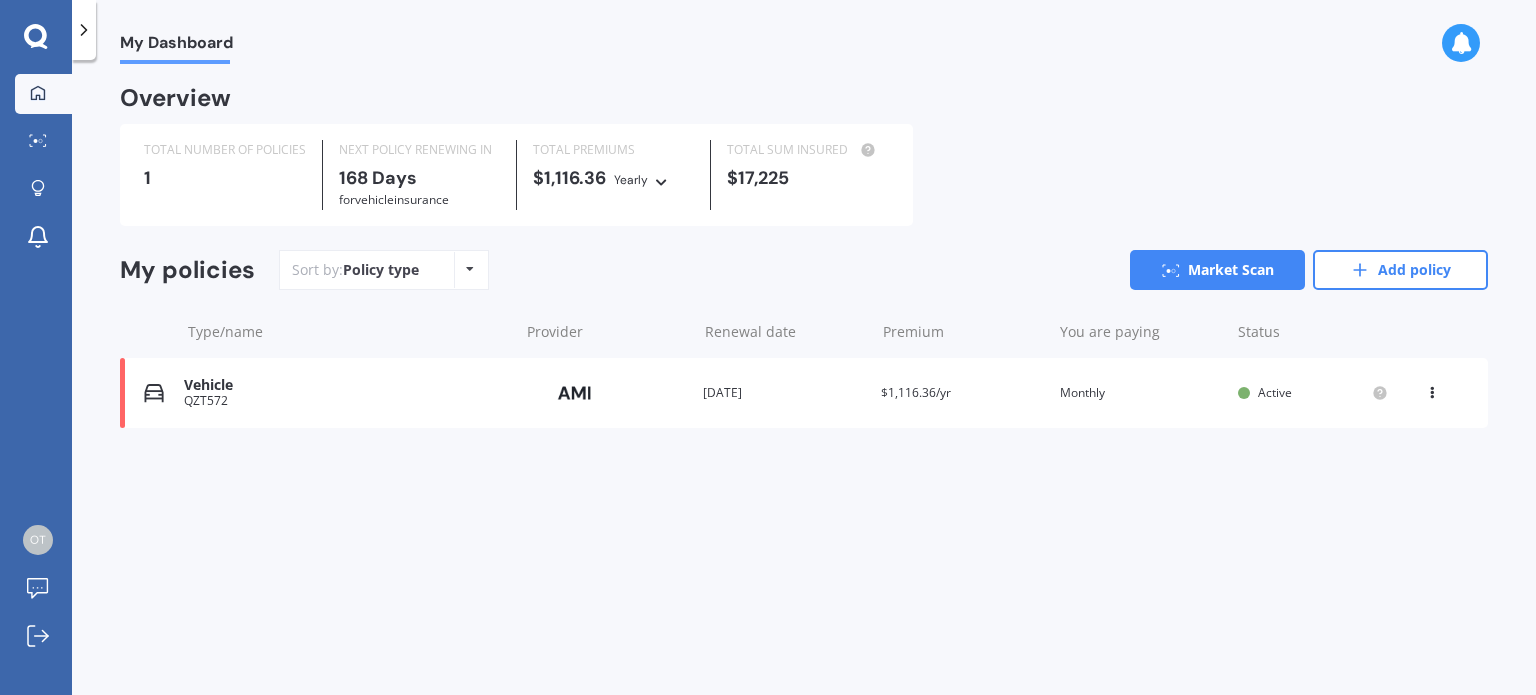 scroll, scrollTop: 0, scrollLeft: 0, axis: both 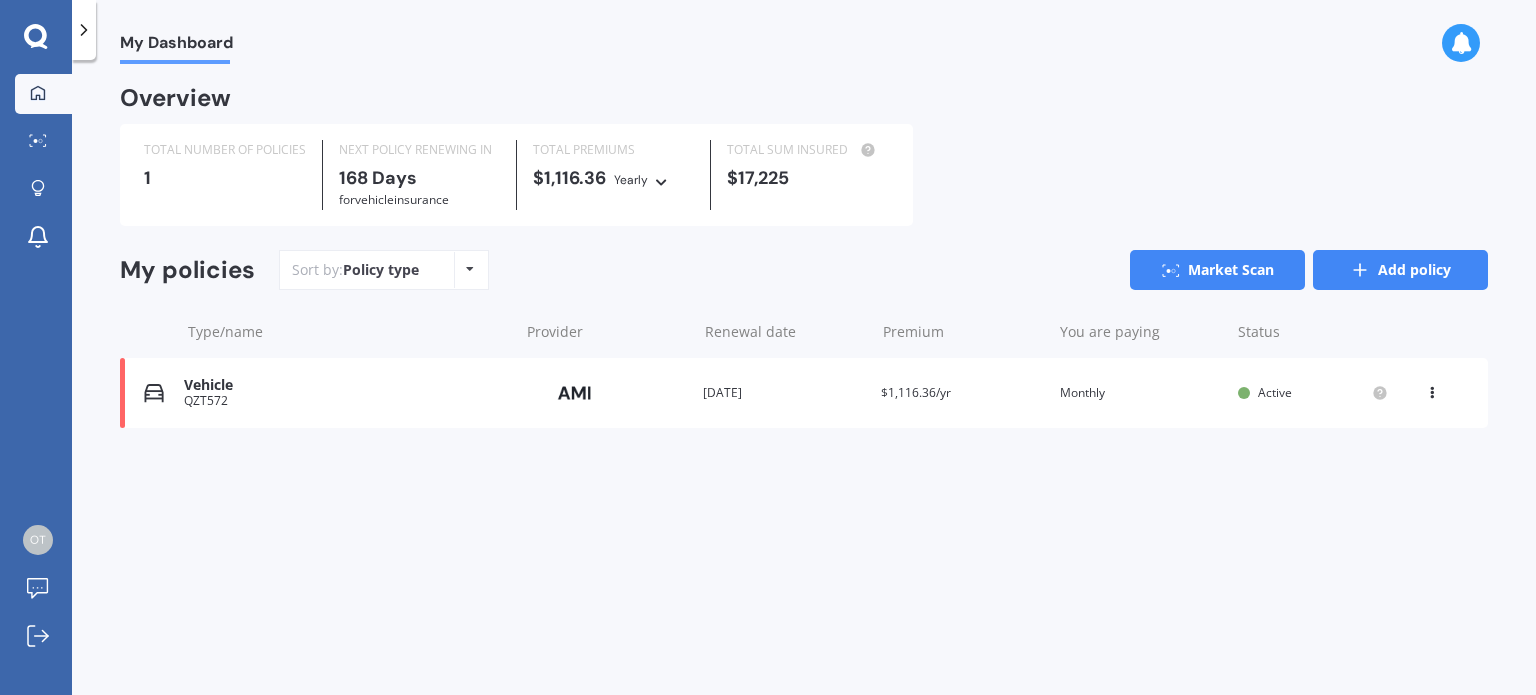 click on "Add policy" at bounding box center (1400, 270) 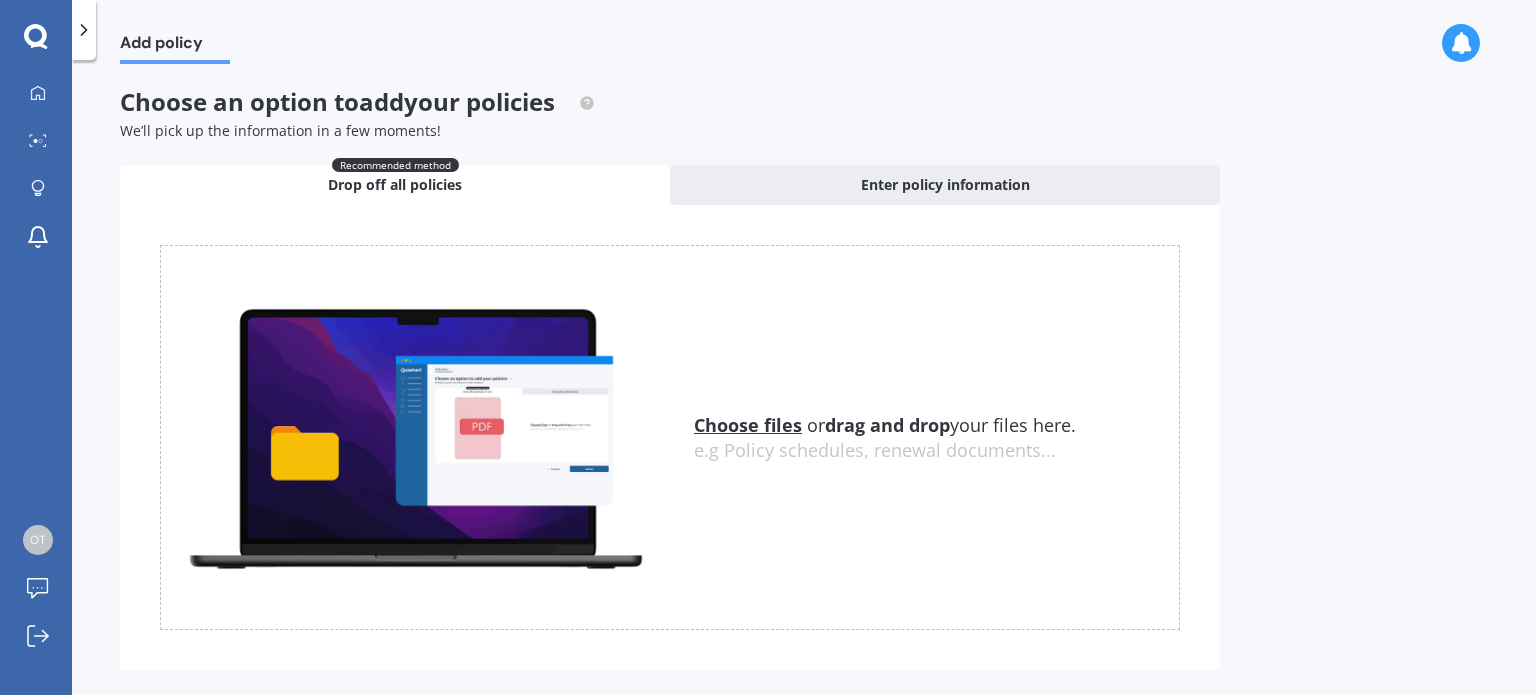 click on "Choose files" at bounding box center (748, 425) 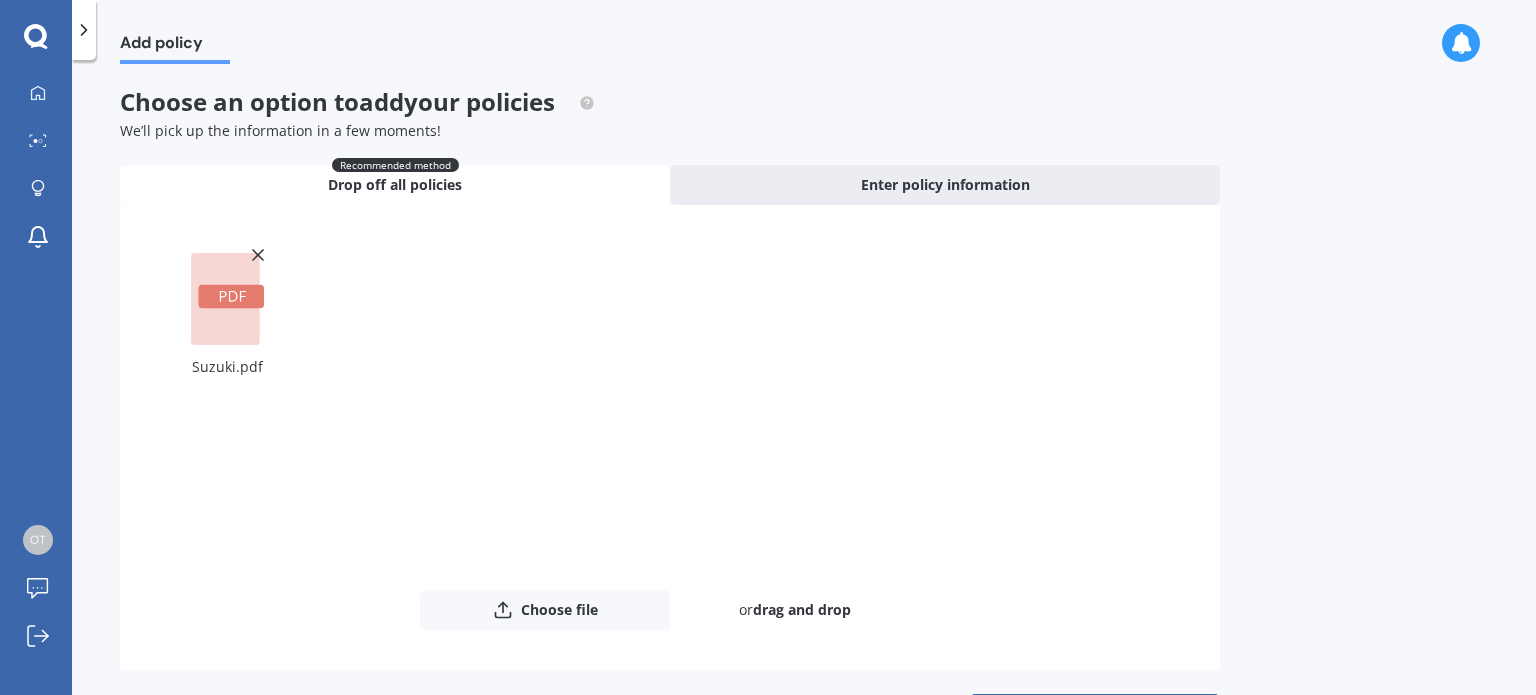 scroll, scrollTop: 72, scrollLeft: 0, axis: vertical 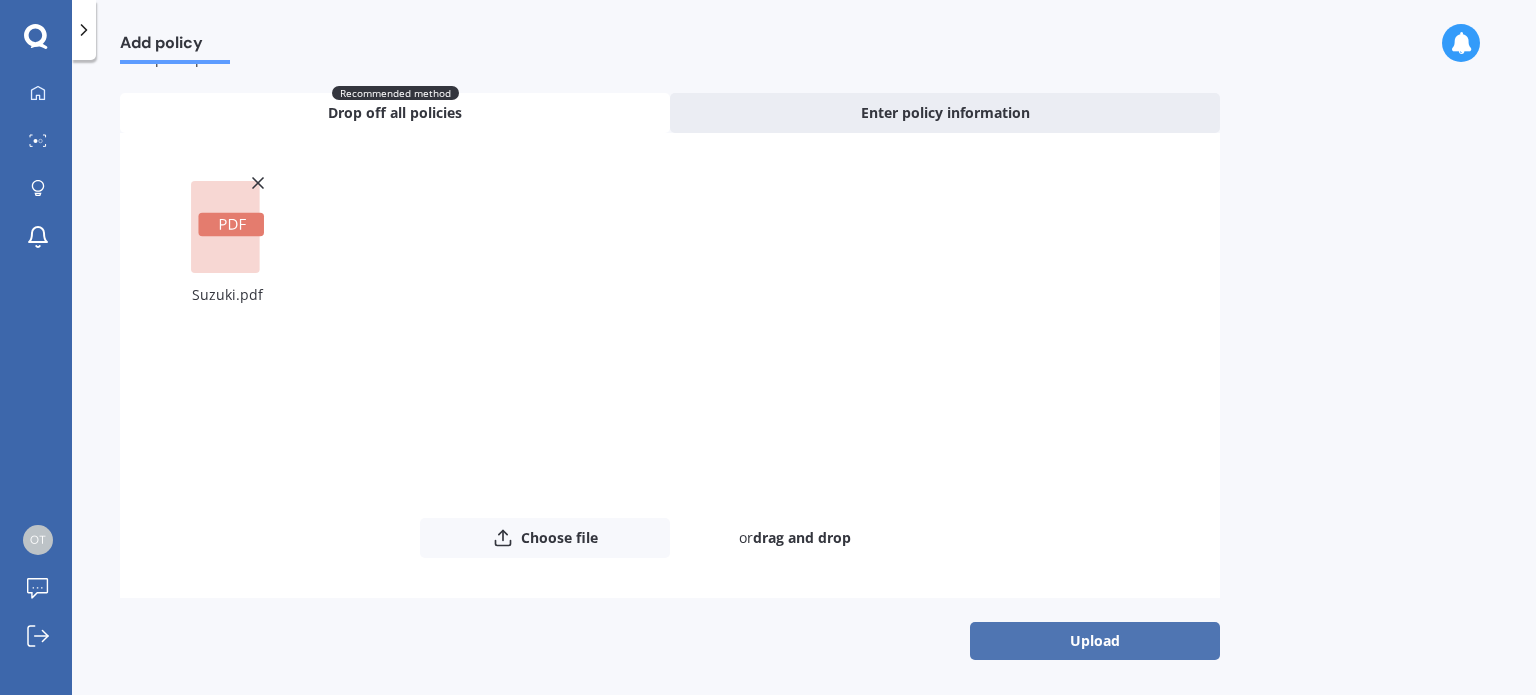 click on "Upload" at bounding box center [1095, 641] 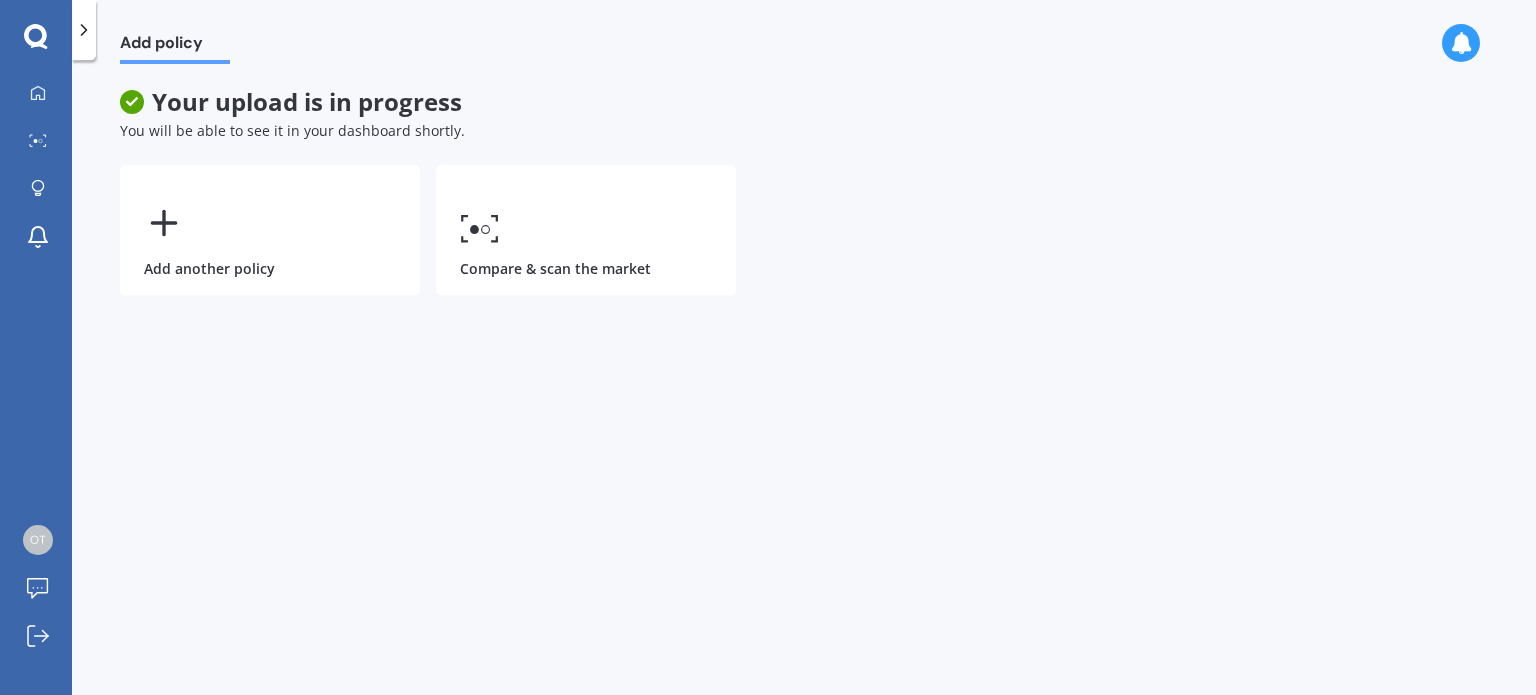 scroll, scrollTop: 0, scrollLeft: 0, axis: both 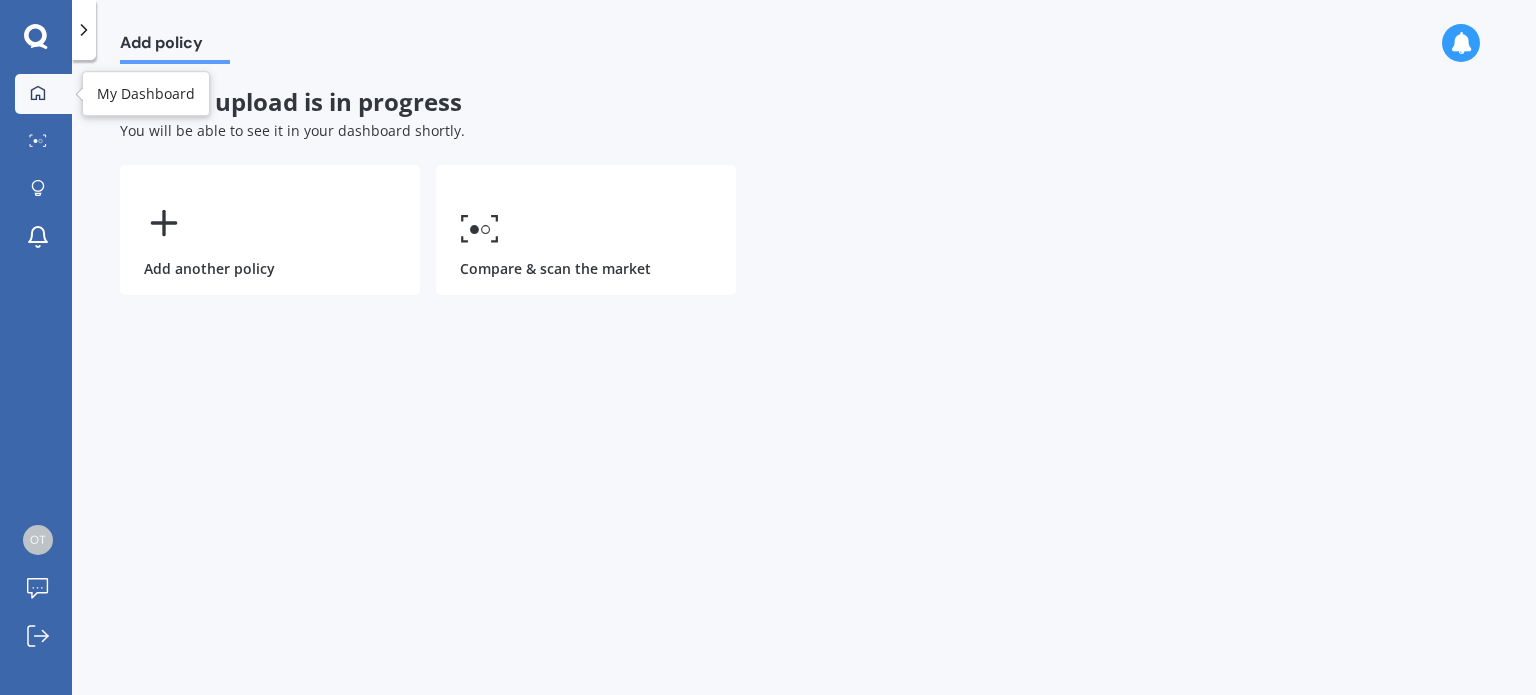 click 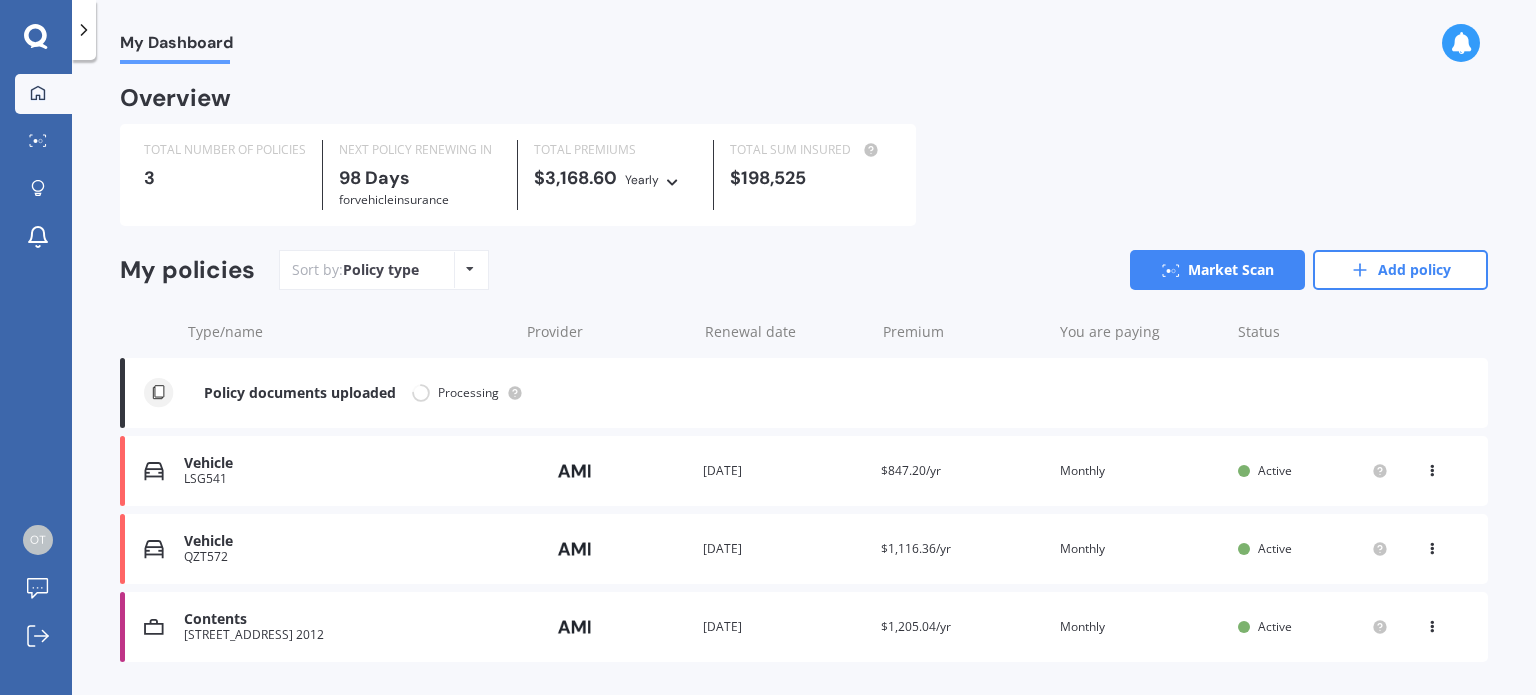 click at bounding box center [1432, 467] 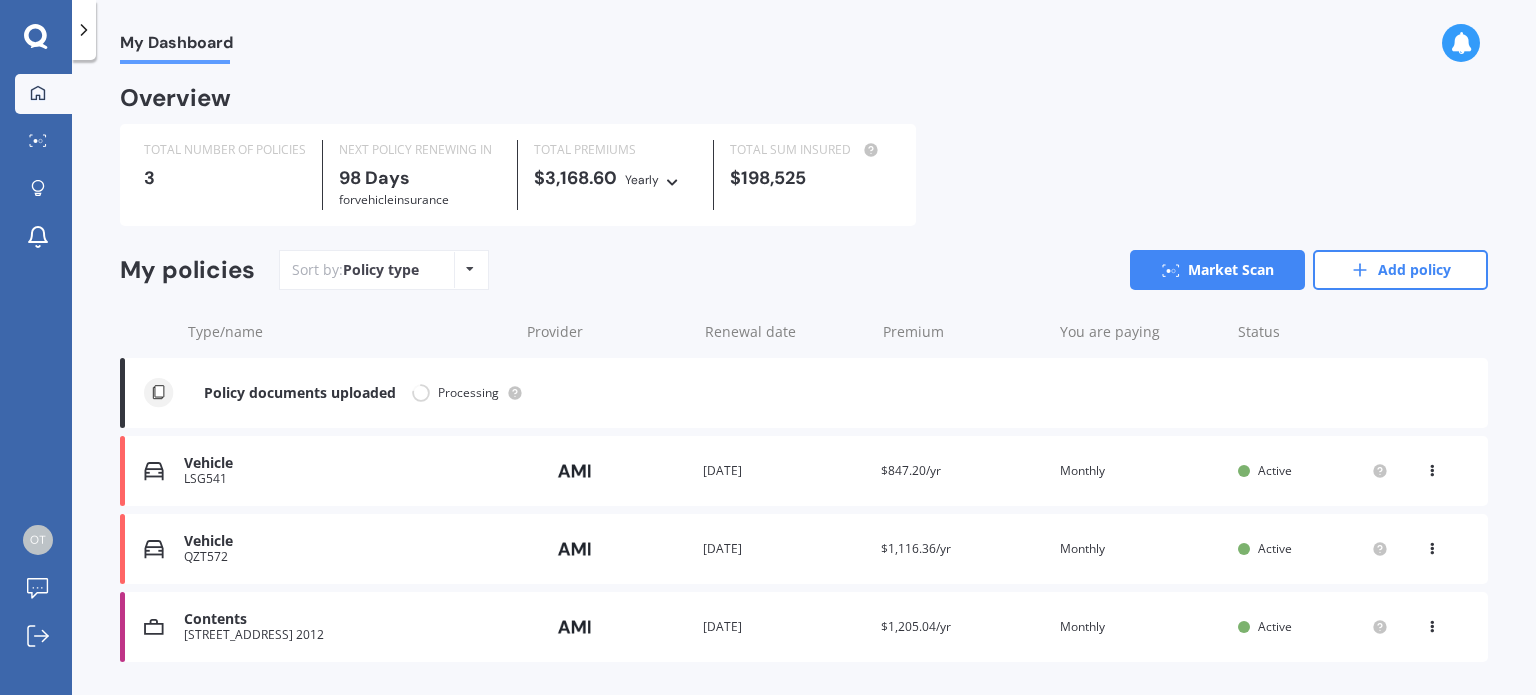 click on "Status" at bounding box center [1313, 332] 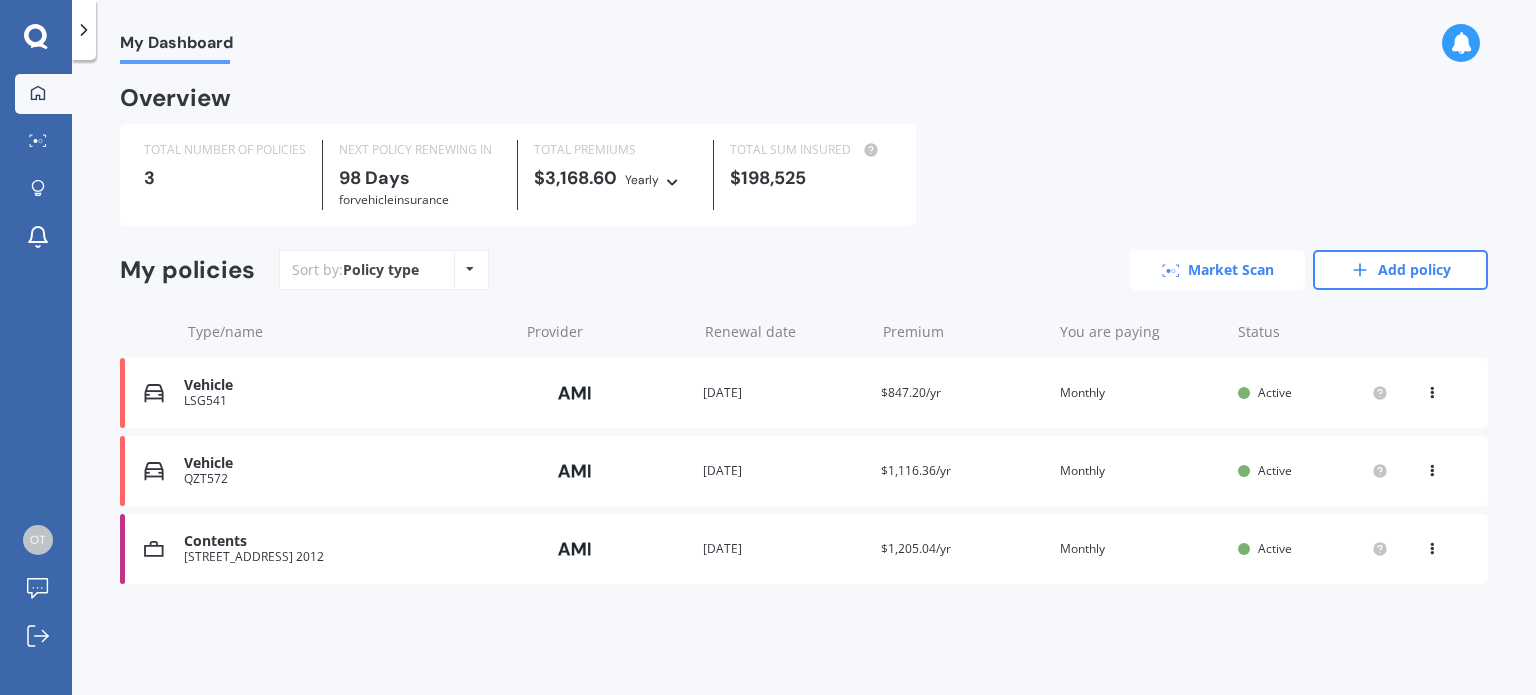 click on "Market Scan" at bounding box center (1217, 270) 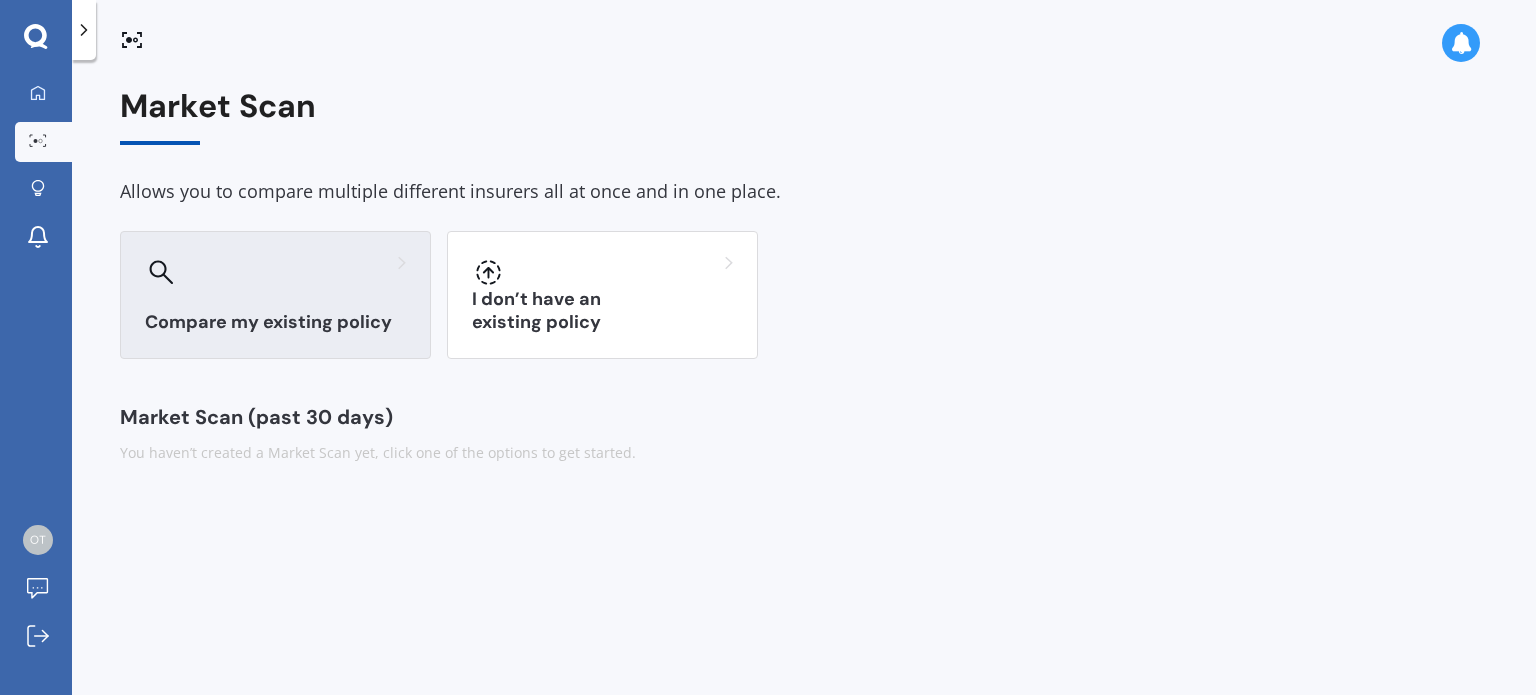 click on "Compare my existing policy" at bounding box center (275, 295) 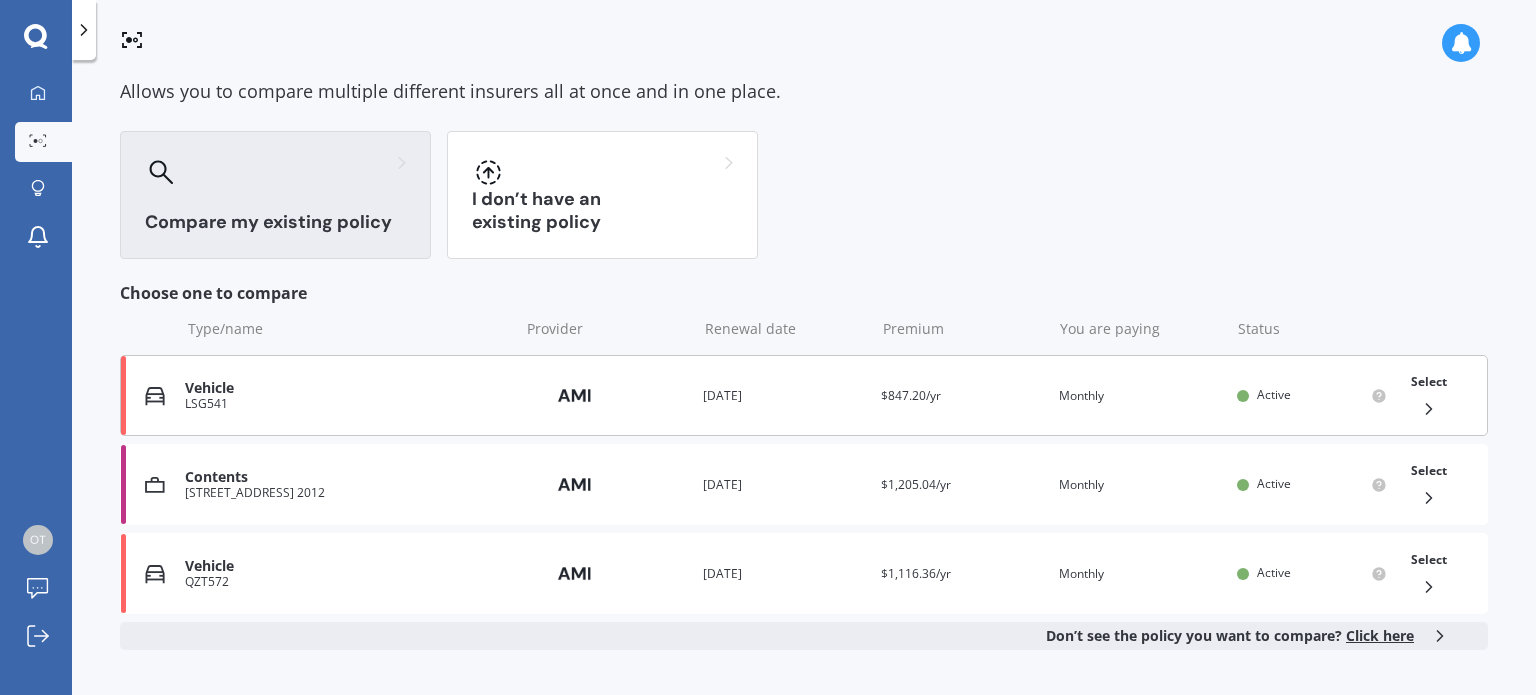 scroll, scrollTop: 100, scrollLeft: 0, axis: vertical 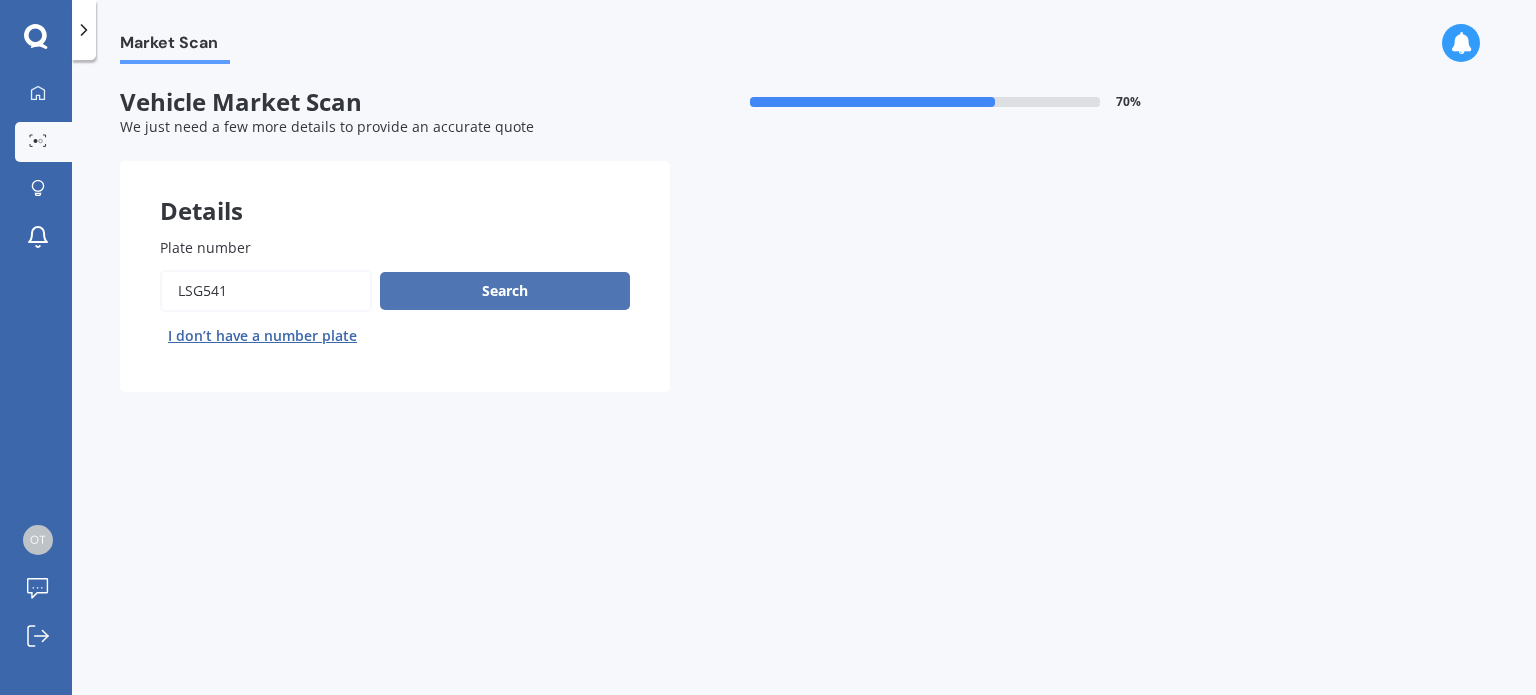 click on "Search" at bounding box center (505, 291) 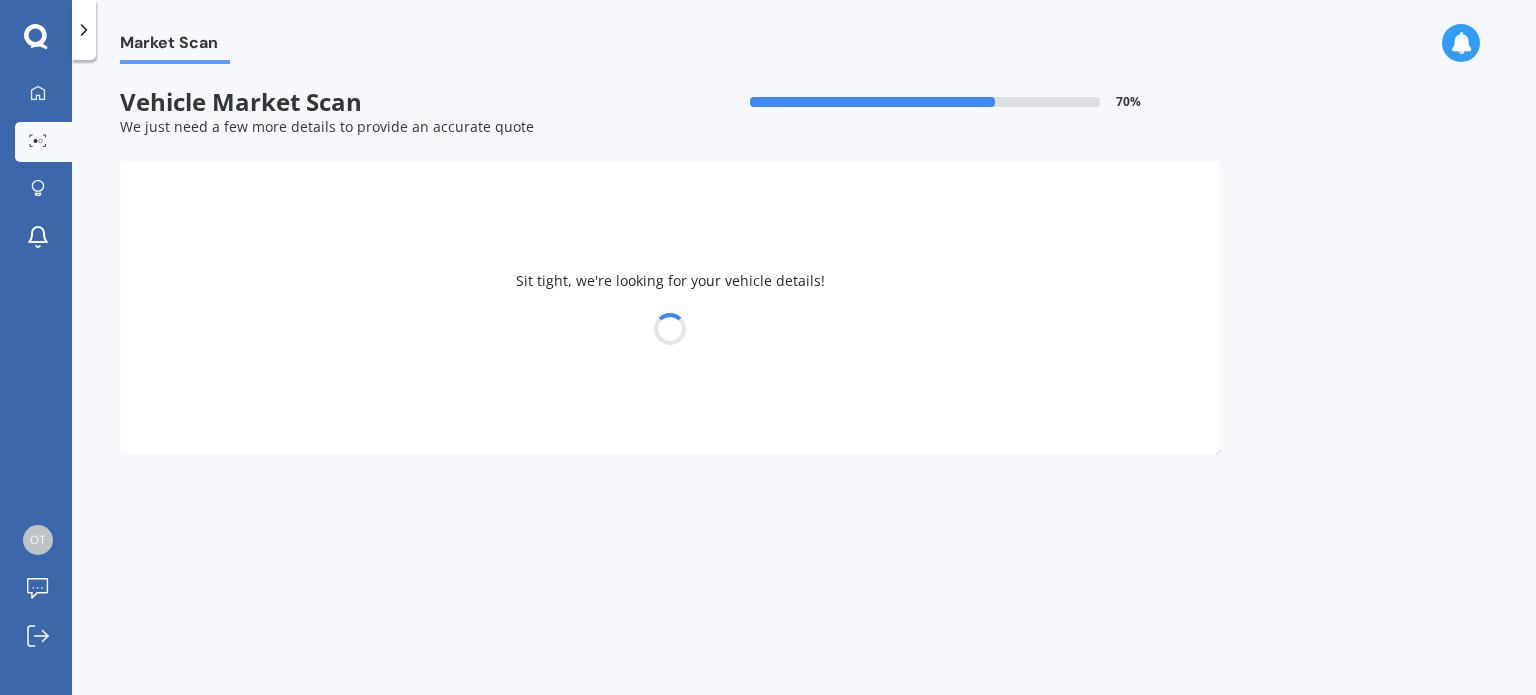 select on "SUZUKI" 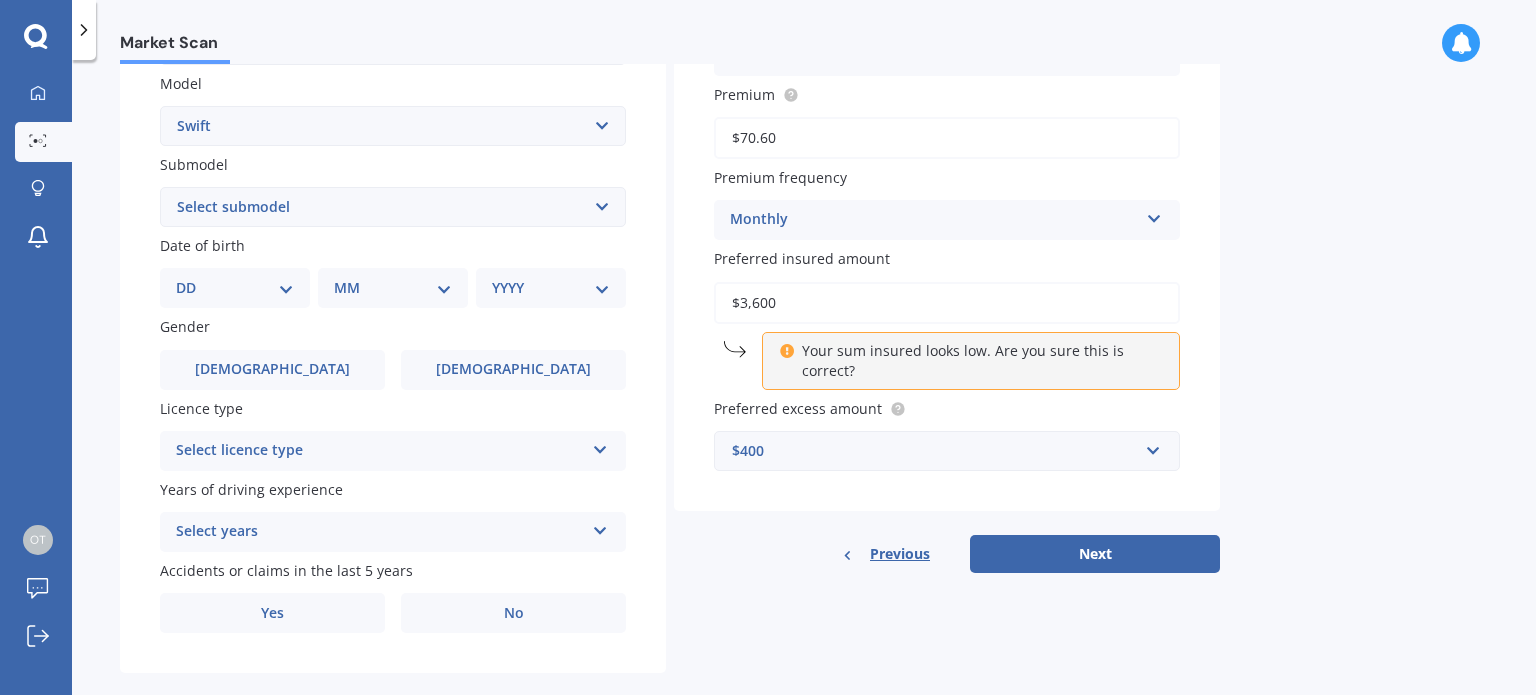 scroll, scrollTop: 482, scrollLeft: 0, axis: vertical 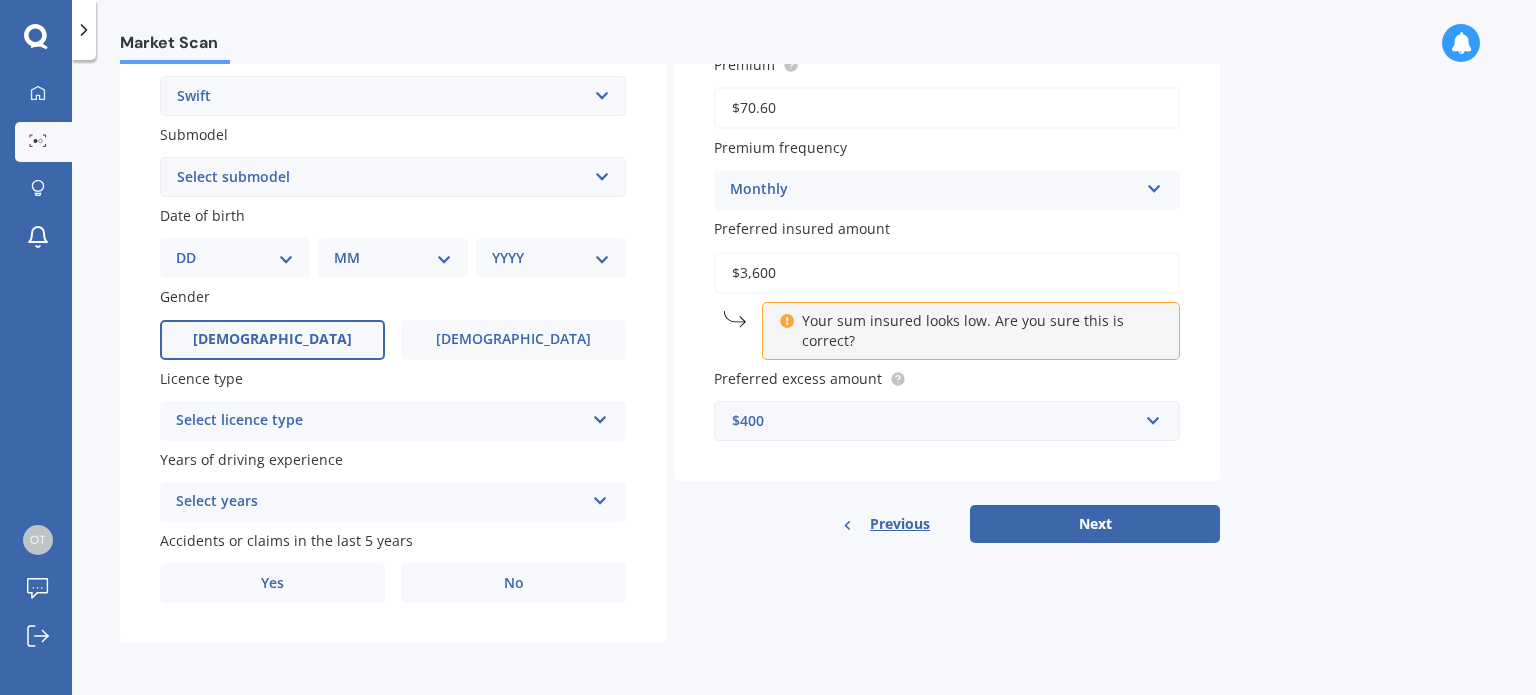 click on "[DEMOGRAPHIC_DATA]" at bounding box center (272, 340) 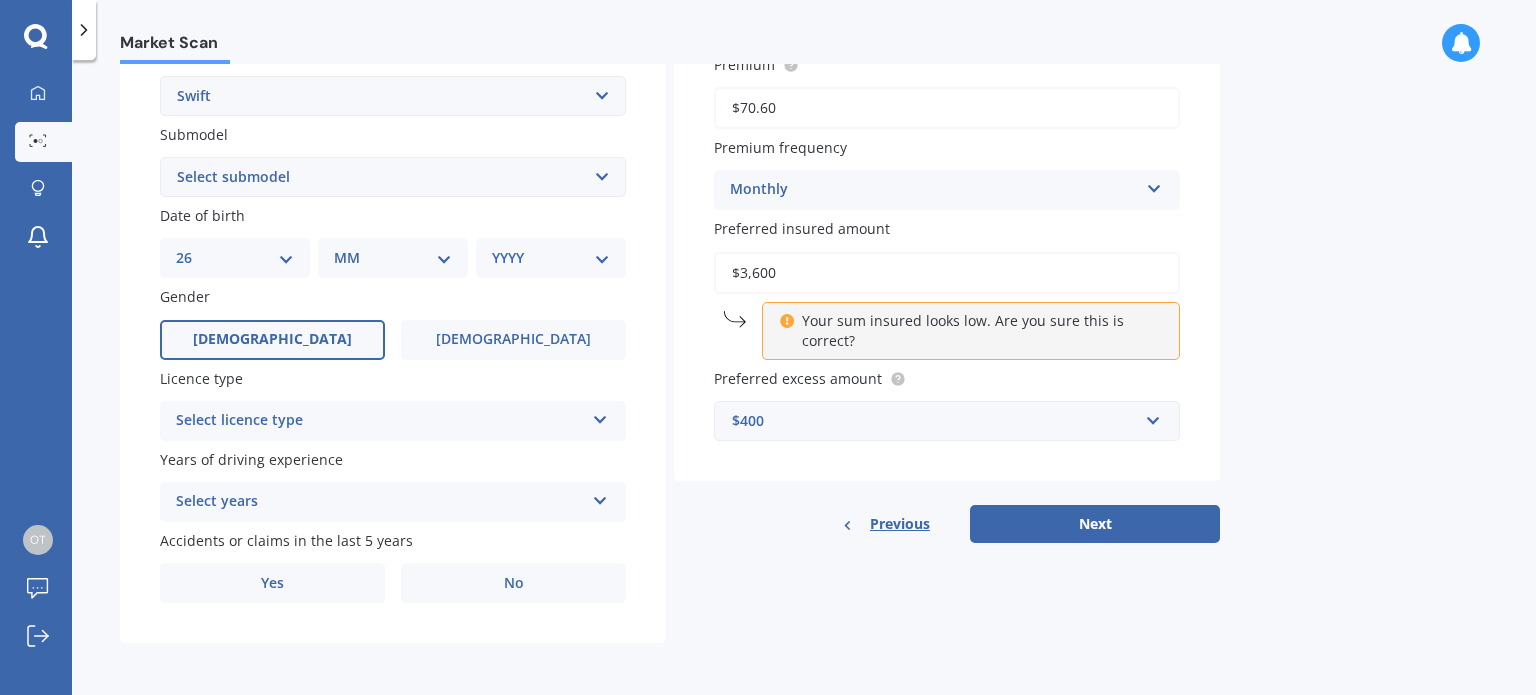 click on "DD 01 02 03 04 05 06 07 08 09 10 11 12 13 14 15 16 17 18 19 20 21 22 23 24 25 26 27 28 29 30 31" at bounding box center [235, 258] 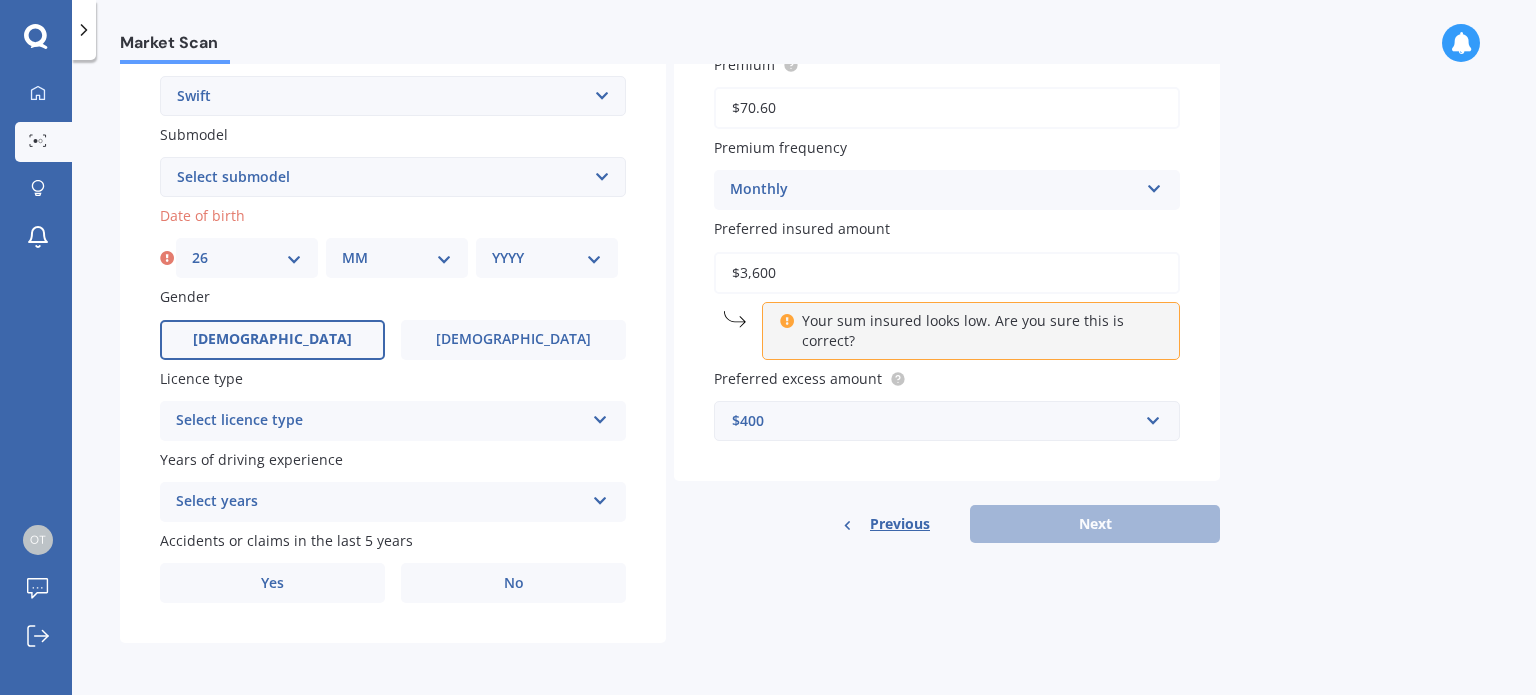 click on "MM 01 02 03 04 05 06 07 08 09 10 11 12" at bounding box center (397, 258) 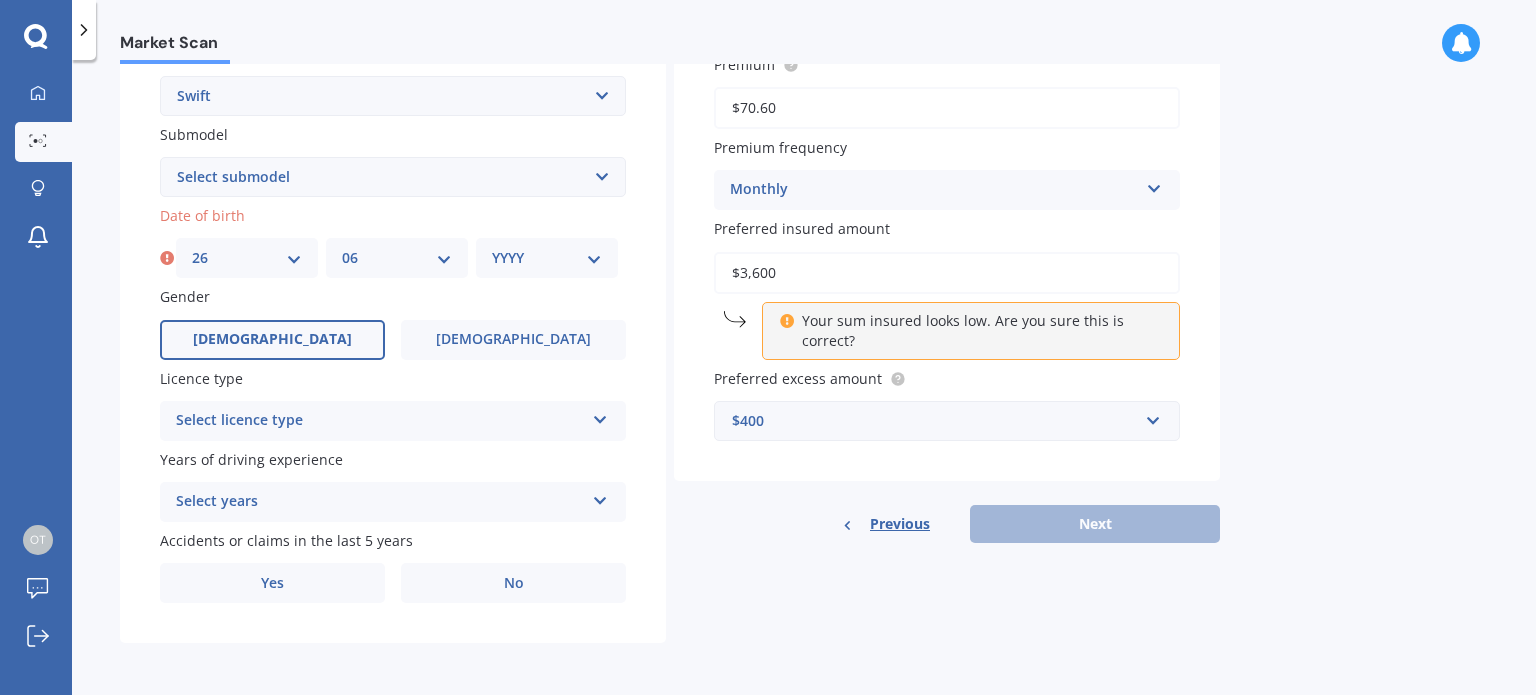 click on "MM 01 02 03 04 05 06 07 08 09 10 11 12" at bounding box center [397, 258] 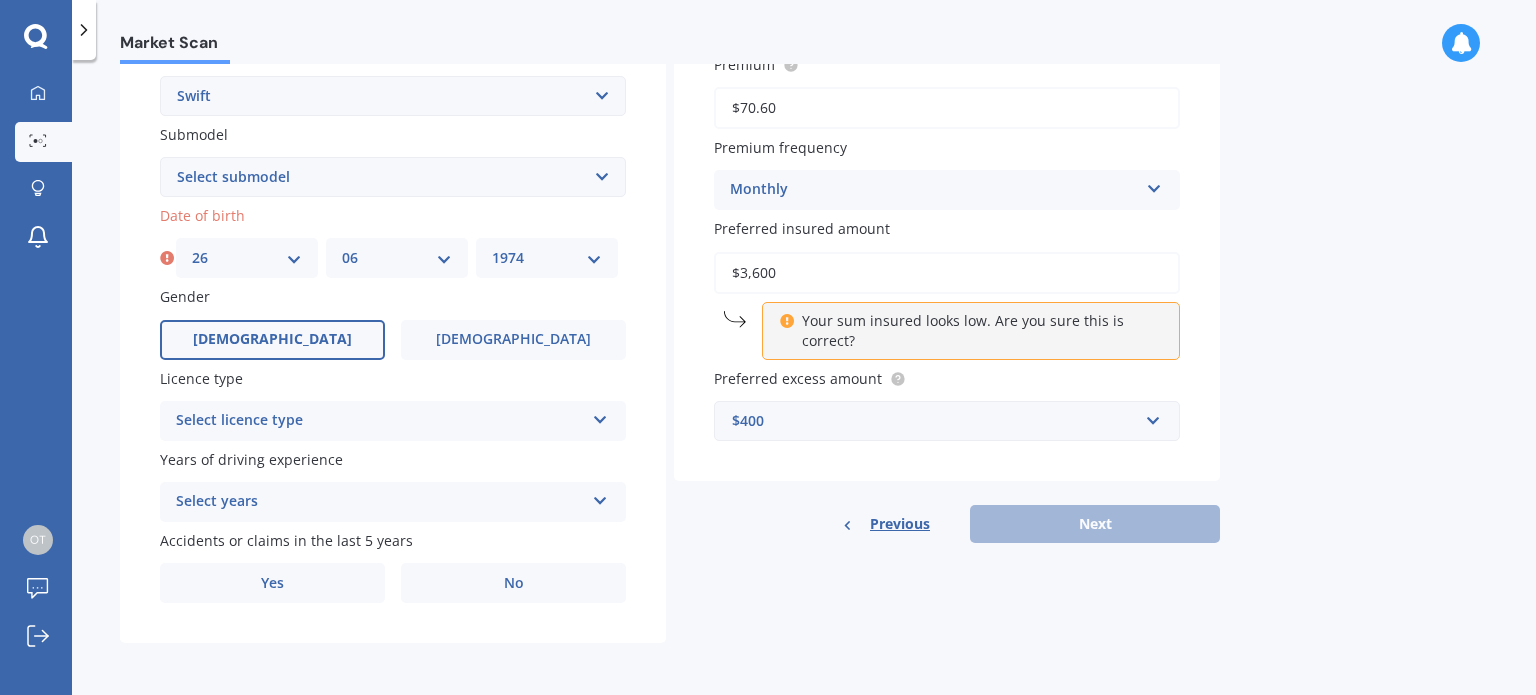 click on "YYYY 2025 2024 2023 2022 2021 2020 2019 2018 2017 2016 2015 2014 2013 2012 2011 2010 2009 2008 2007 2006 2005 2004 2003 2002 2001 2000 1999 1998 1997 1996 1995 1994 1993 1992 1991 1990 1989 1988 1987 1986 1985 1984 1983 1982 1981 1980 1979 1978 1977 1976 1975 1974 1973 1972 1971 1970 1969 1968 1967 1966 1965 1964 1963 1962 1961 1960 1959 1958 1957 1956 1955 1954 1953 1952 1951 1950 1949 1948 1947 1946 1945 1944 1943 1942 1941 1940 1939 1938 1937 1936 1935 1934 1933 1932 1931 1930 1929 1928 1927 1926" at bounding box center [547, 258] 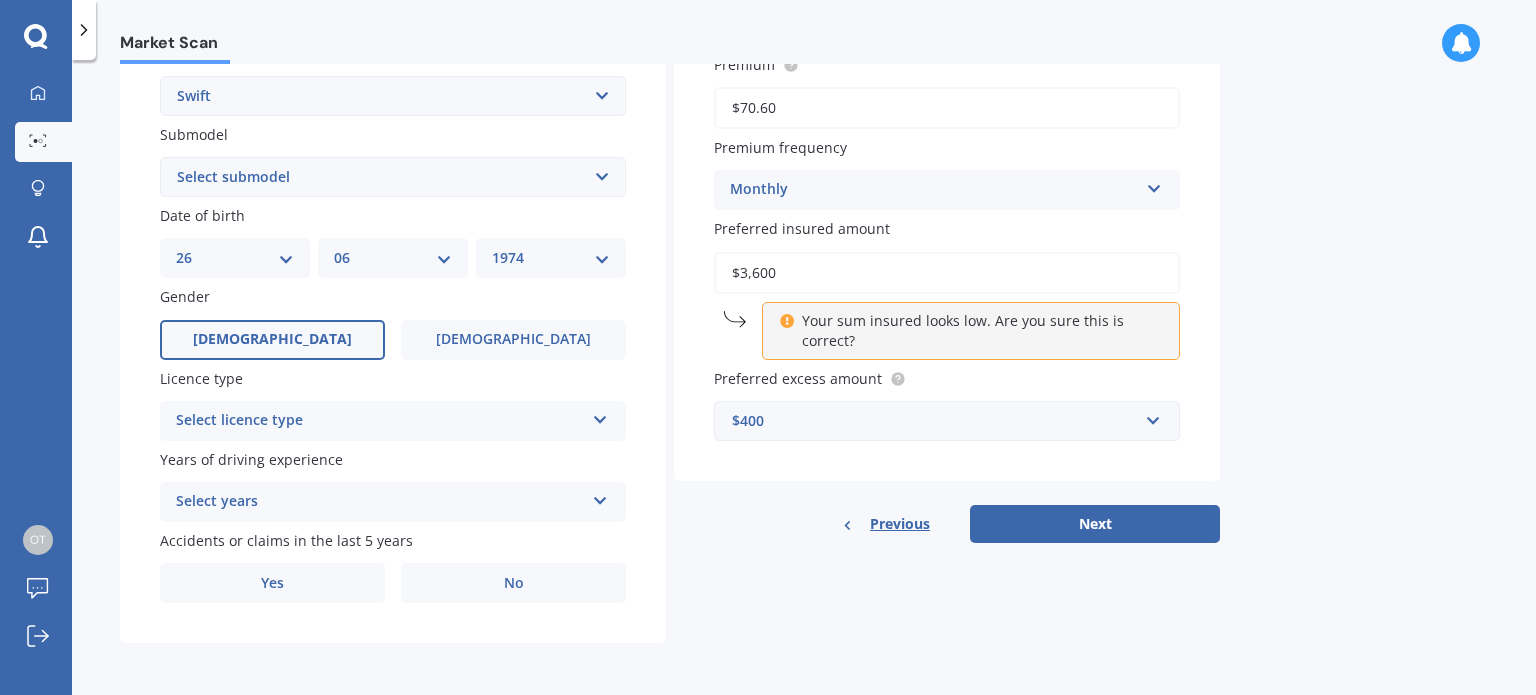 click on "Select licence type" at bounding box center (380, 421) 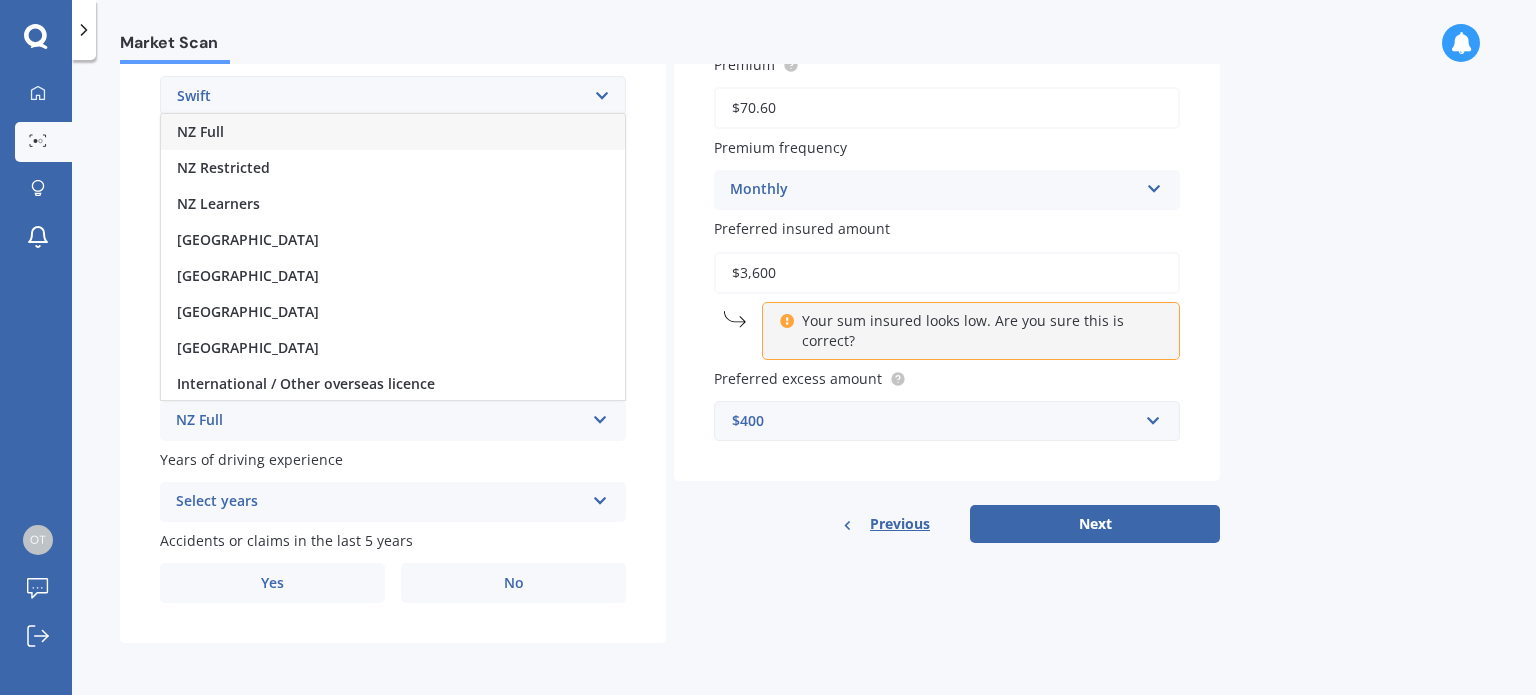 click on "NZ Full" at bounding box center (393, 132) 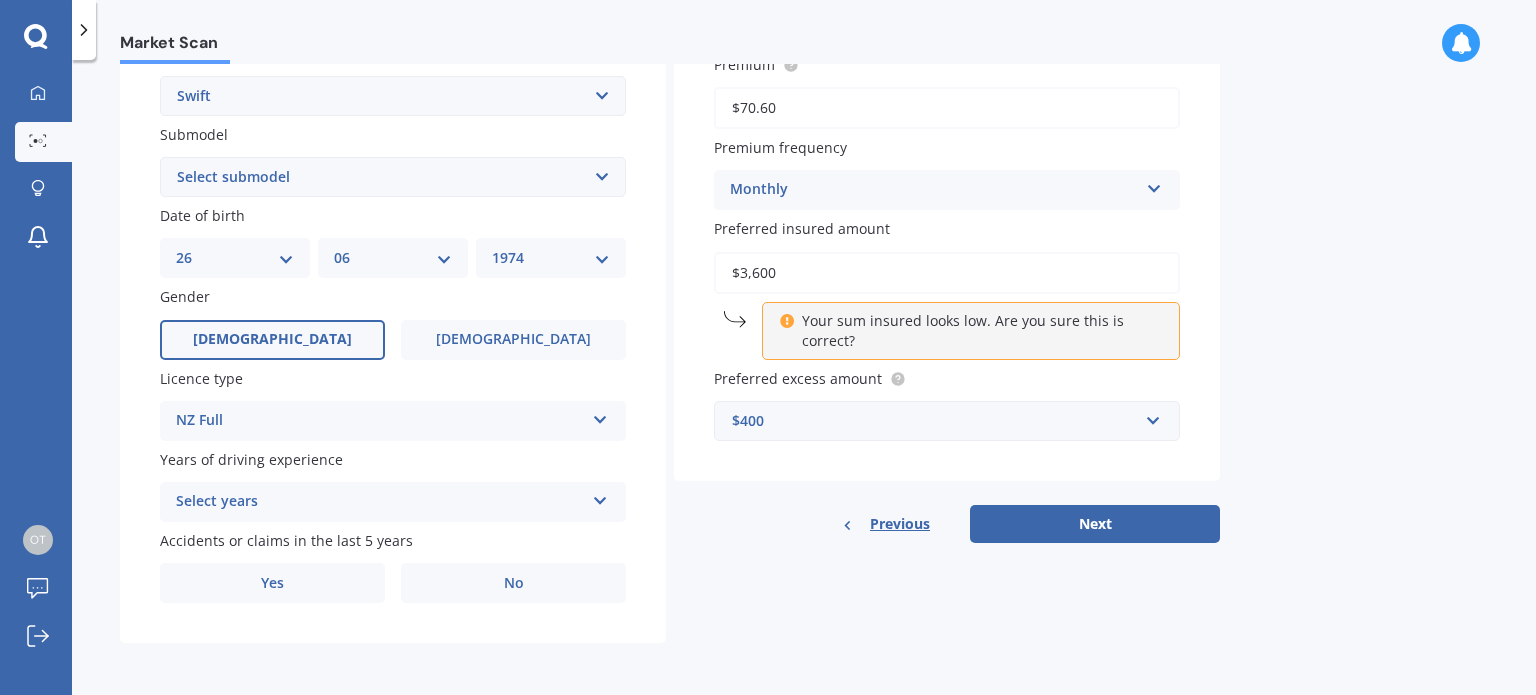 click on "Select years" at bounding box center (380, 502) 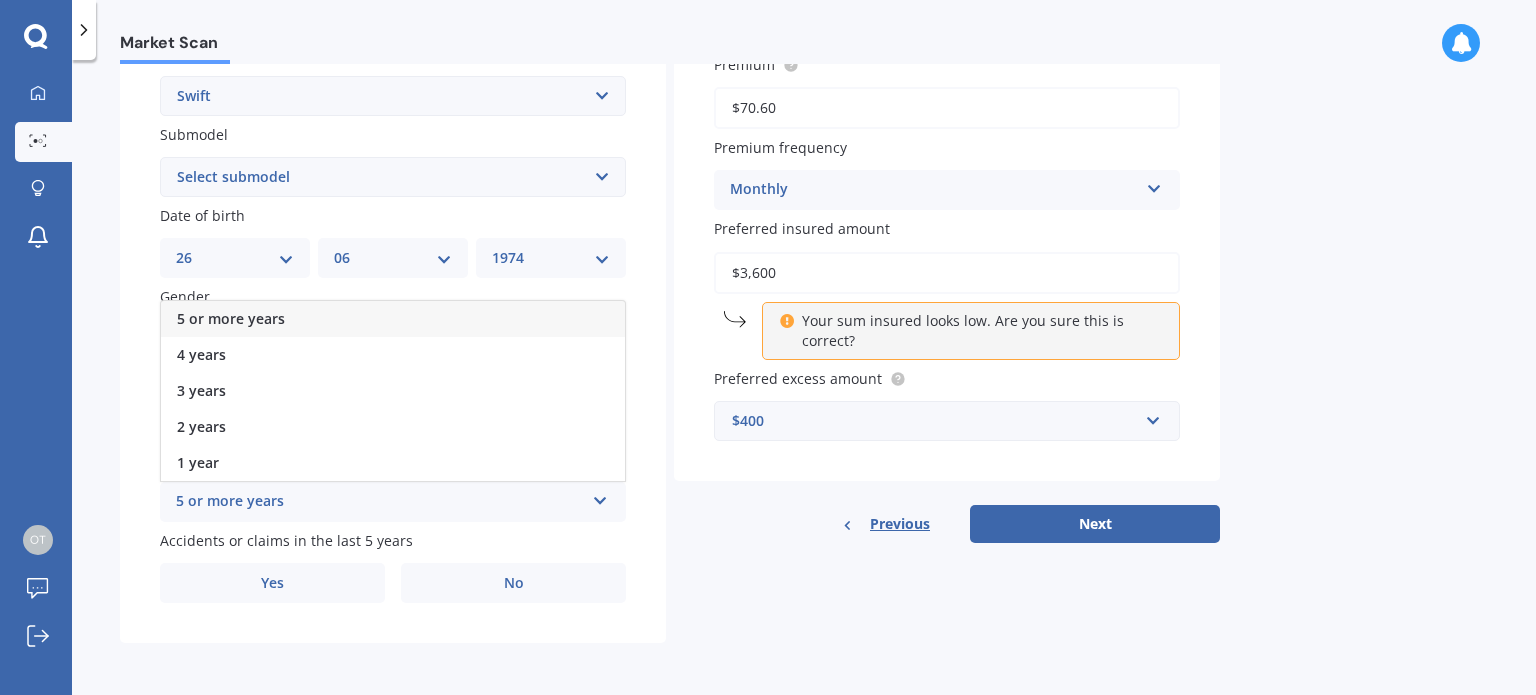 click on "5 or more years" at bounding box center (393, 319) 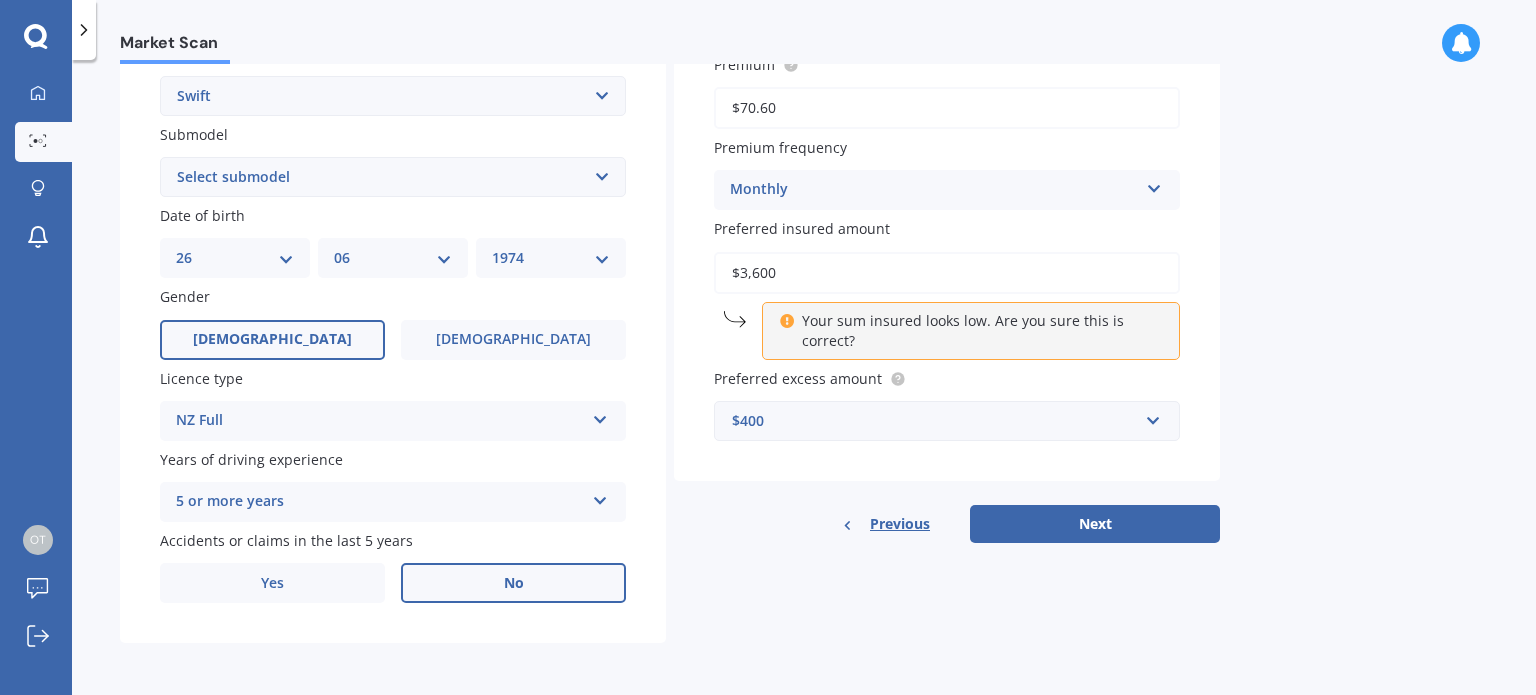 click on "No" at bounding box center (513, 583) 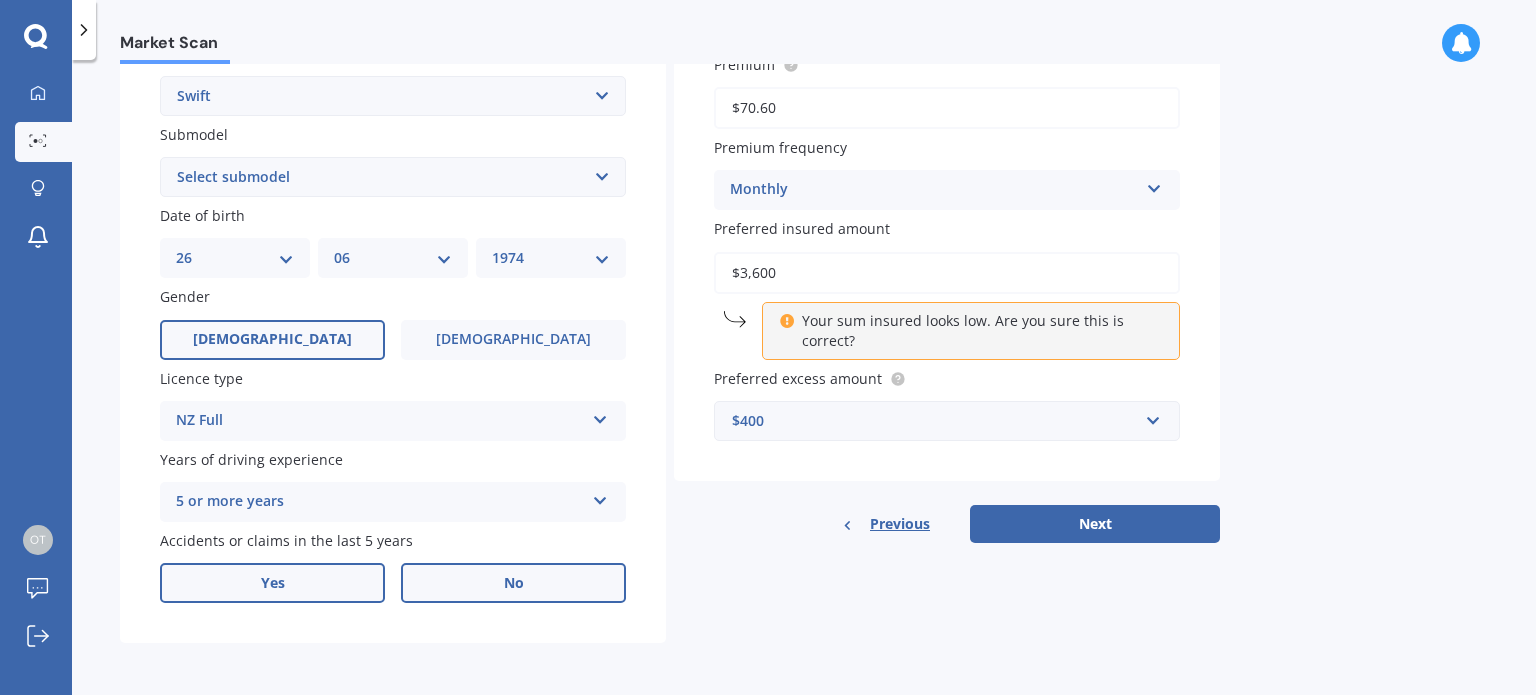 click on "Yes" at bounding box center (272, 583) 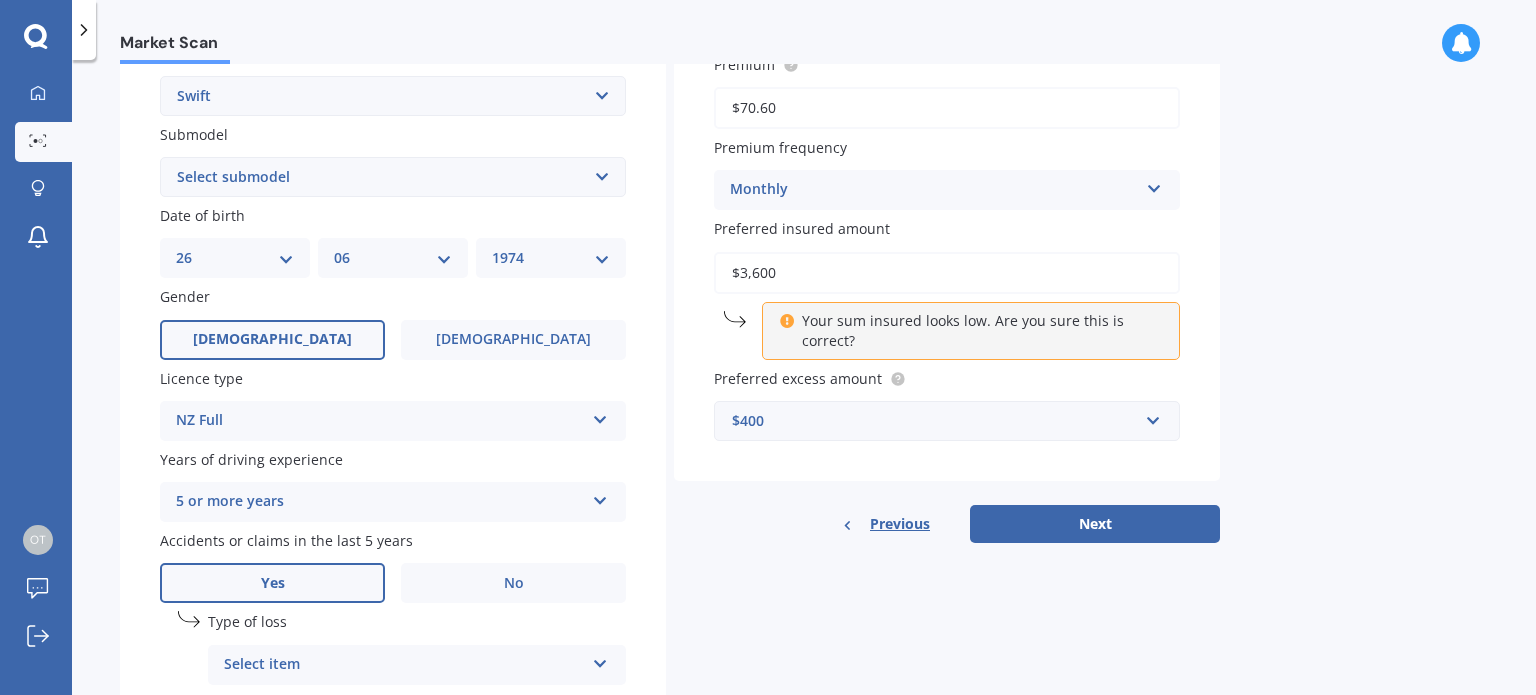 scroll, scrollTop: 699, scrollLeft: 0, axis: vertical 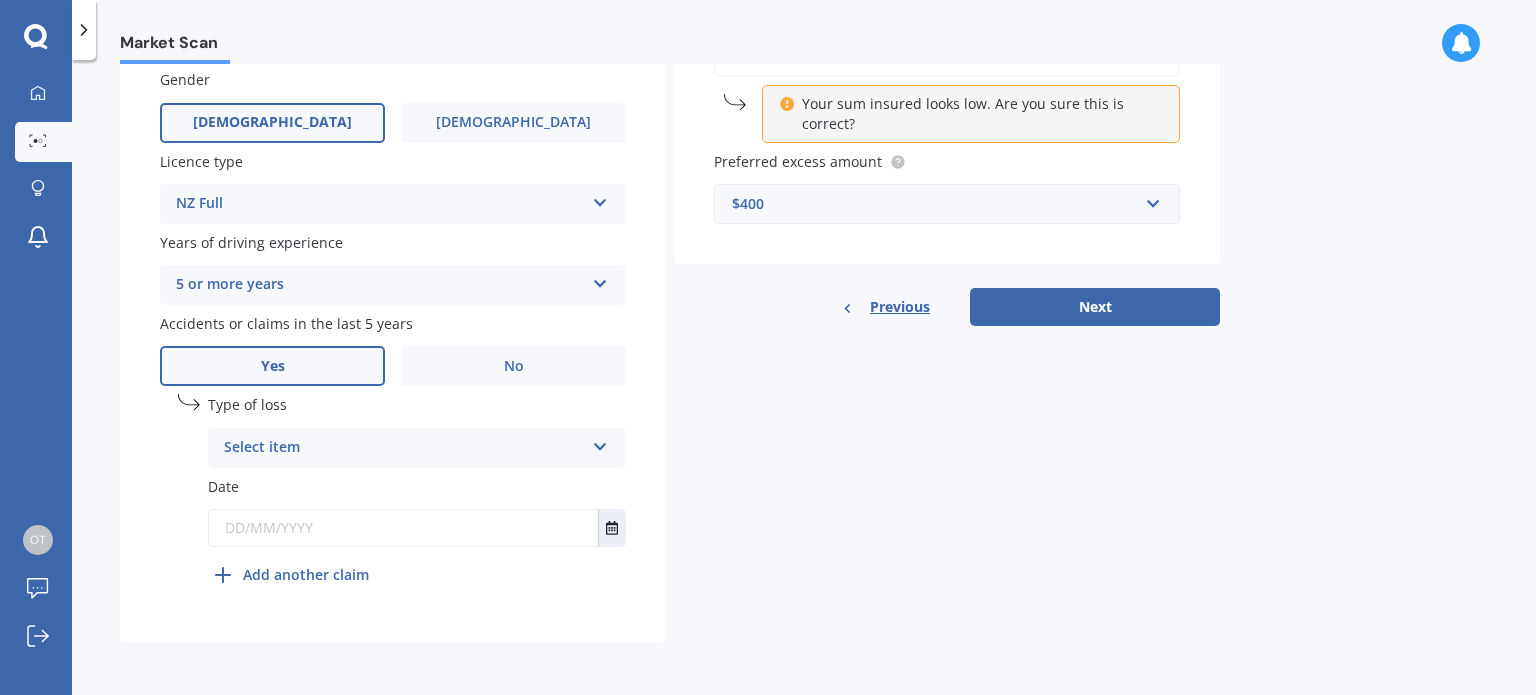click on "Select item" at bounding box center [404, 448] 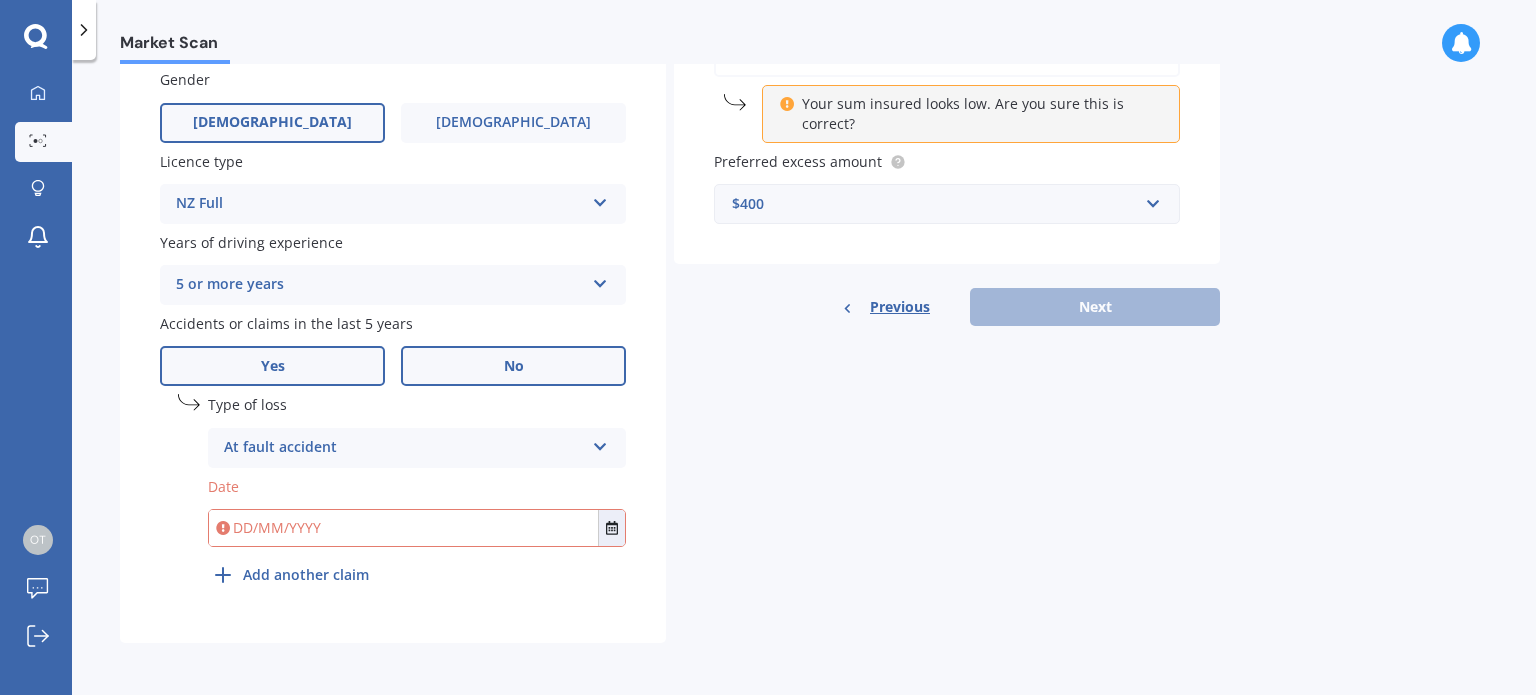click on "No" at bounding box center (513, 366) 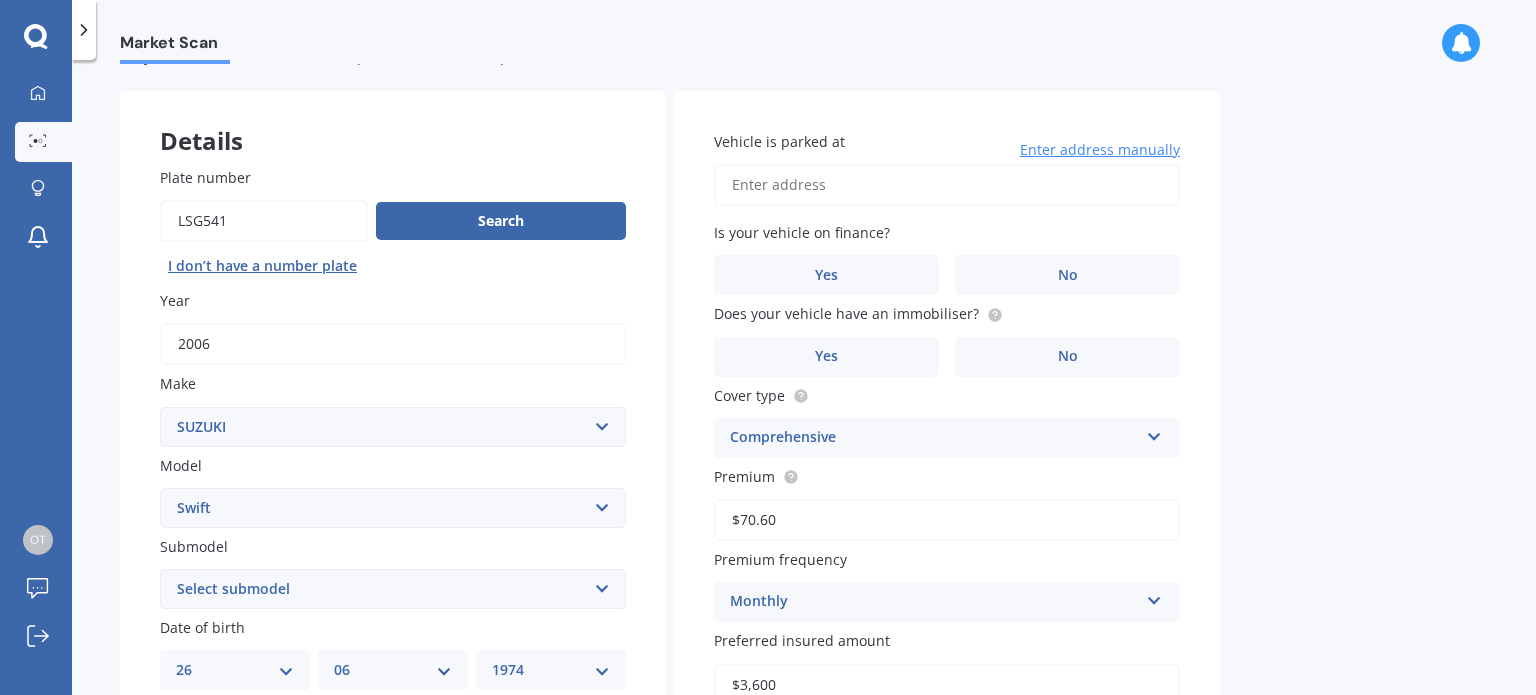 scroll, scrollTop: 0, scrollLeft: 0, axis: both 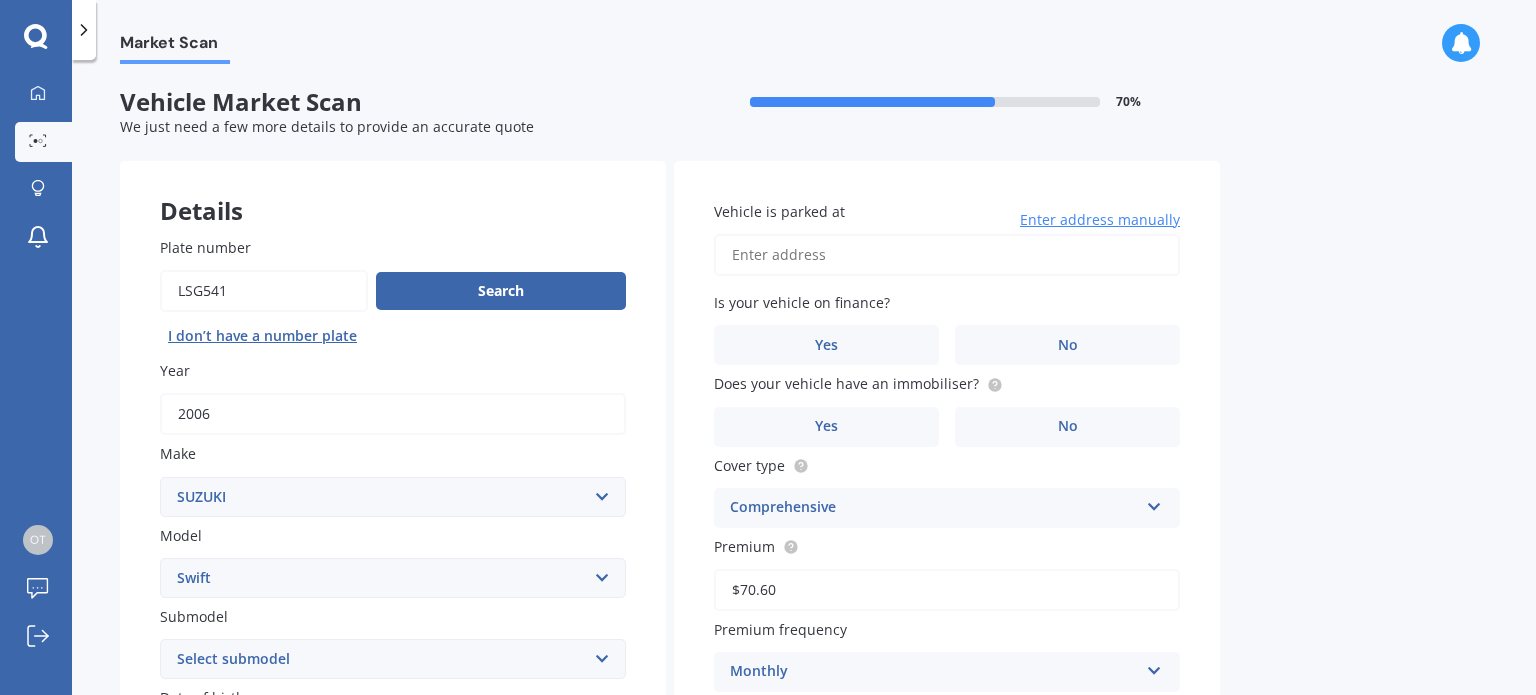 click on "Vehicle is parked at" at bounding box center (947, 255) 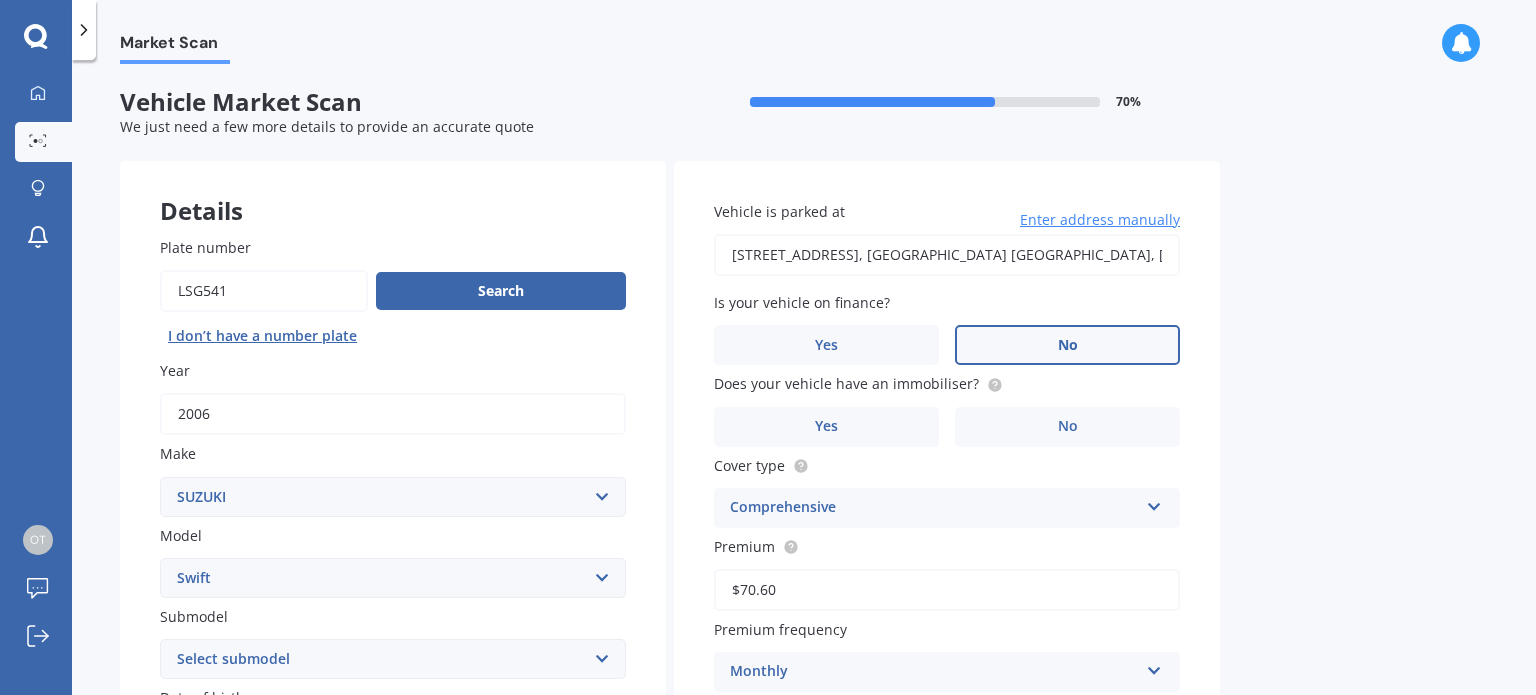 click on "No" at bounding box center [1067, 345] 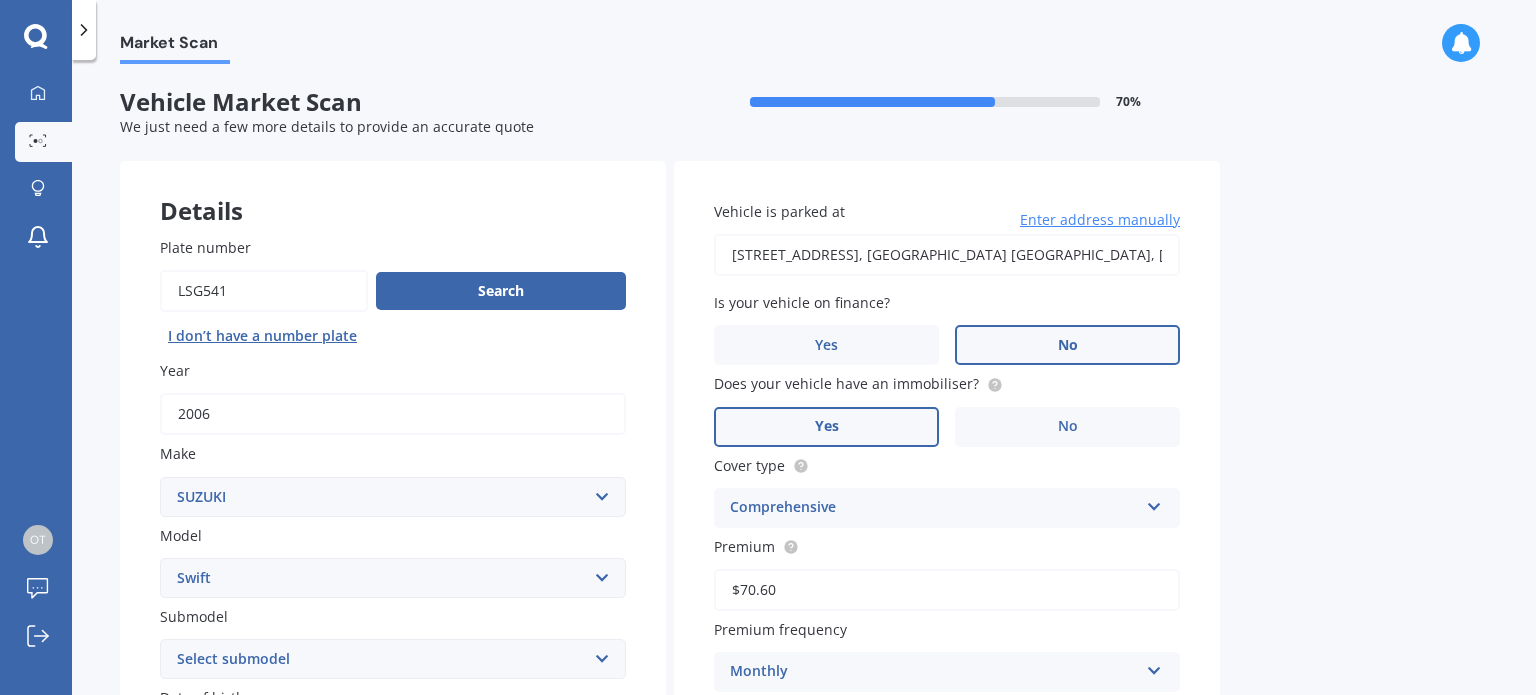 click on "Yes" at bounding box center (826, 427) 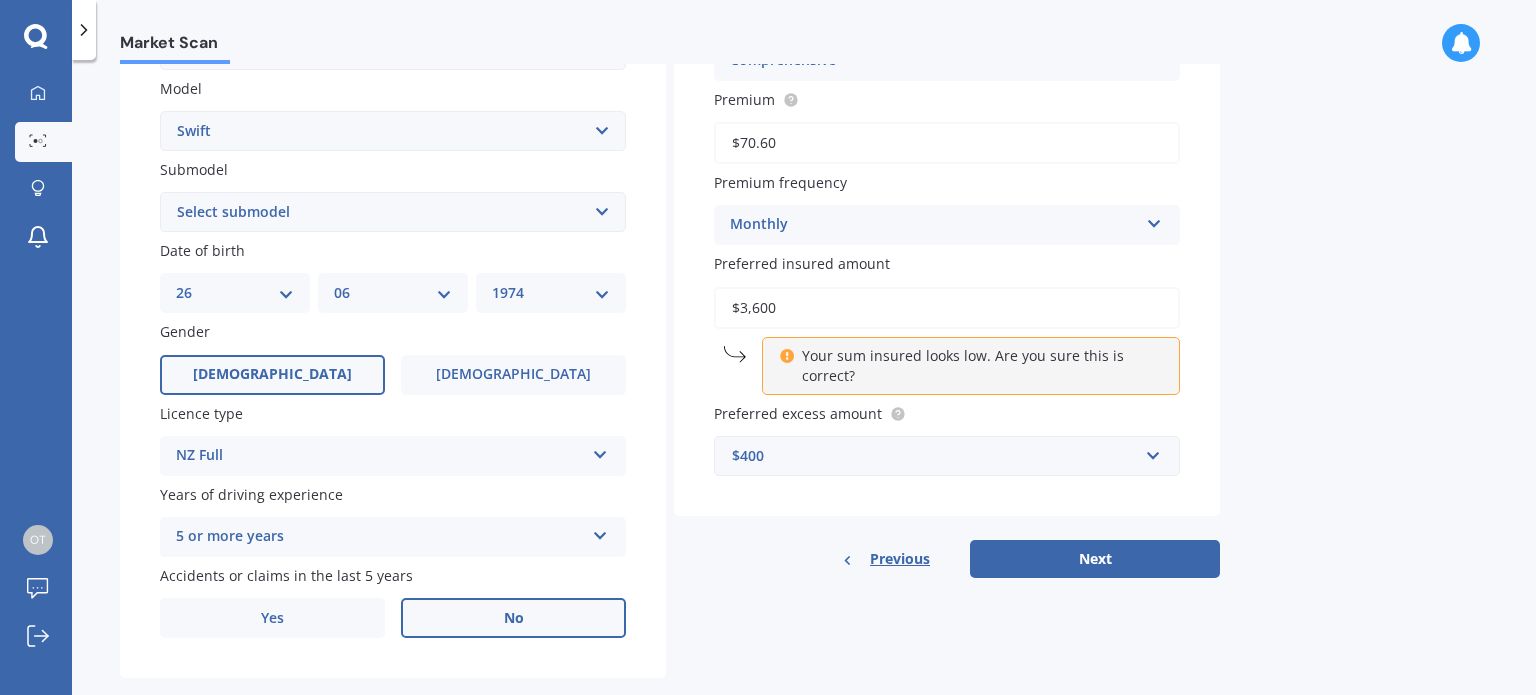 scroll, scrollTop: 458, scrollLeft: 0, axis: vertical 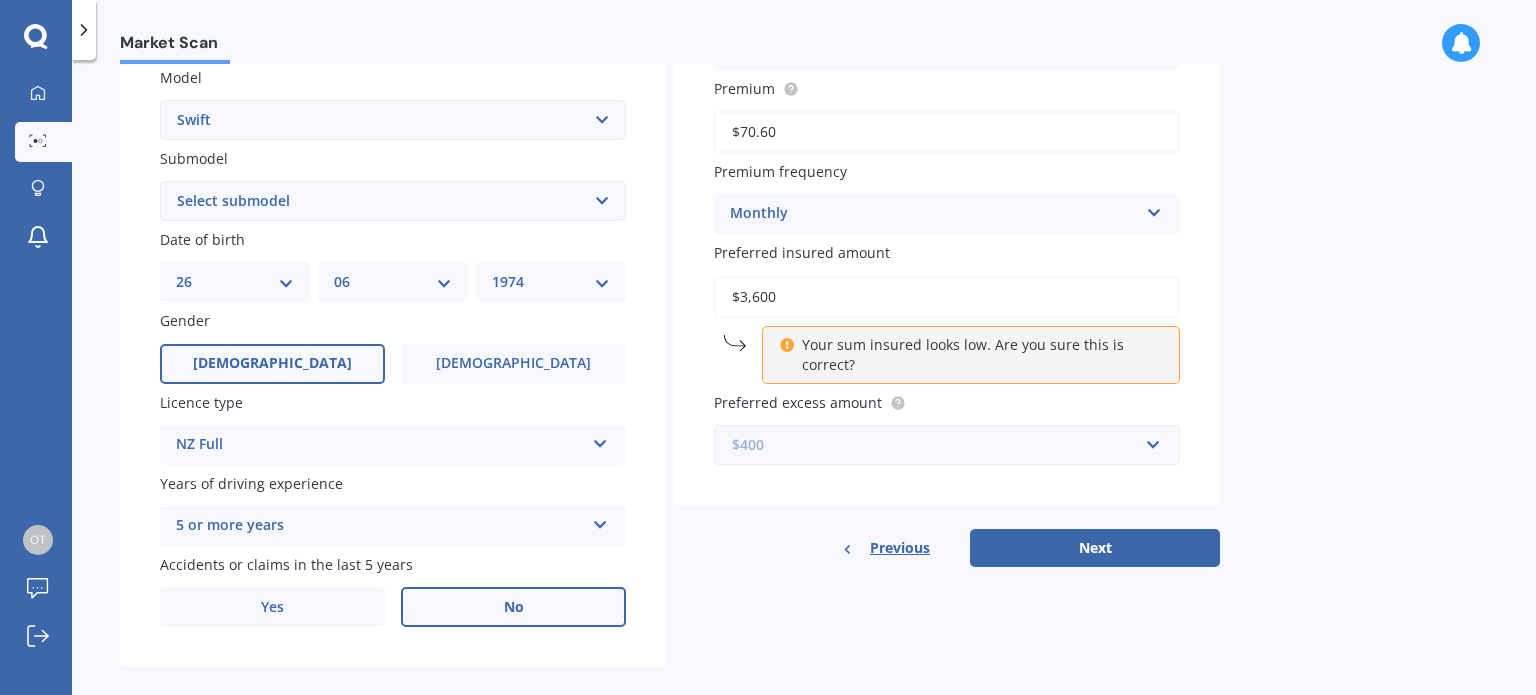 click at bounding box center (940, 445) 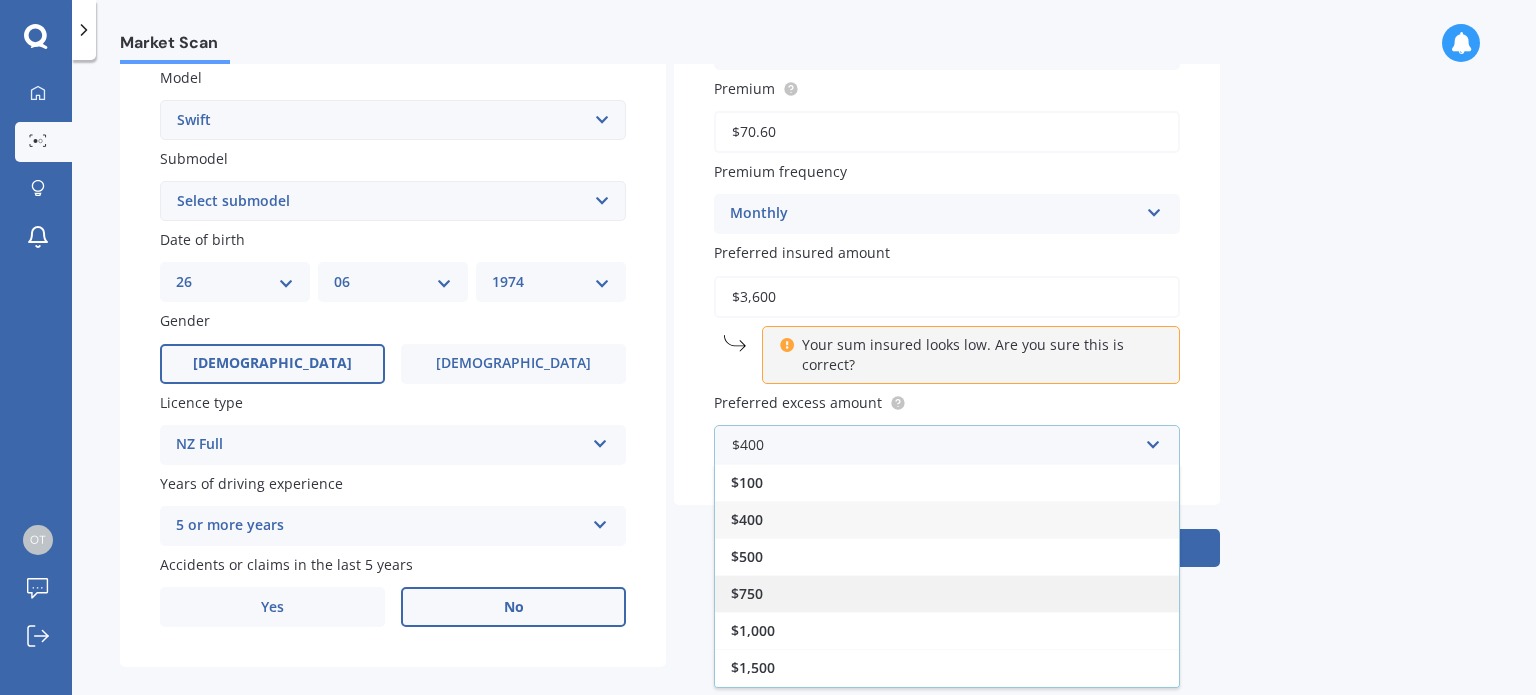 click on "$750" at bounding box center [947, 593] 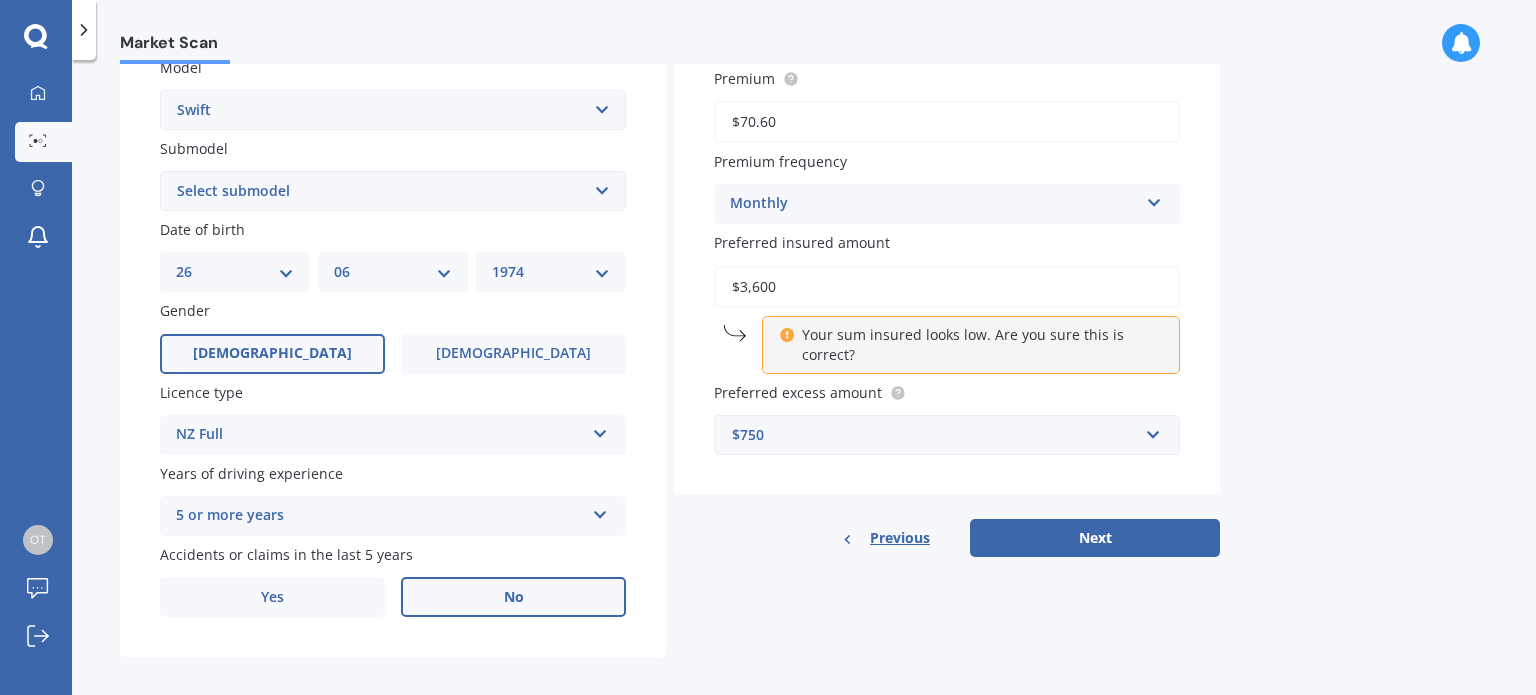 scroll, scrollTop: 482, scrollLeft: 0, axis: vertical 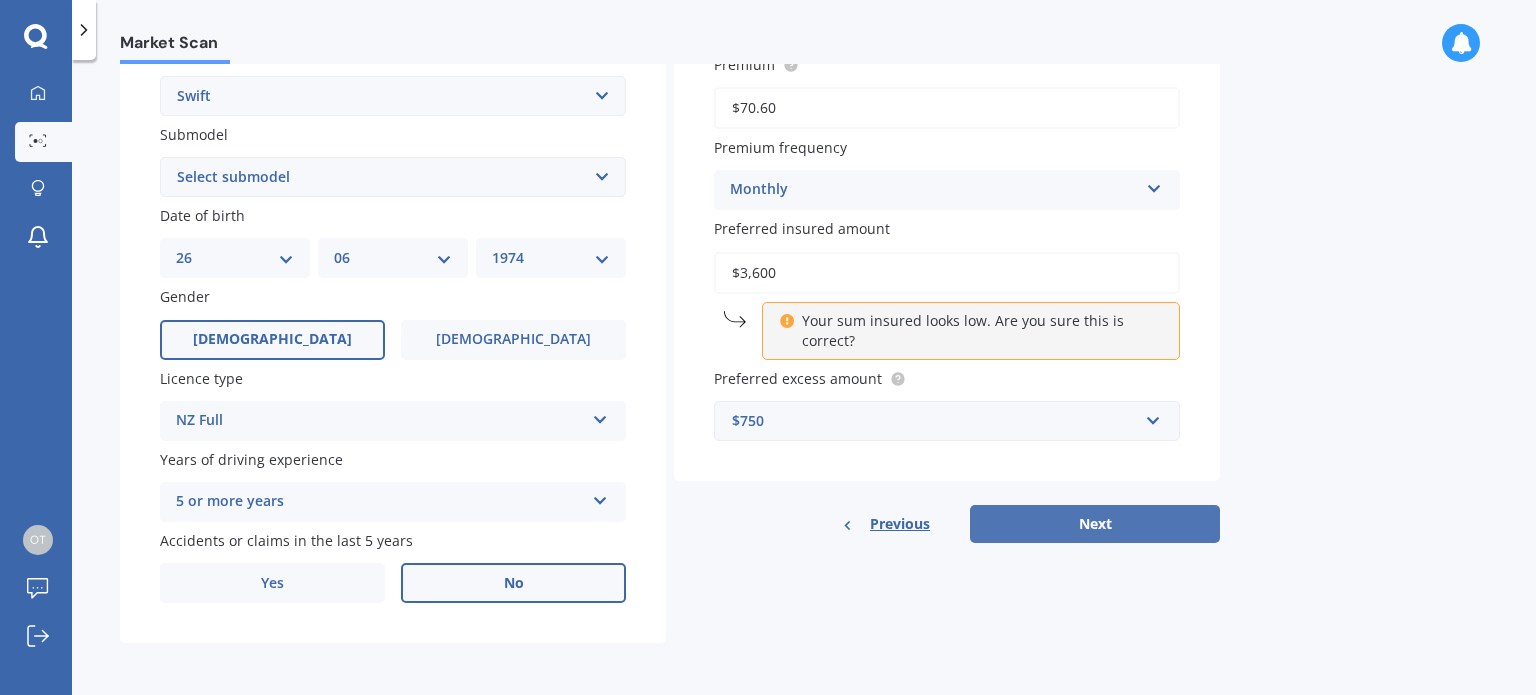 click on "Next" at bounding box center (1095, 524) 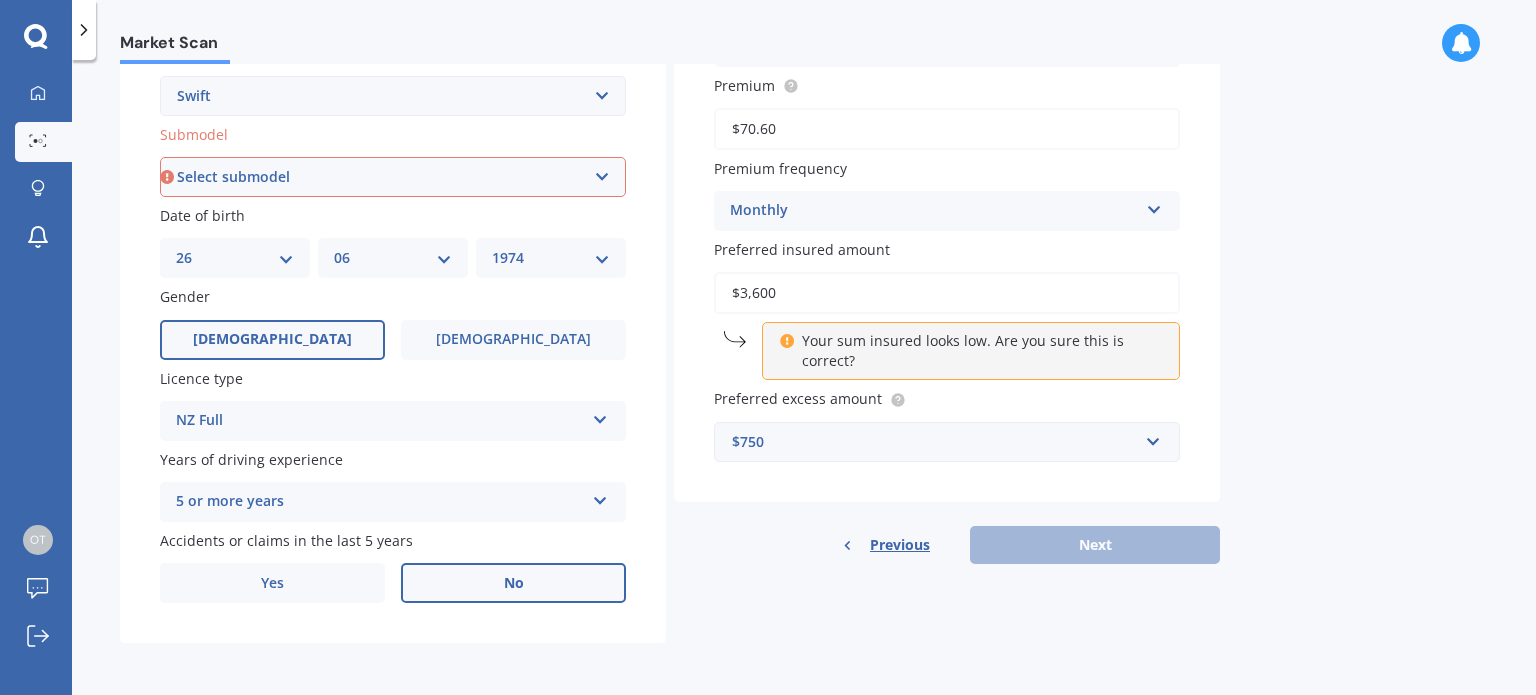 click on "Select submodel (All other) Cino Diesel Turbo GA GL GLX GO GP GS GTI LTD RS Hybrid RS non turbo RS turbo RSX SE Sport 1.6 Sport turbo" at bounding box center [393, 177] 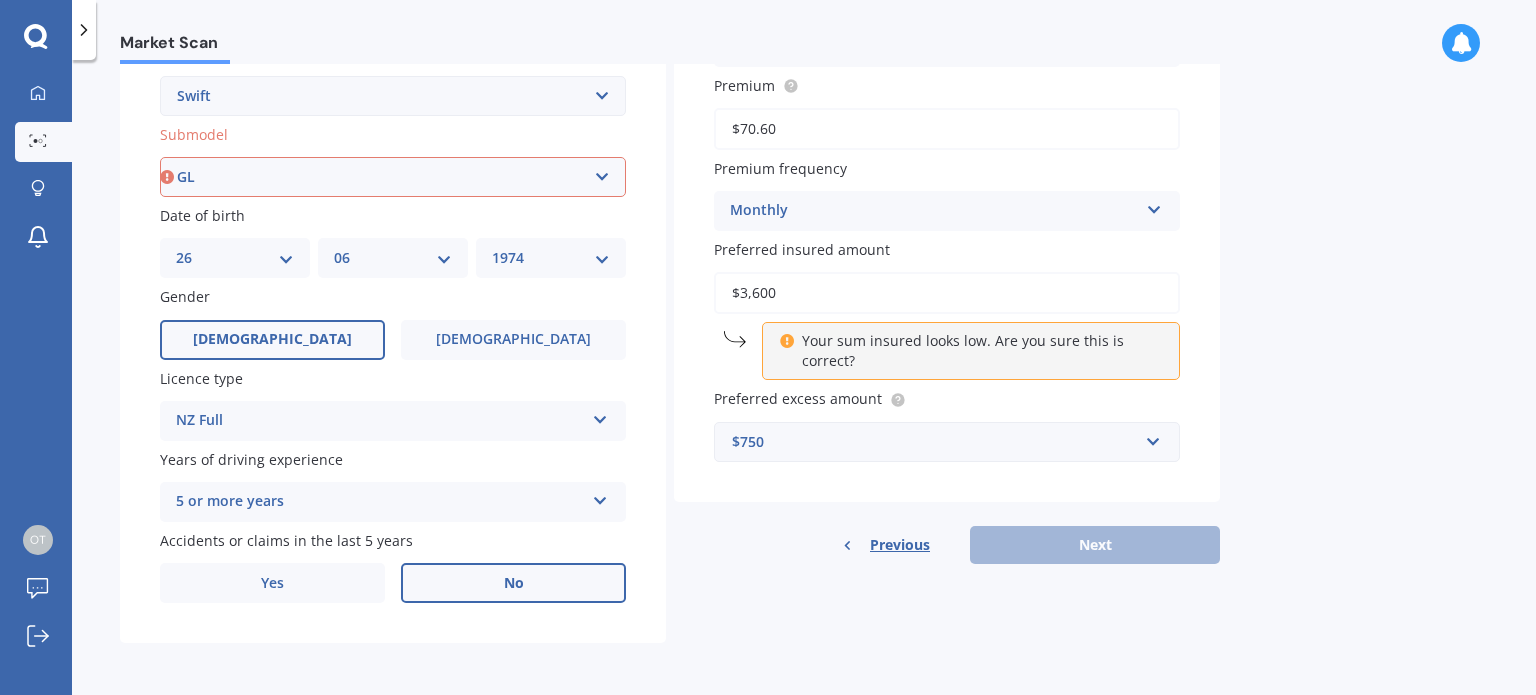 click on "Select submodel (All other) Cino Diesel Turbo GA GL GLX GO GP GS GTI LTD RS Hybrid RS non turbo RS turbo RSX SE Sport 1.6 Sport turbo" at bounding box center [393, 177] 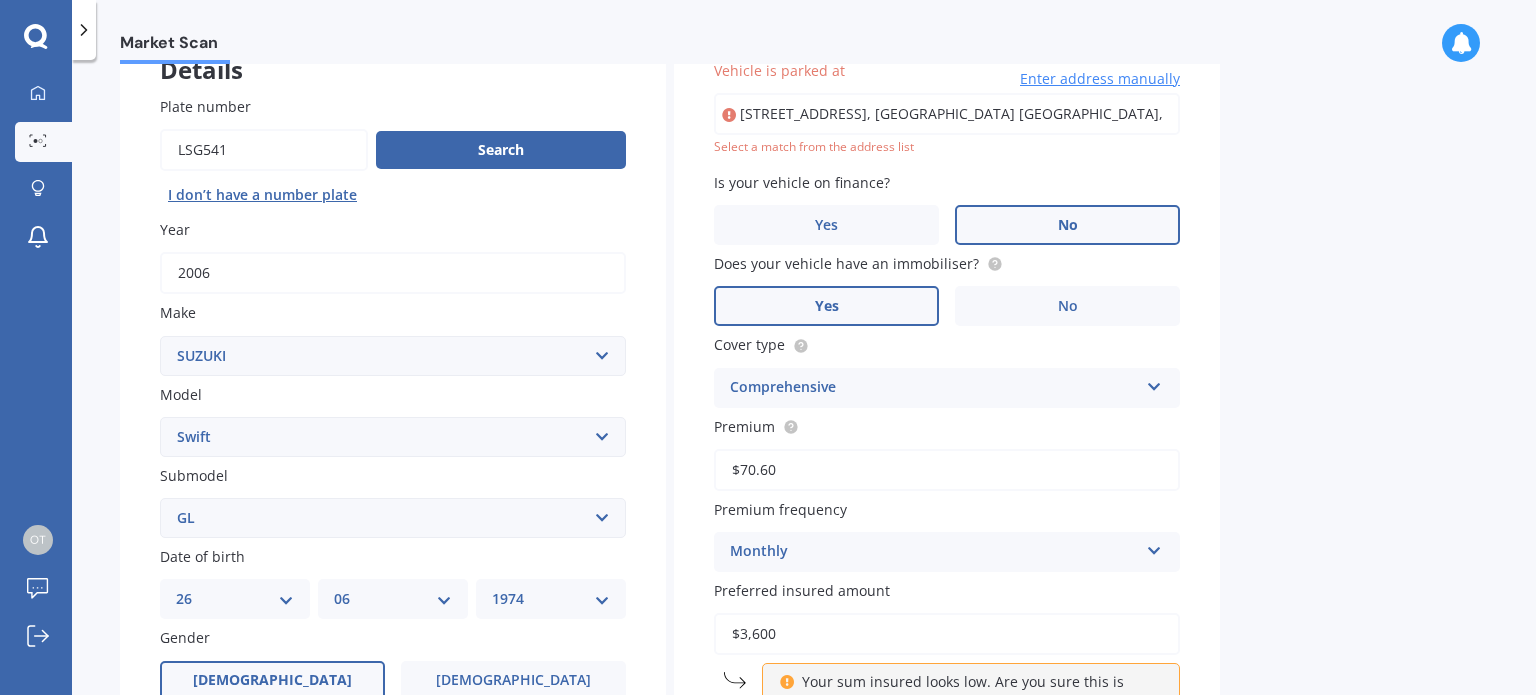 scroll, scrollTop: 136, scrollLeft: 0, axis: vertical 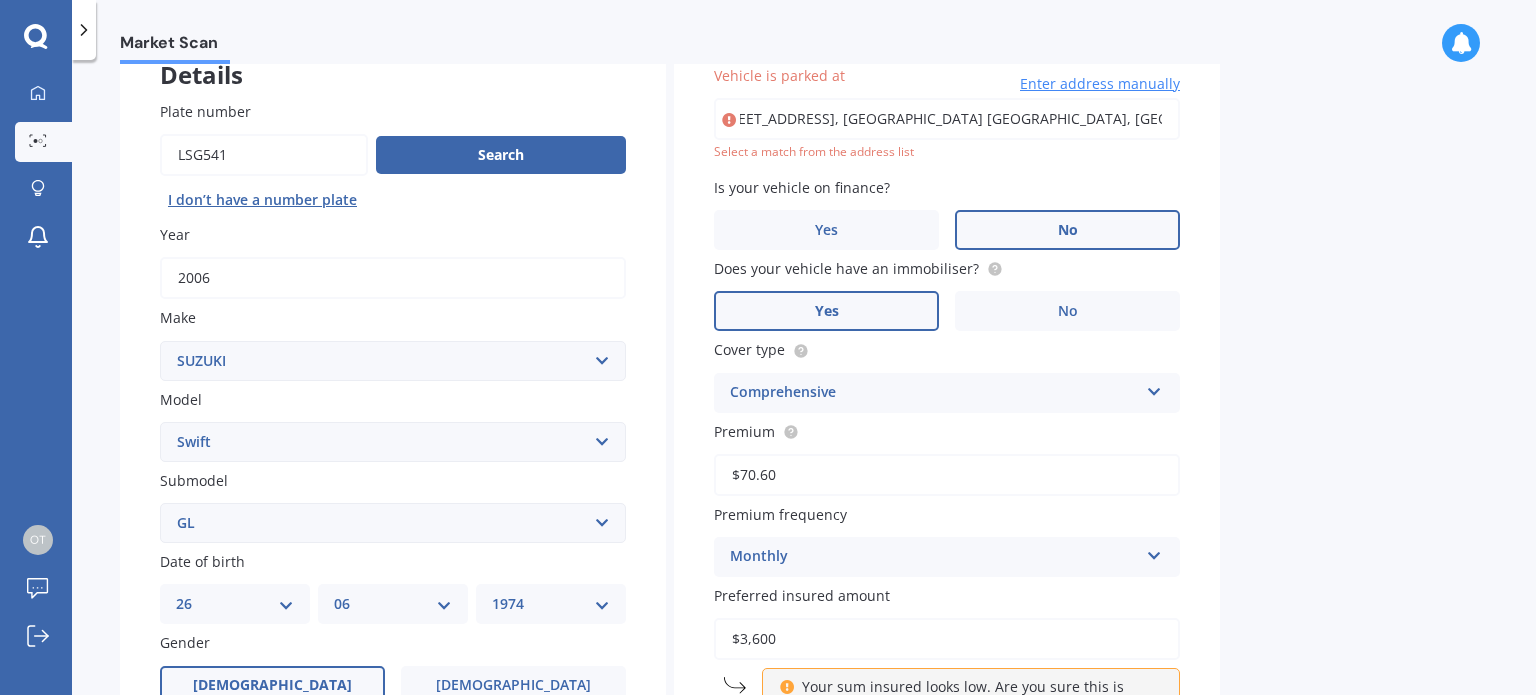 click on "15 Tate Grove, Half Moon Bay Half Moon BayAuckland, Auckland 2012" at bounding box center (947, 119) 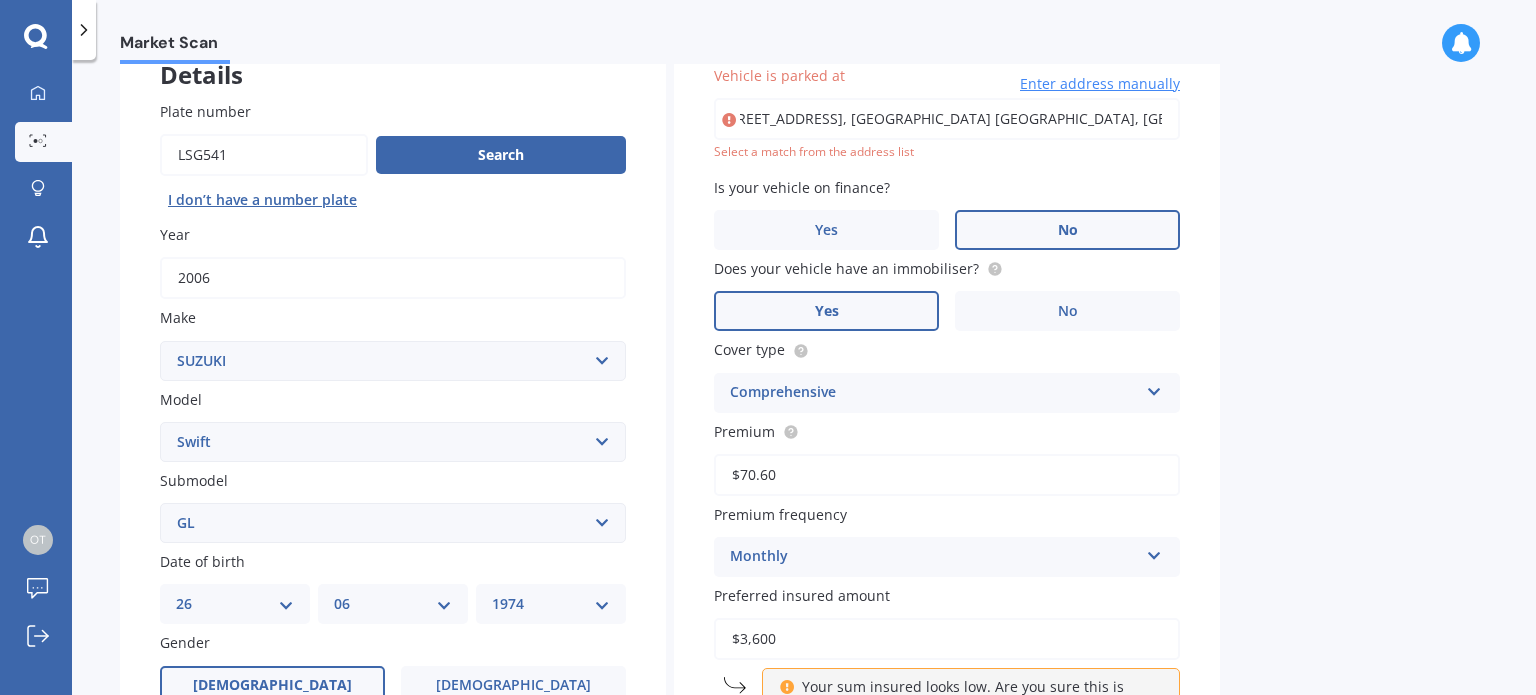 scroll, scrollTop: 0, scrollLeft: 0, axis: both 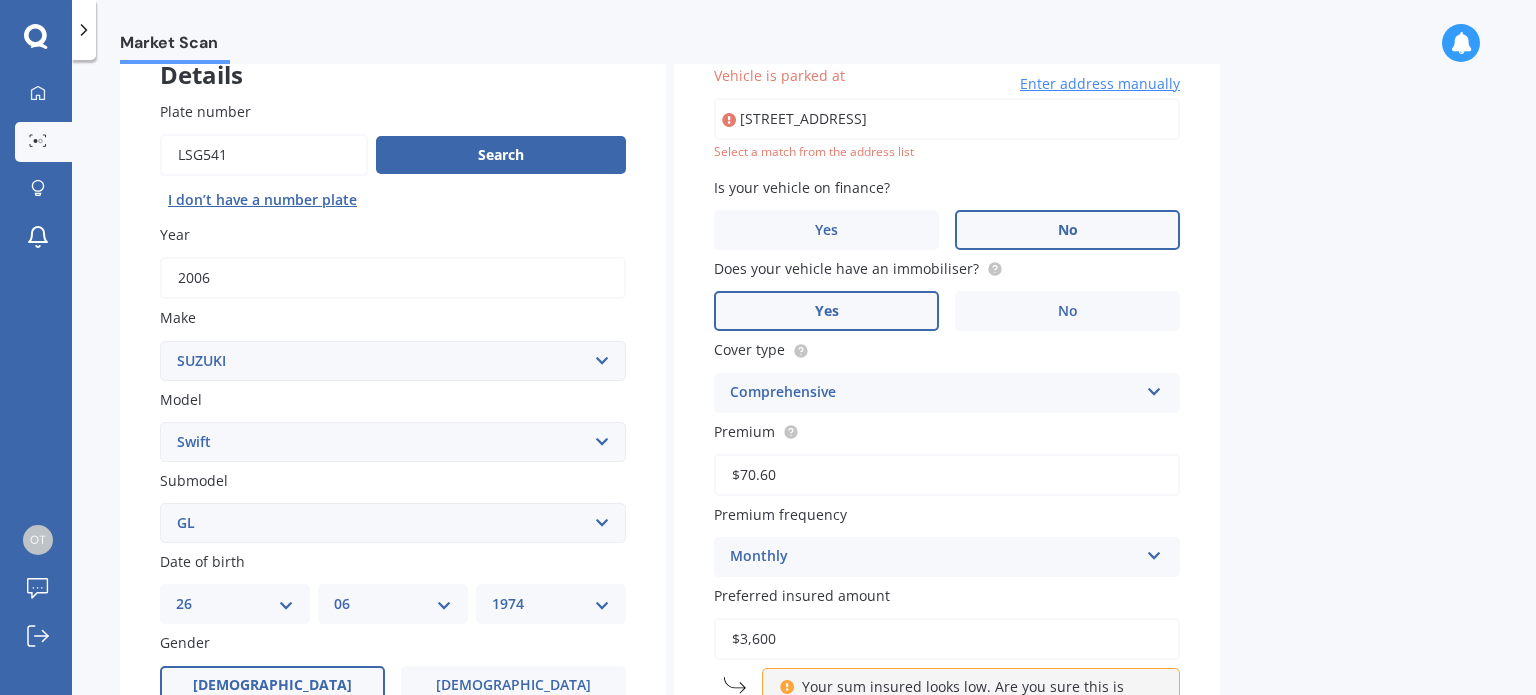 type on "15 Tate Grove, Half Moon Bay, Auckland 2012" 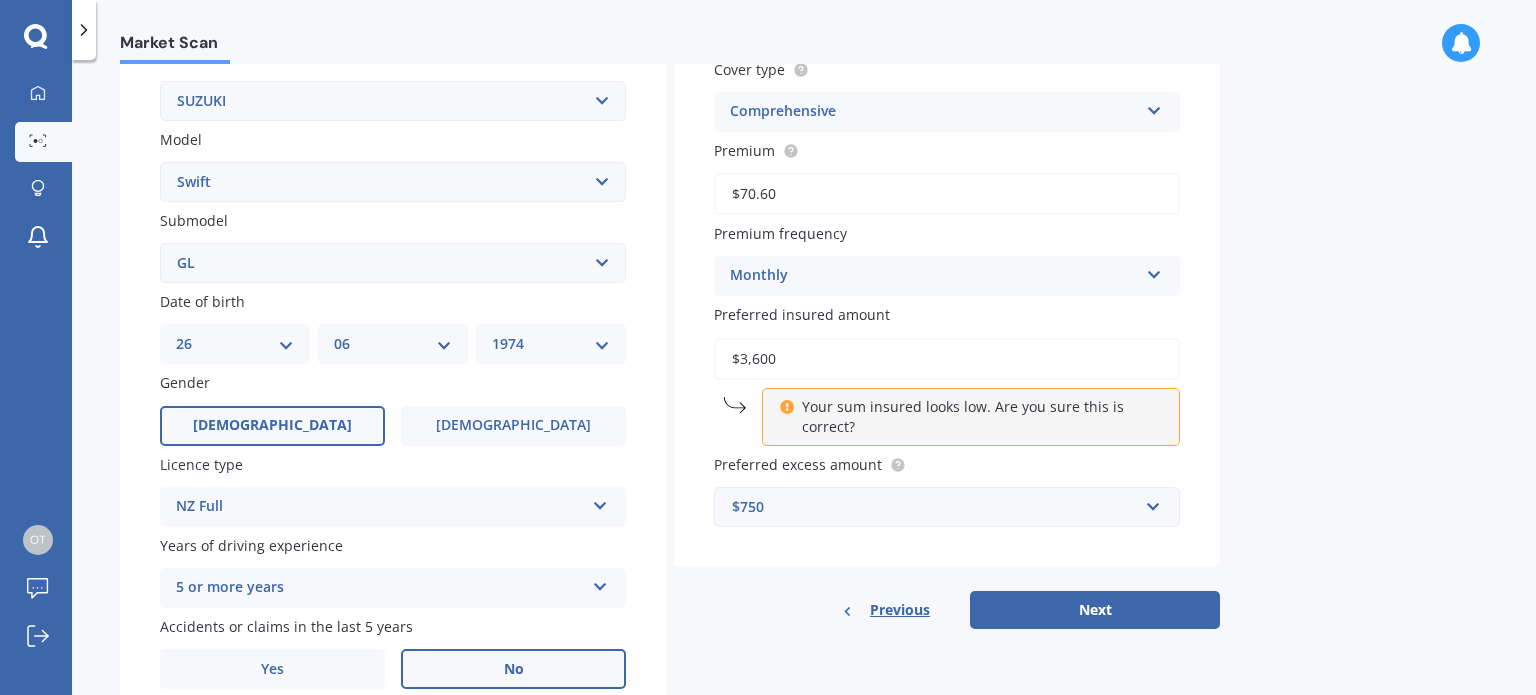 scroll, scrollTop: 482, scrollLeft: 0, axis: vertical 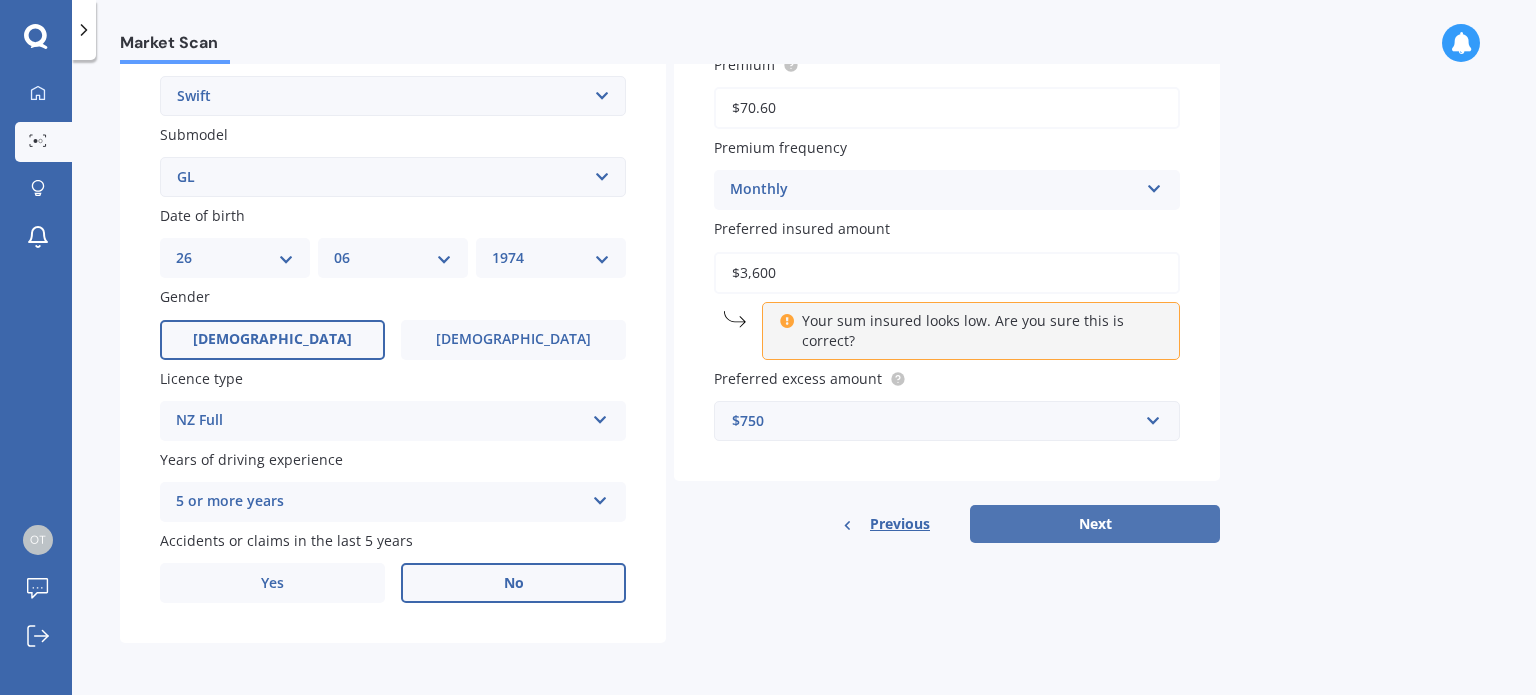 click on "Next" at bounding box center [1095, 524] 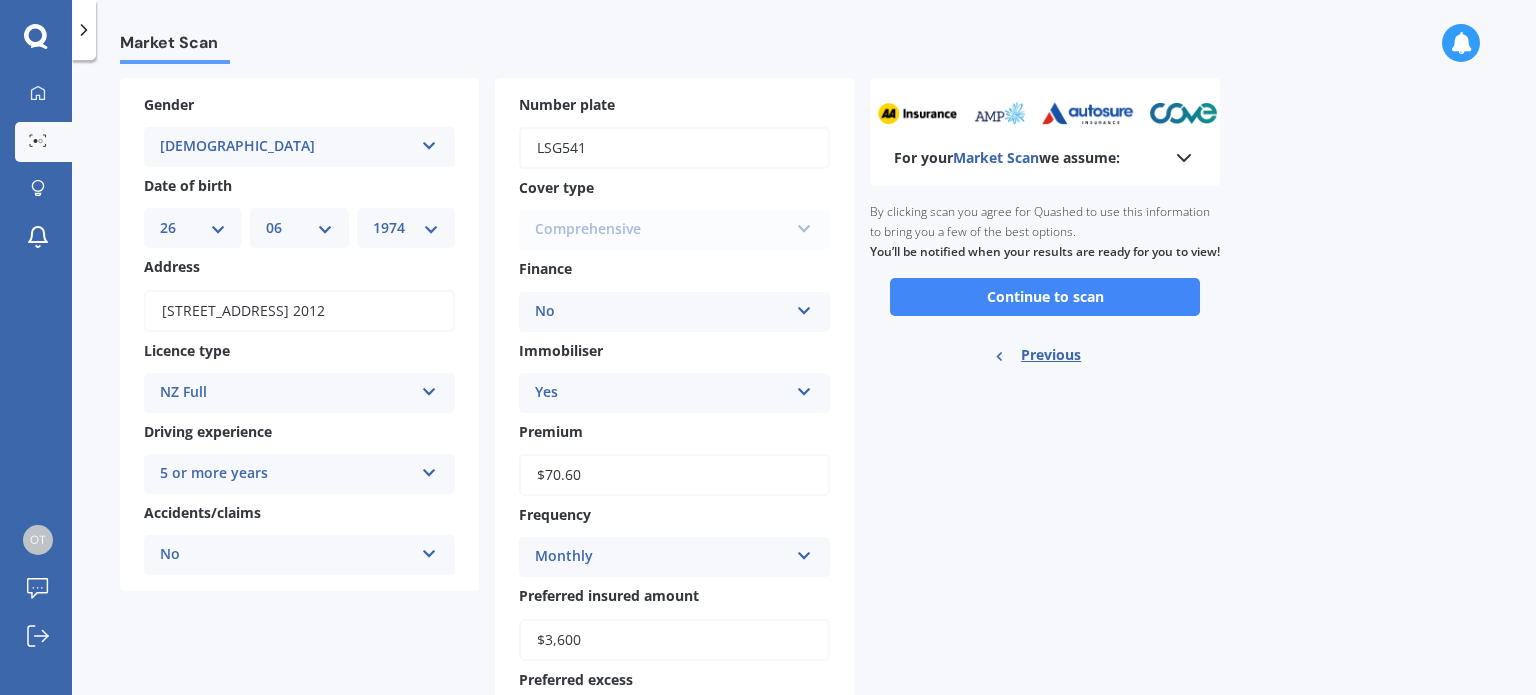 scroll, scrollTop: 59, scrollLeft: 0, axis: vertical 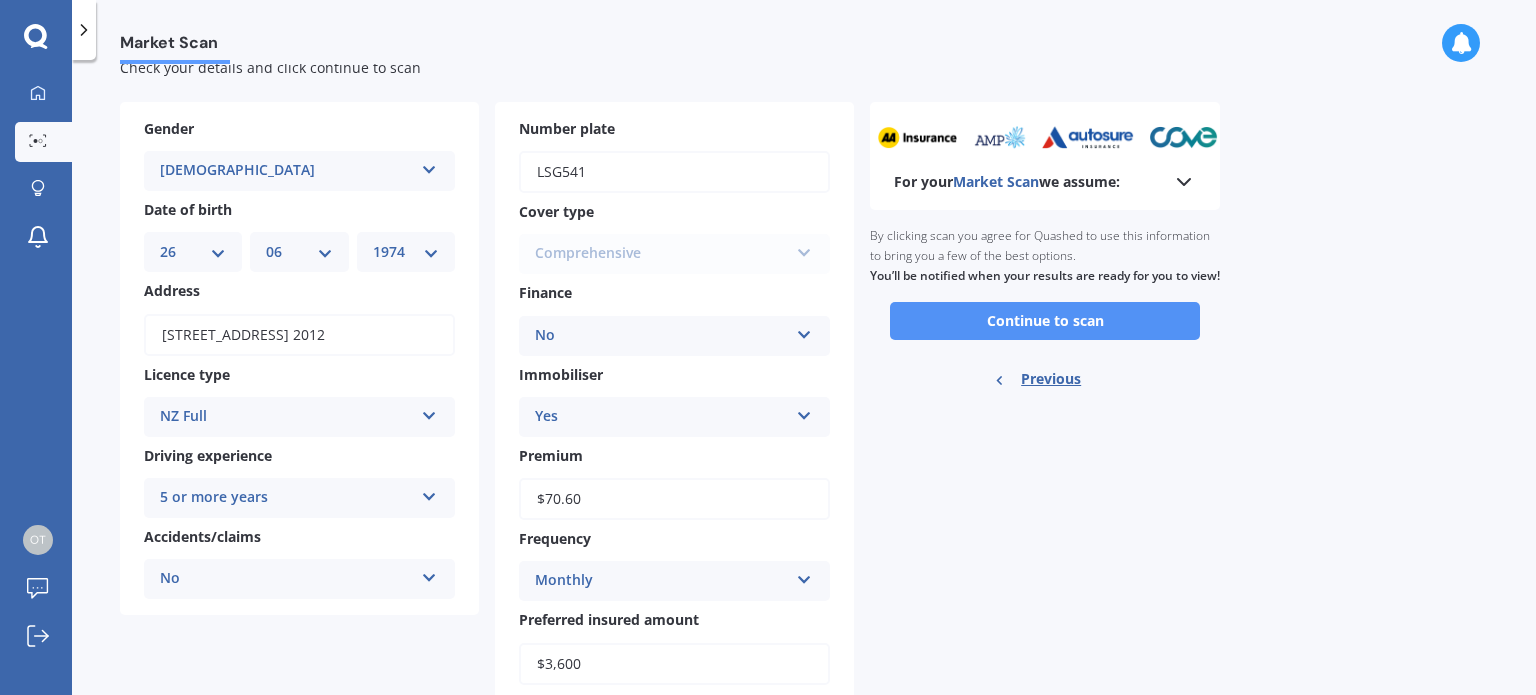 click on "Continue to scan" at bounding box center [1045, 321] 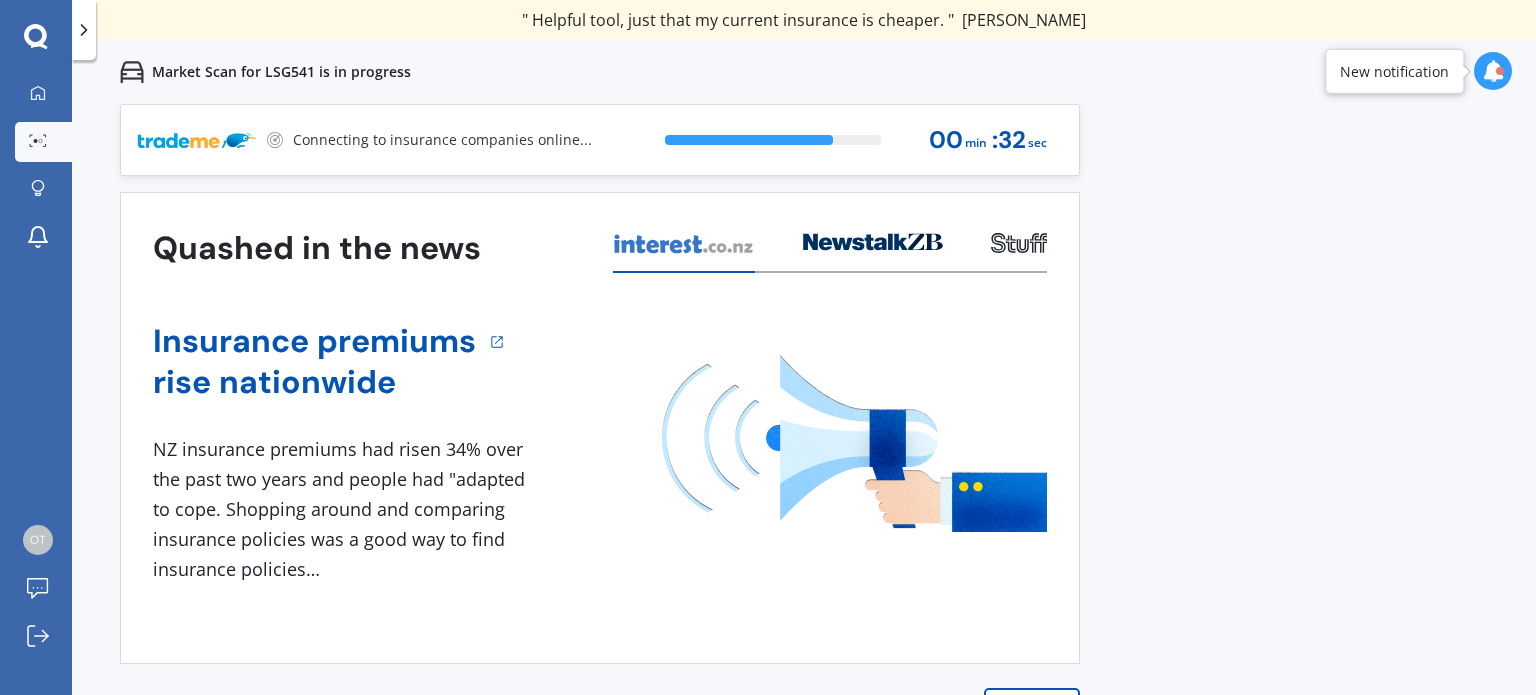 scroll, scrollTop: 28, scrollLeft: 0, axis: vertical 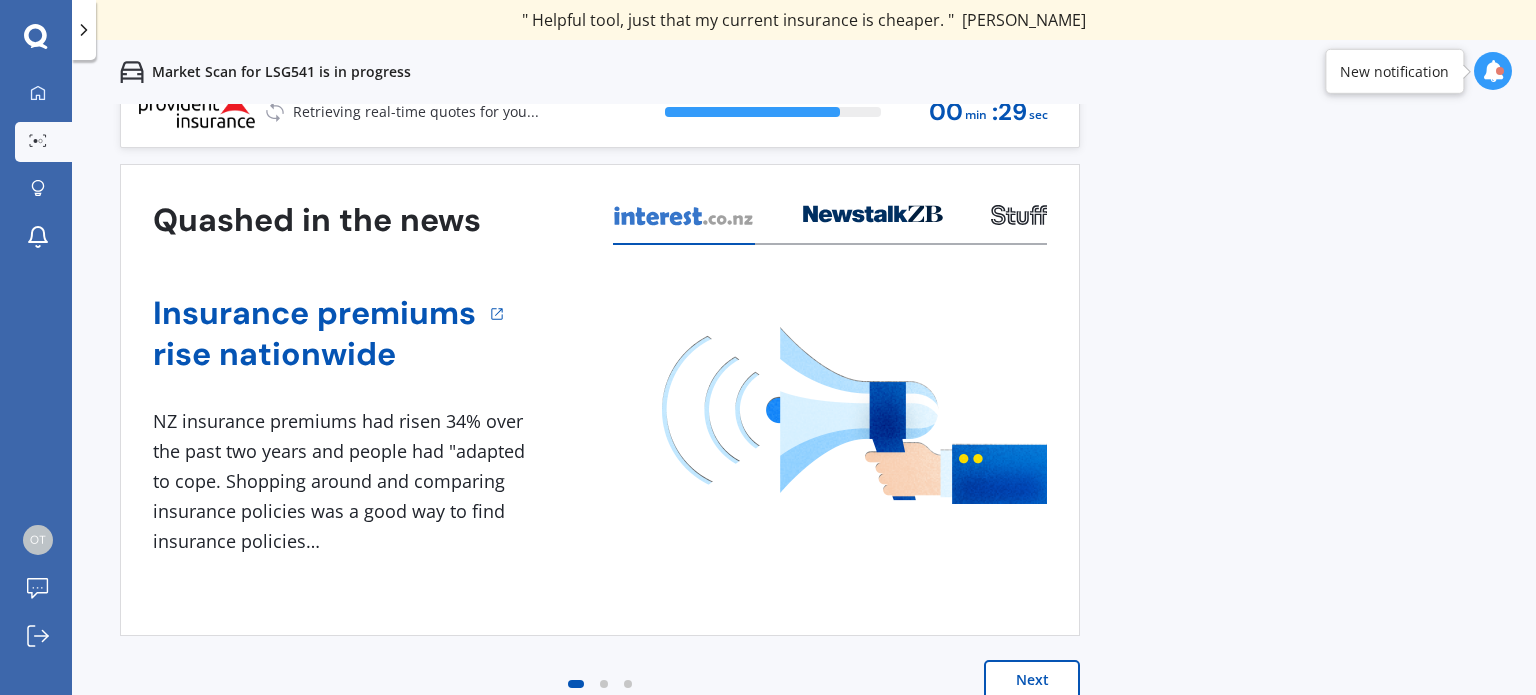 click on "Next" at bounding box center (1032, 680) 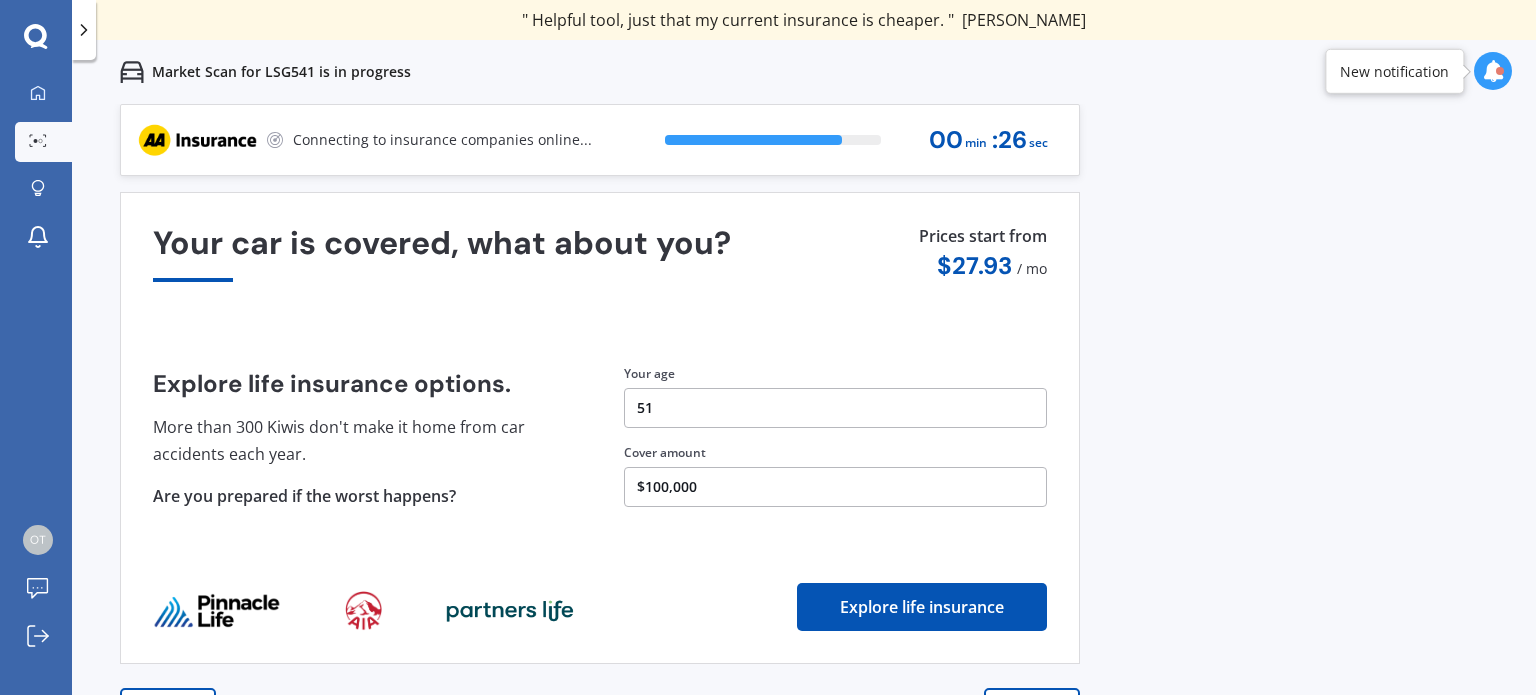 scroll, scrollTop: 28, scrollLeft: 0, axis: vertical 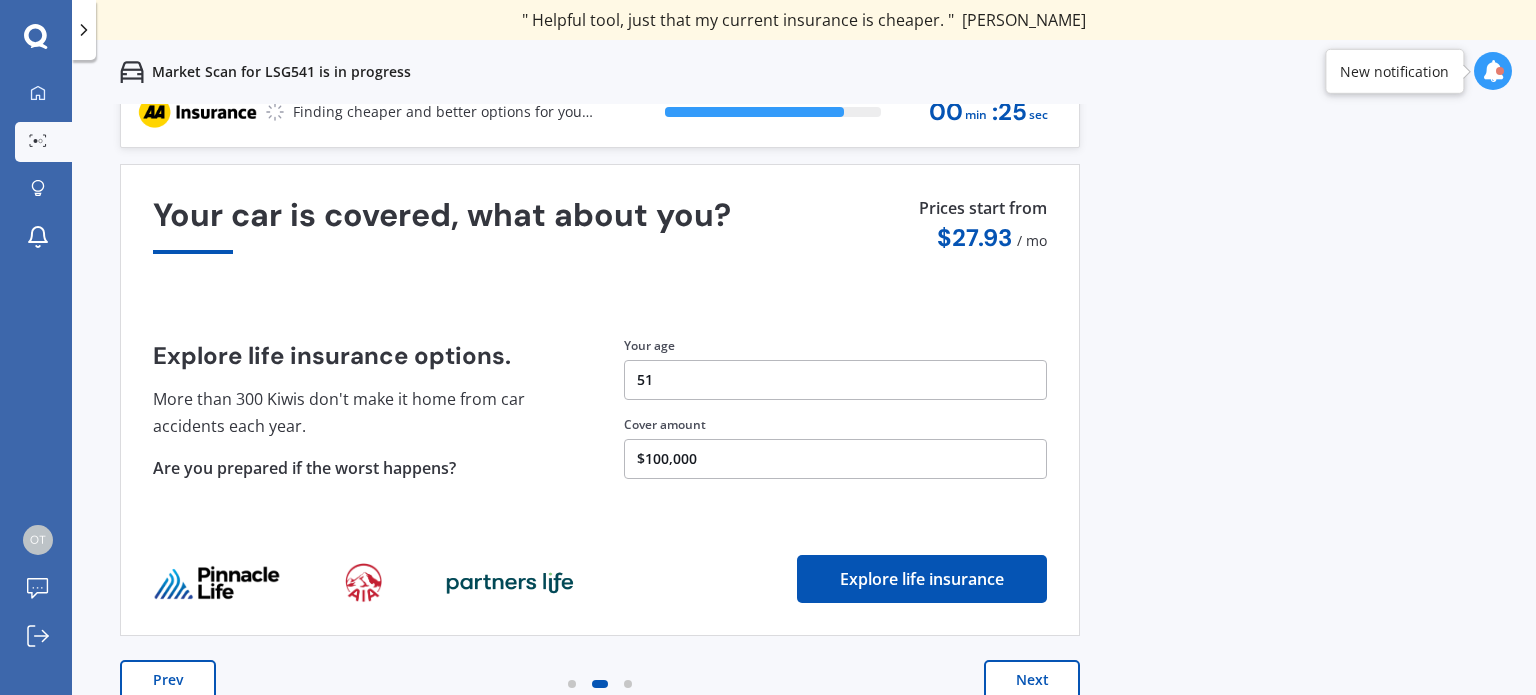click on "Next" at bounding box center (1032, 680) 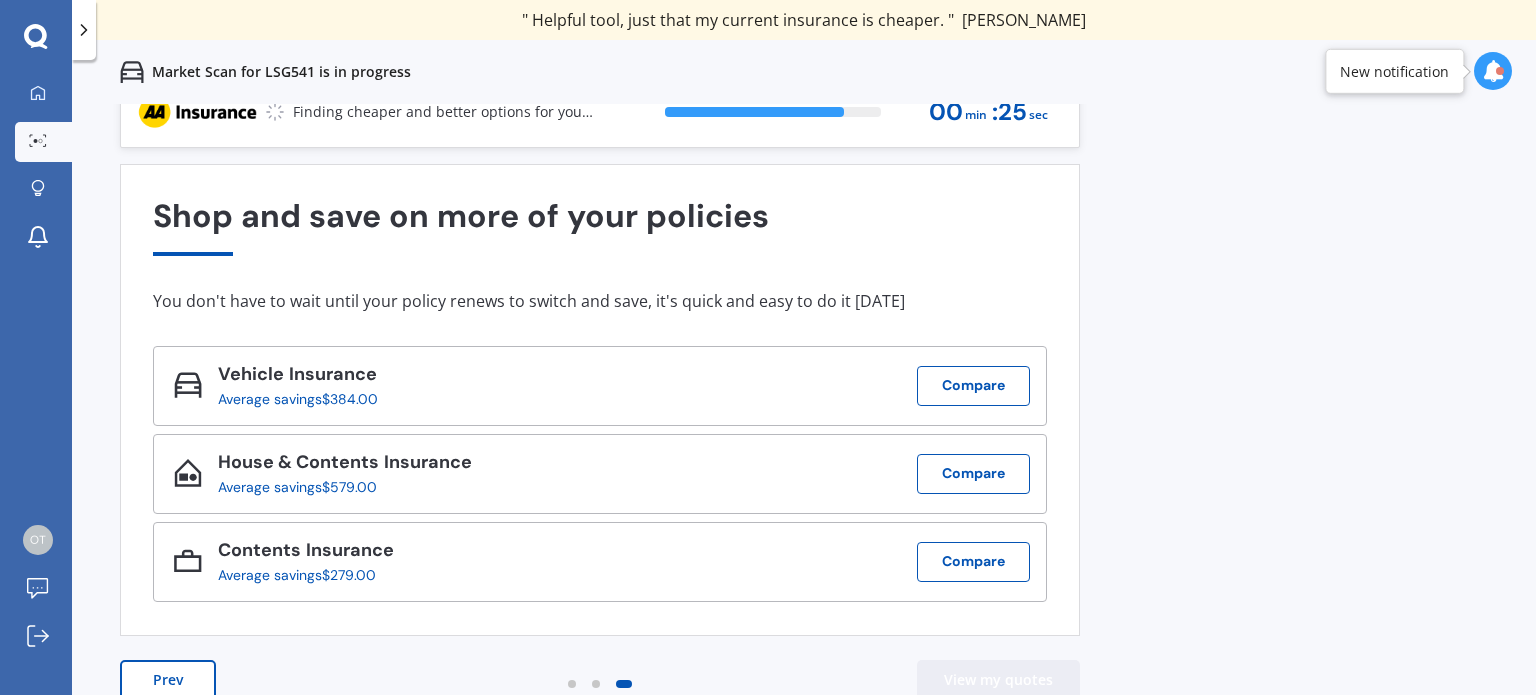 scroll, scrollTop: 0, scrollLeft: 0, axis: both 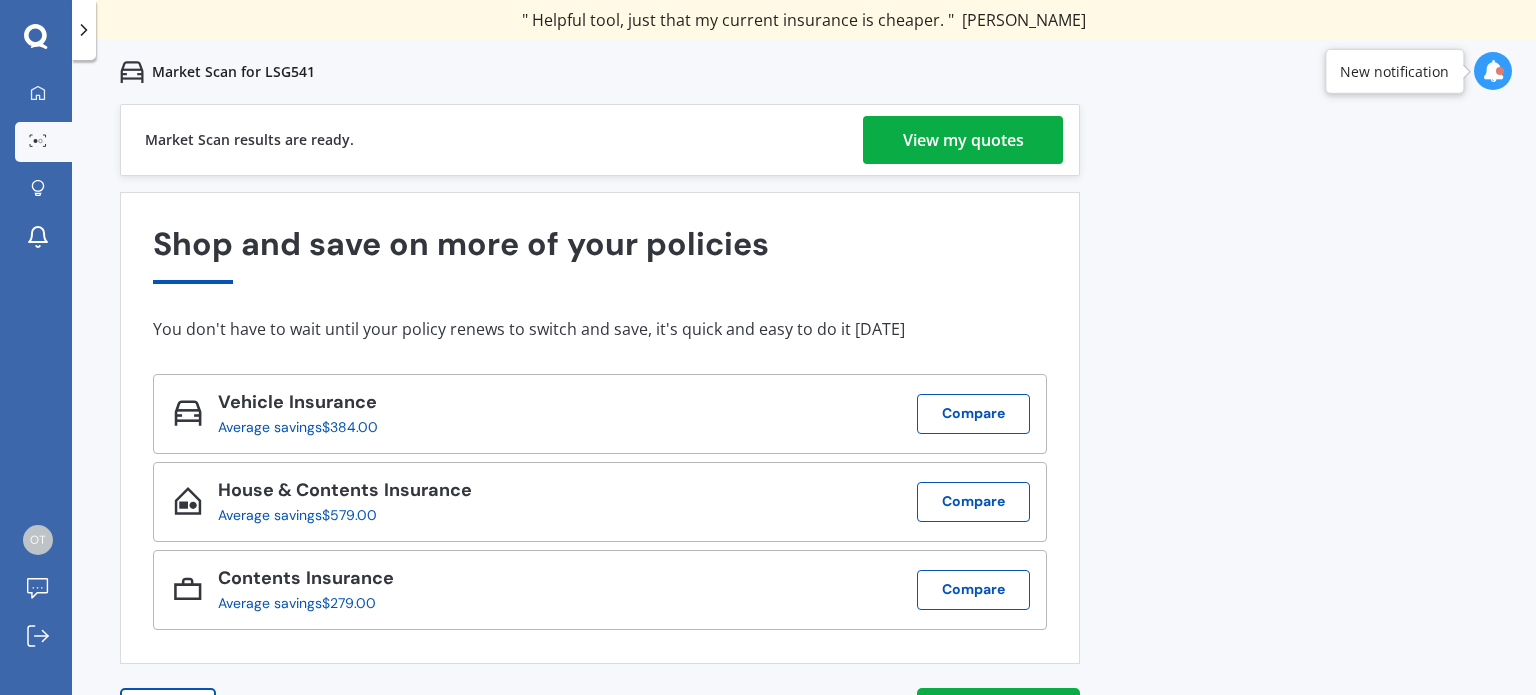 click on "View my quotes" at bounding box center (963, 140) 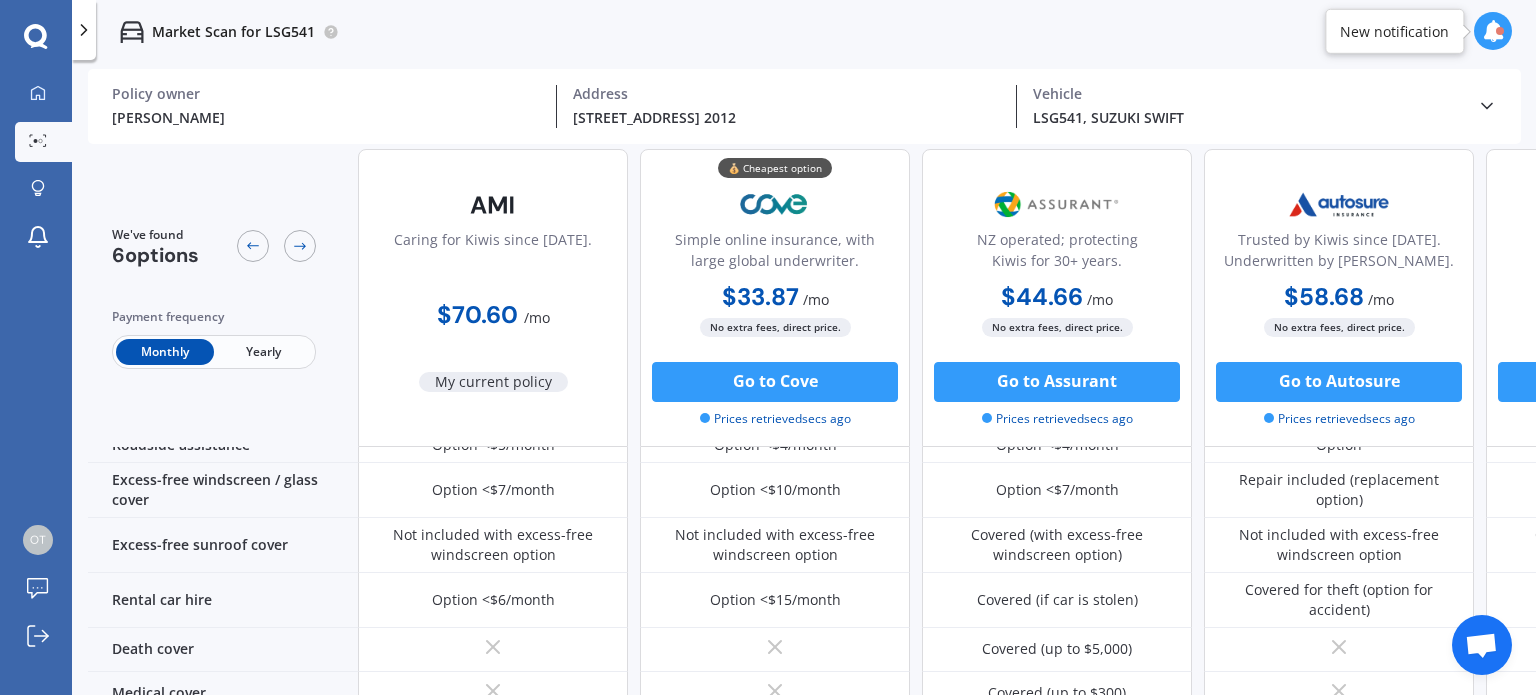 scroll, scrollTop: 741, scrollLeft: 0, axis: vertical 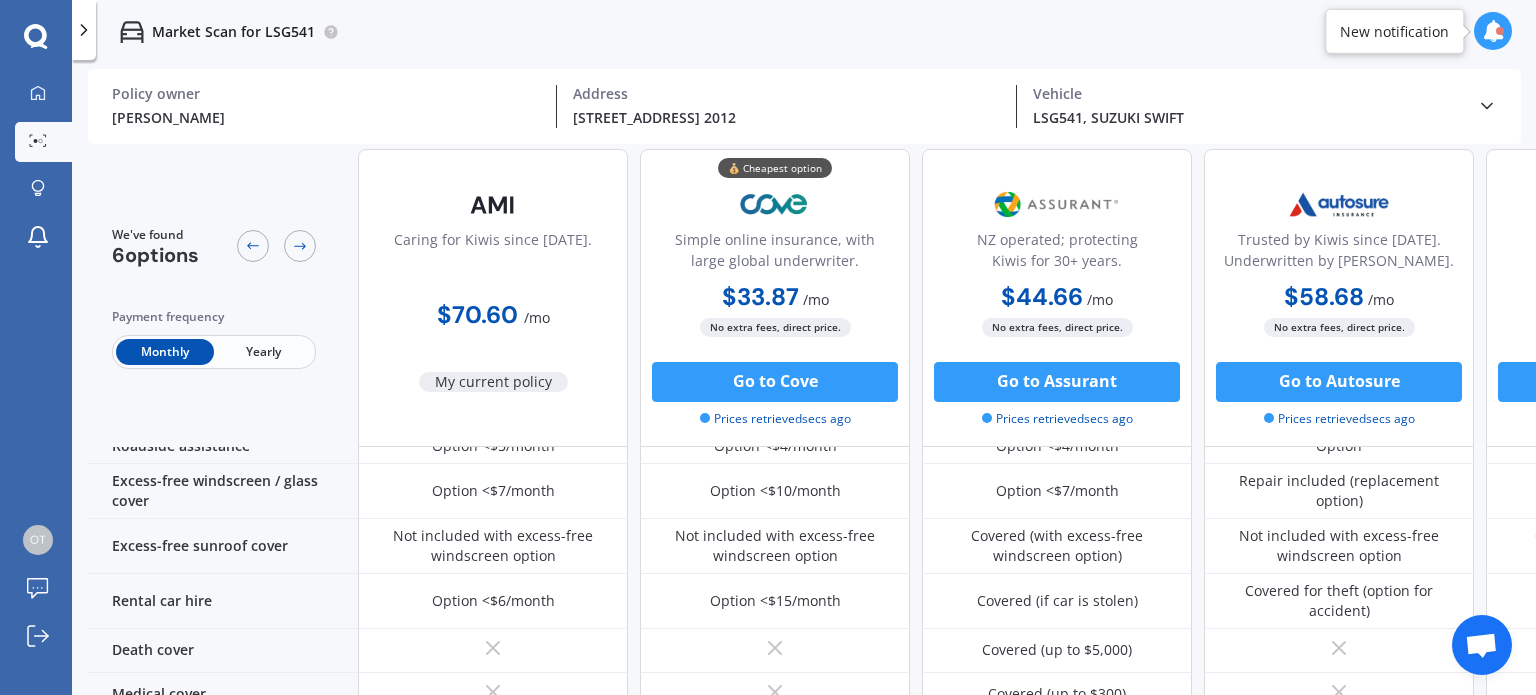 click 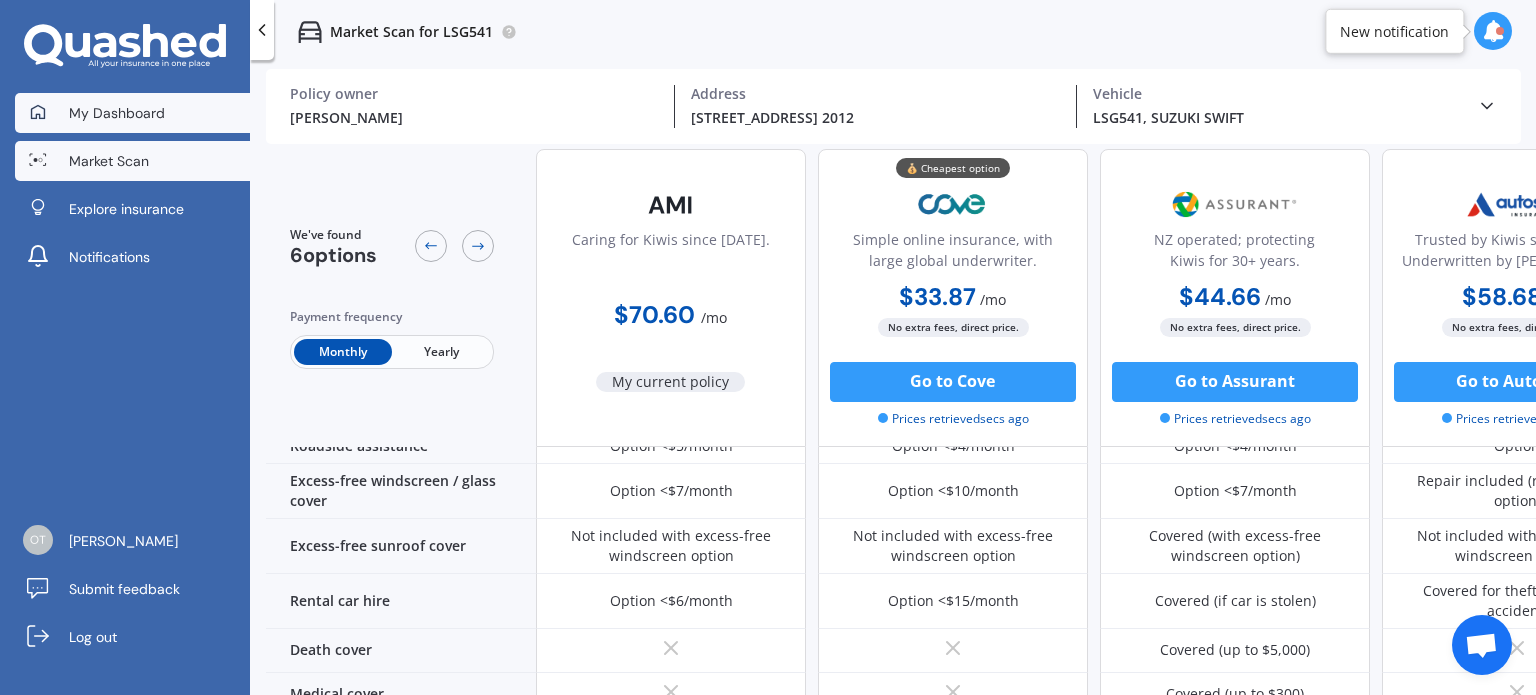 click on "My Dashboard" at bounding box center (132, 113) 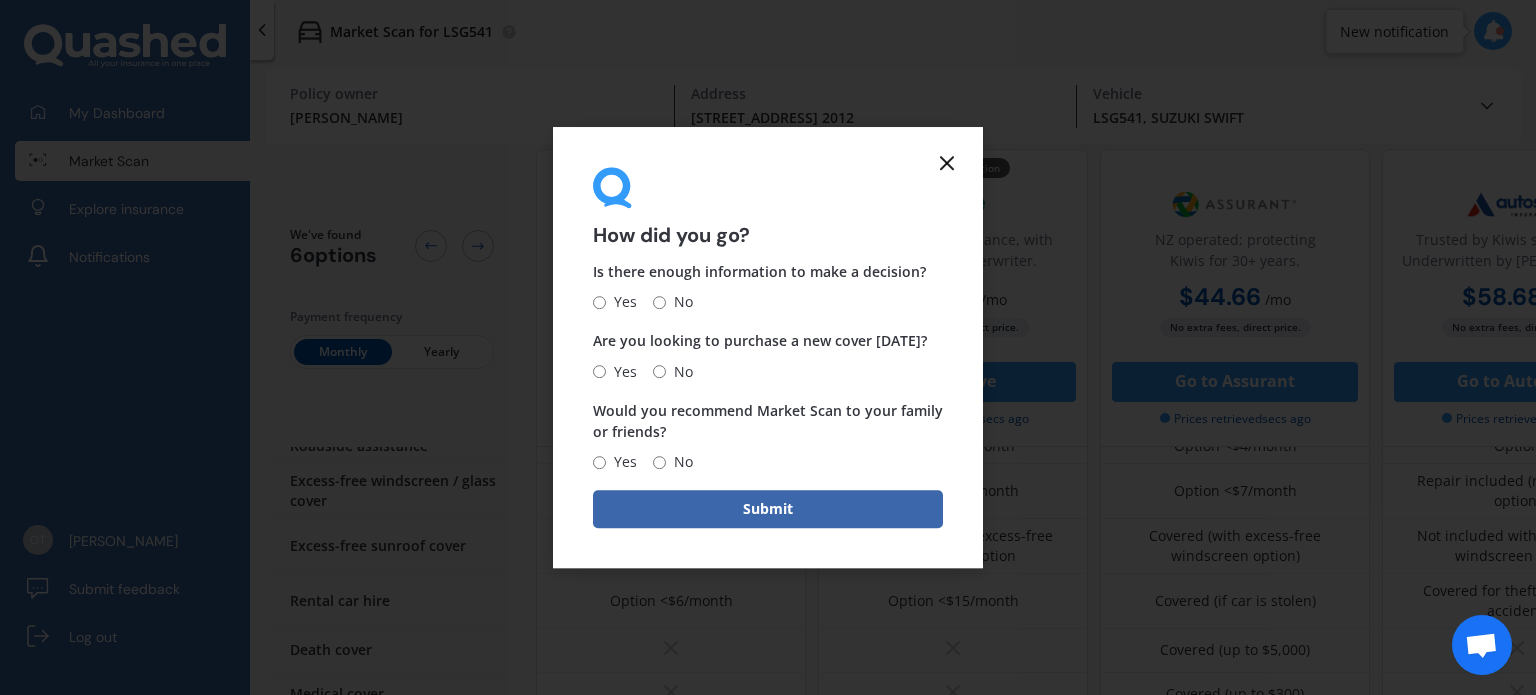 click on "Yes" at bounding box center [599, 302] 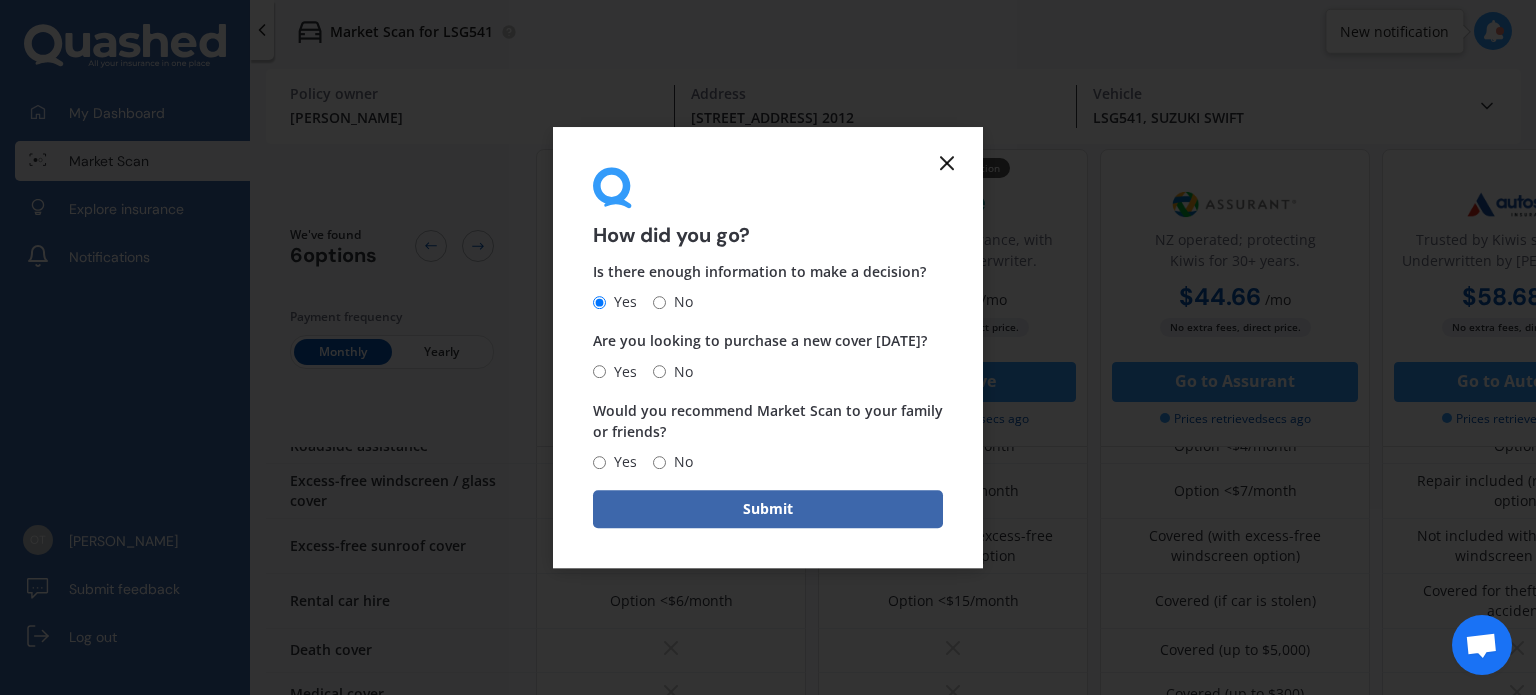 click on "No" at bounding box center [659, 371] 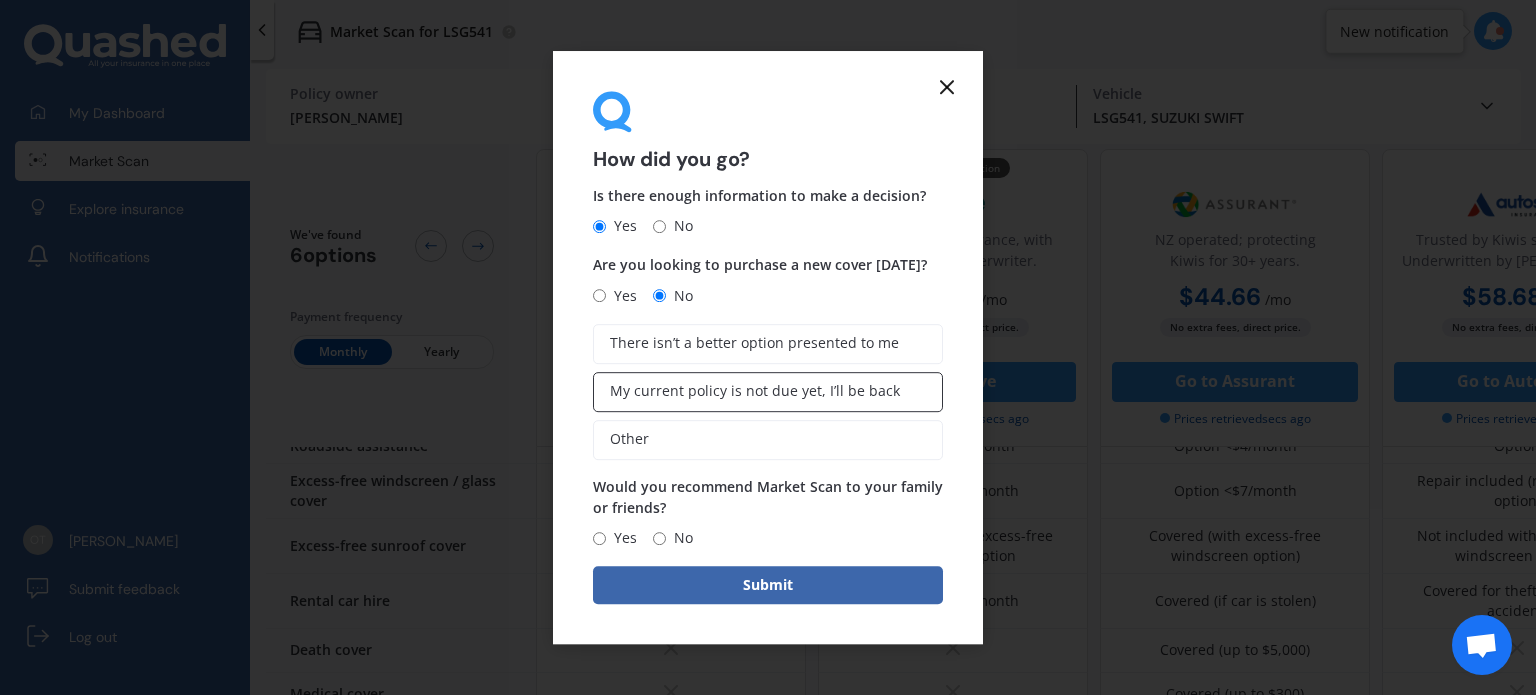 click on "My current policy is not due yet, I’ll be back" at bounding box center [755, 391] 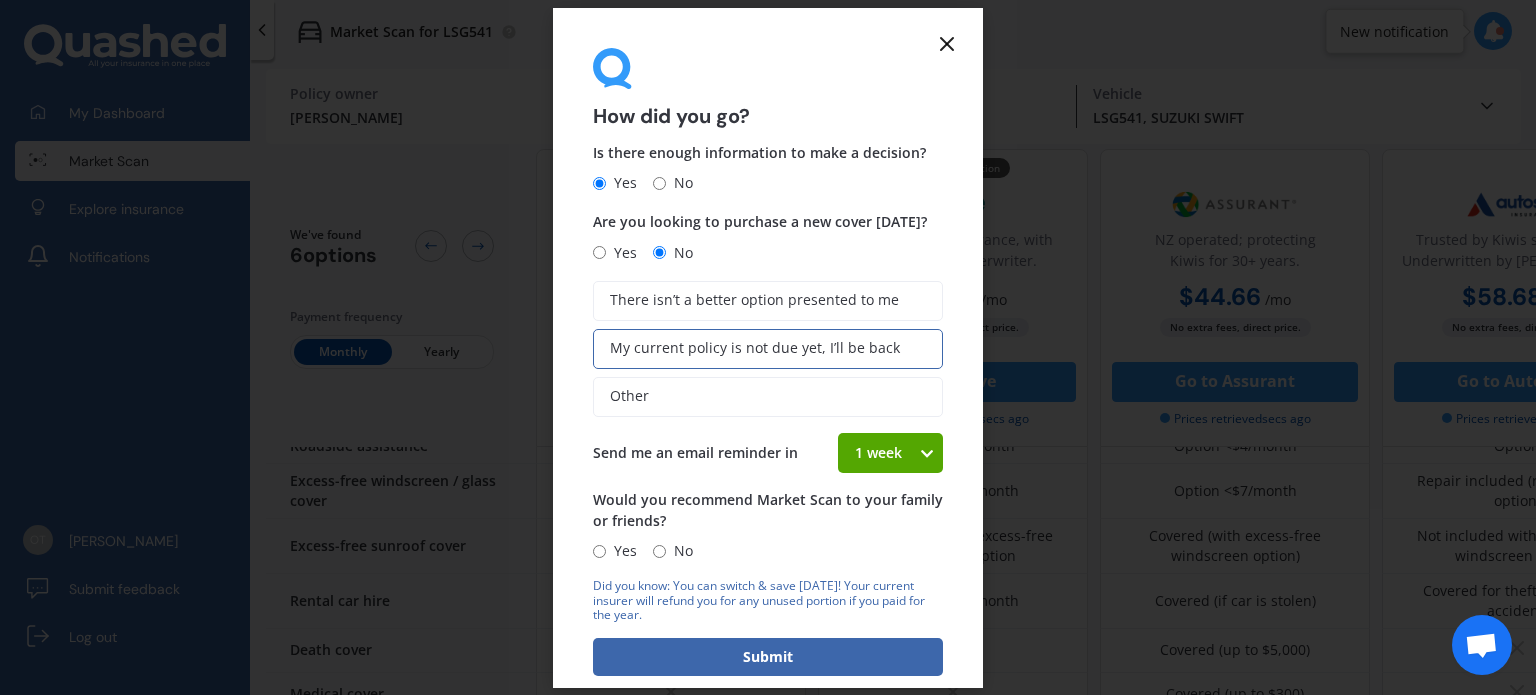 click 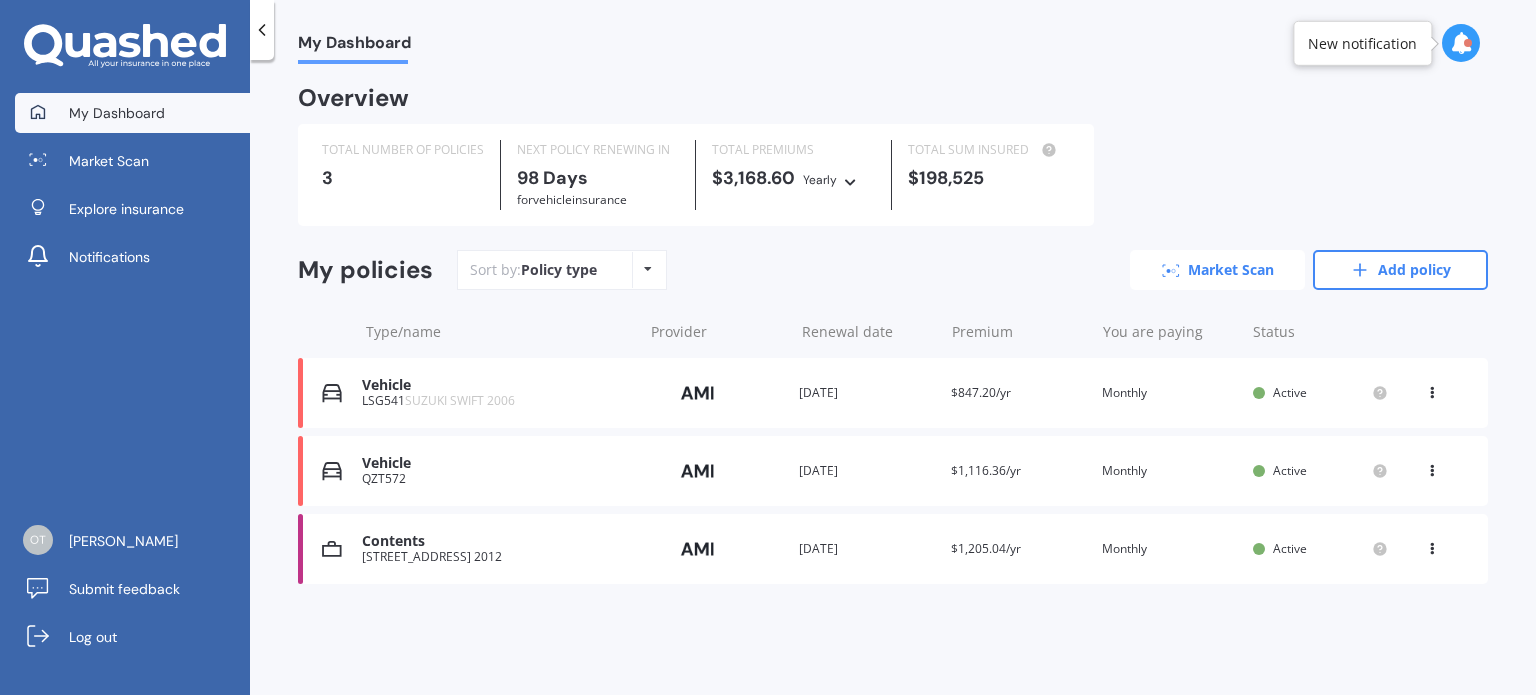 click on "Market Scan" at bounding box center [1217, 270] 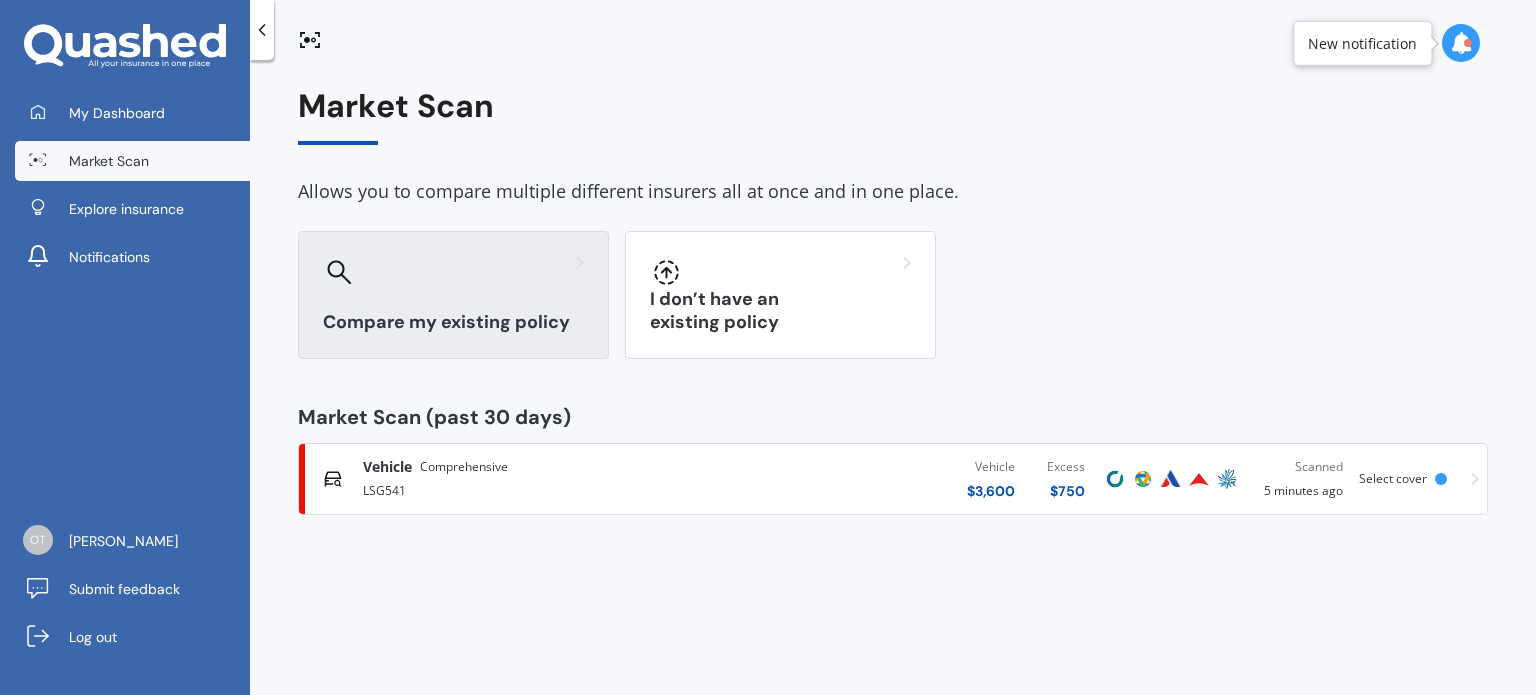 click on "Compare my existing policy" at bounding box center (453, 295) 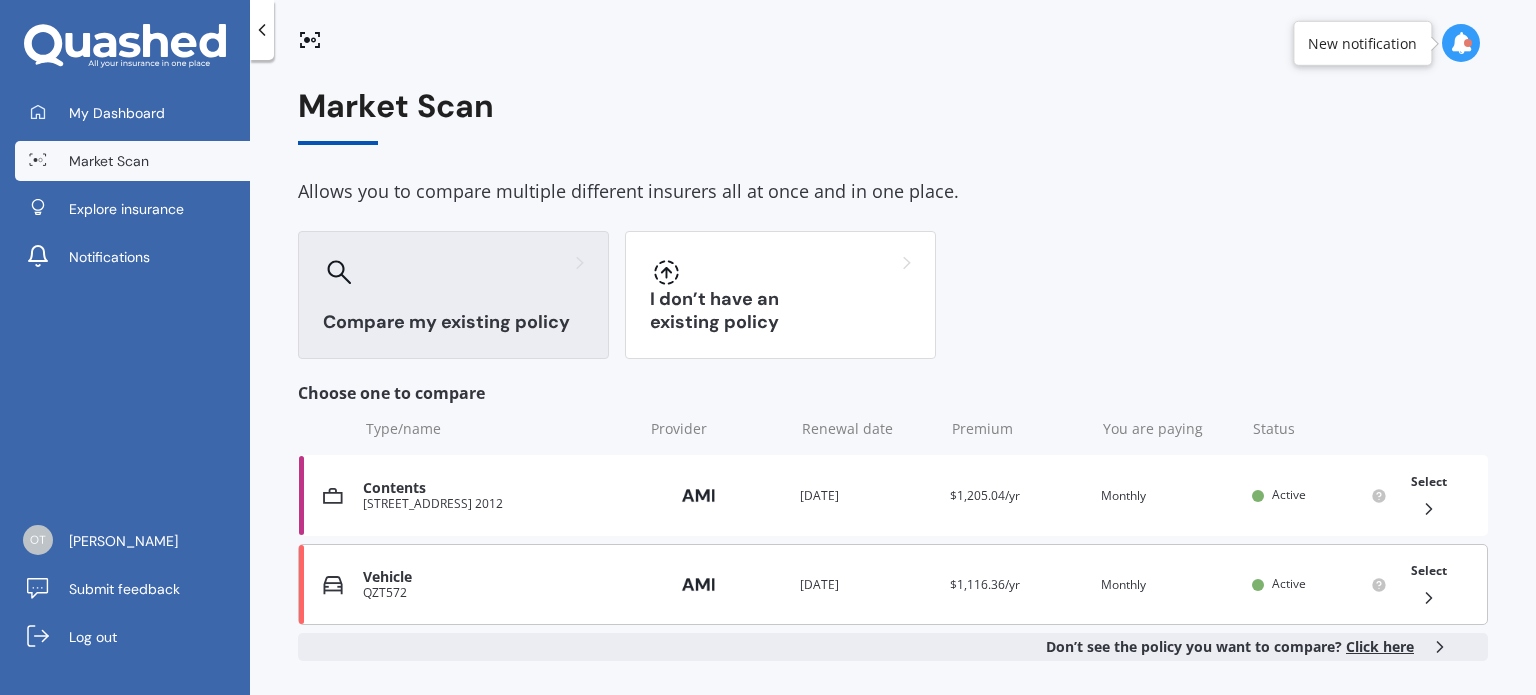 click 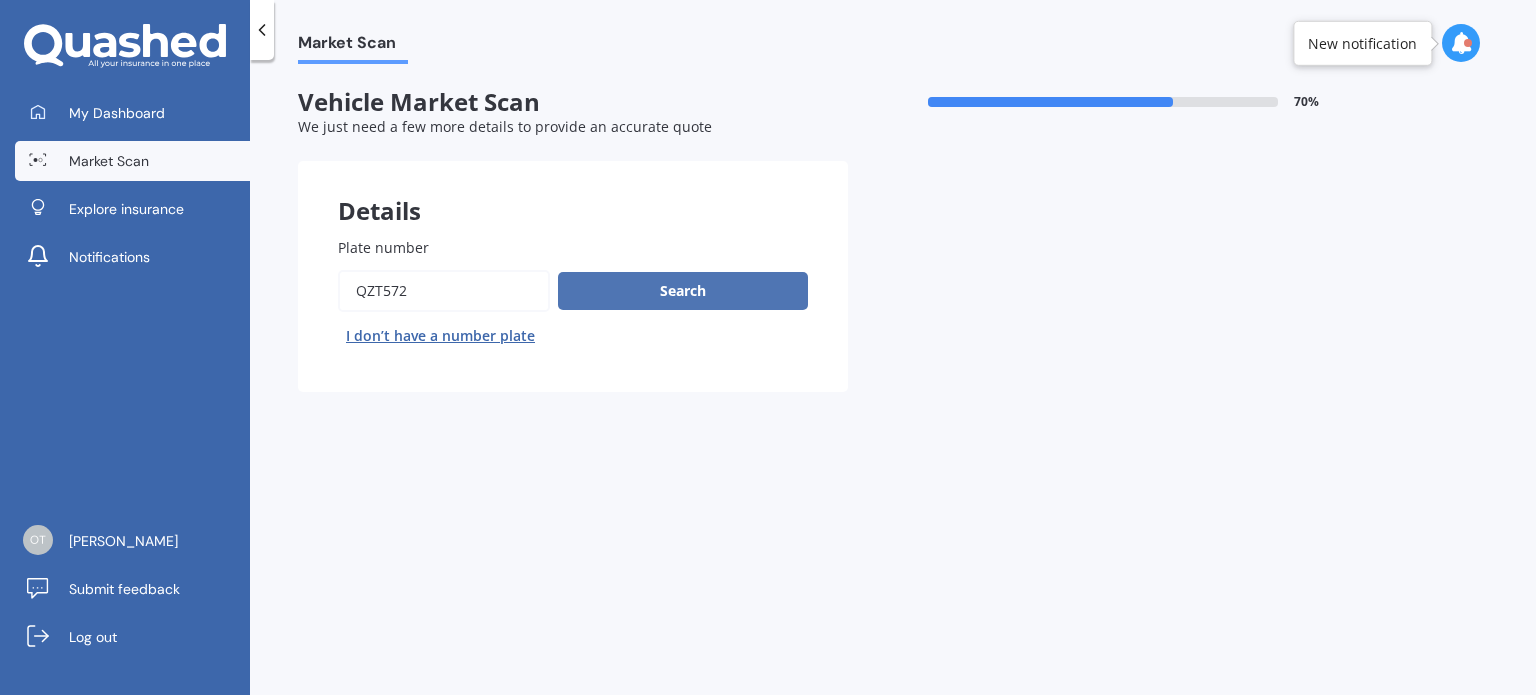 click on "Search" at bounding box center (683, 291) 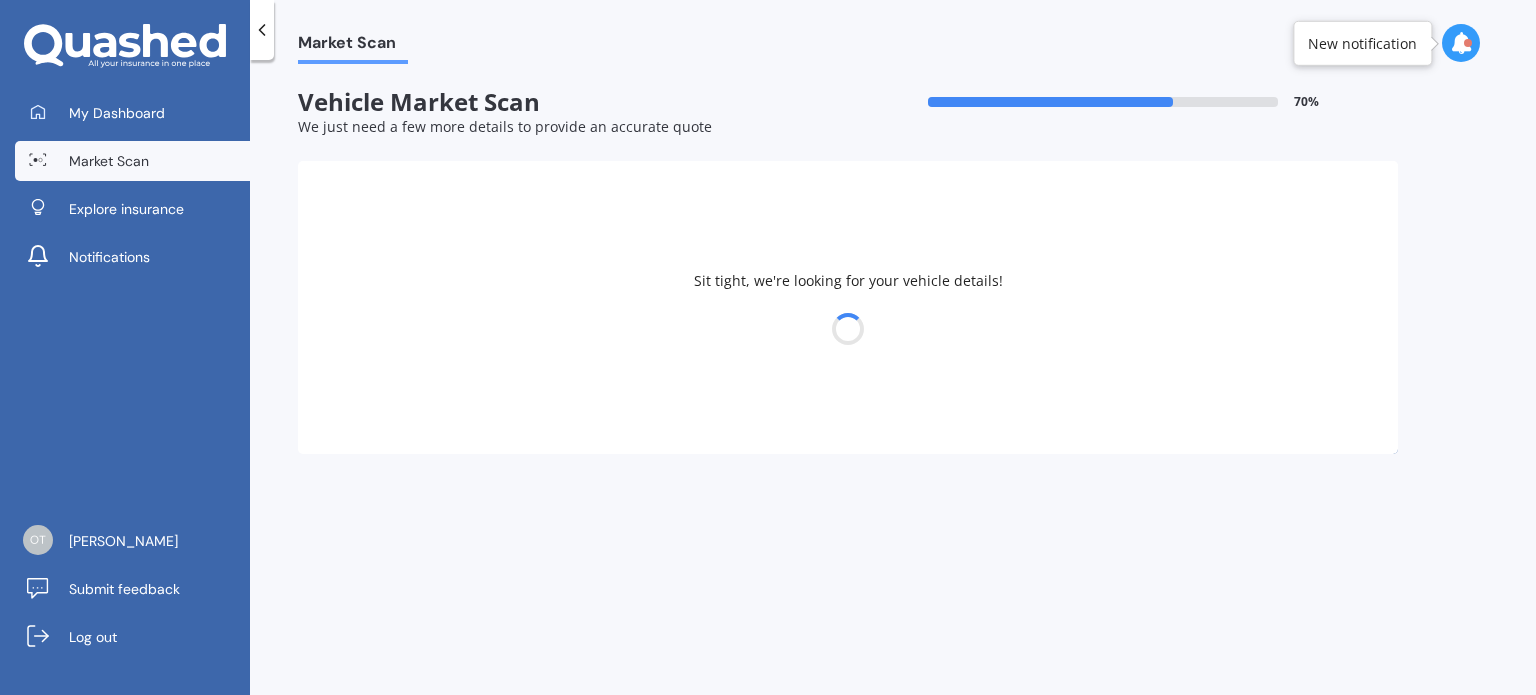 select on "MITSUBISHI" 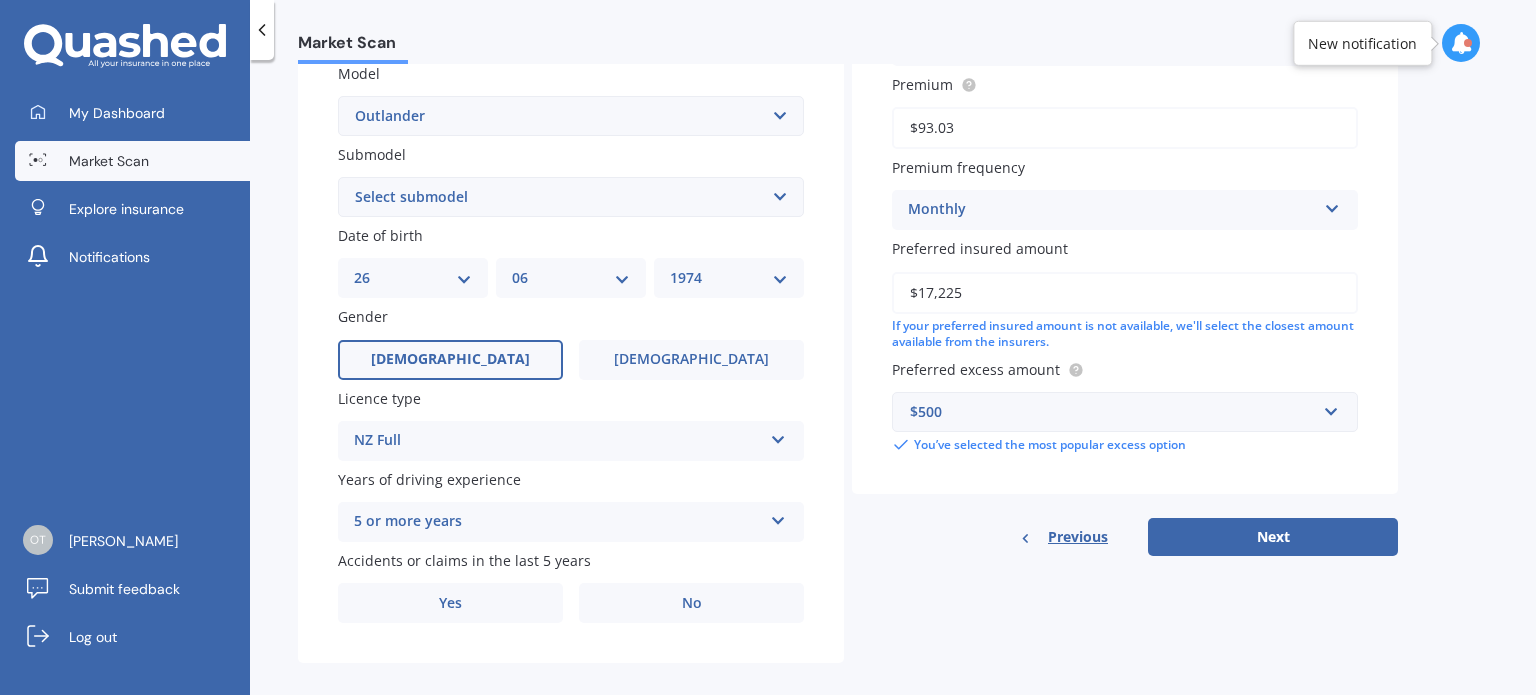 scroll, scrollTop: 459, scrollLeft: 0, axis: vertical 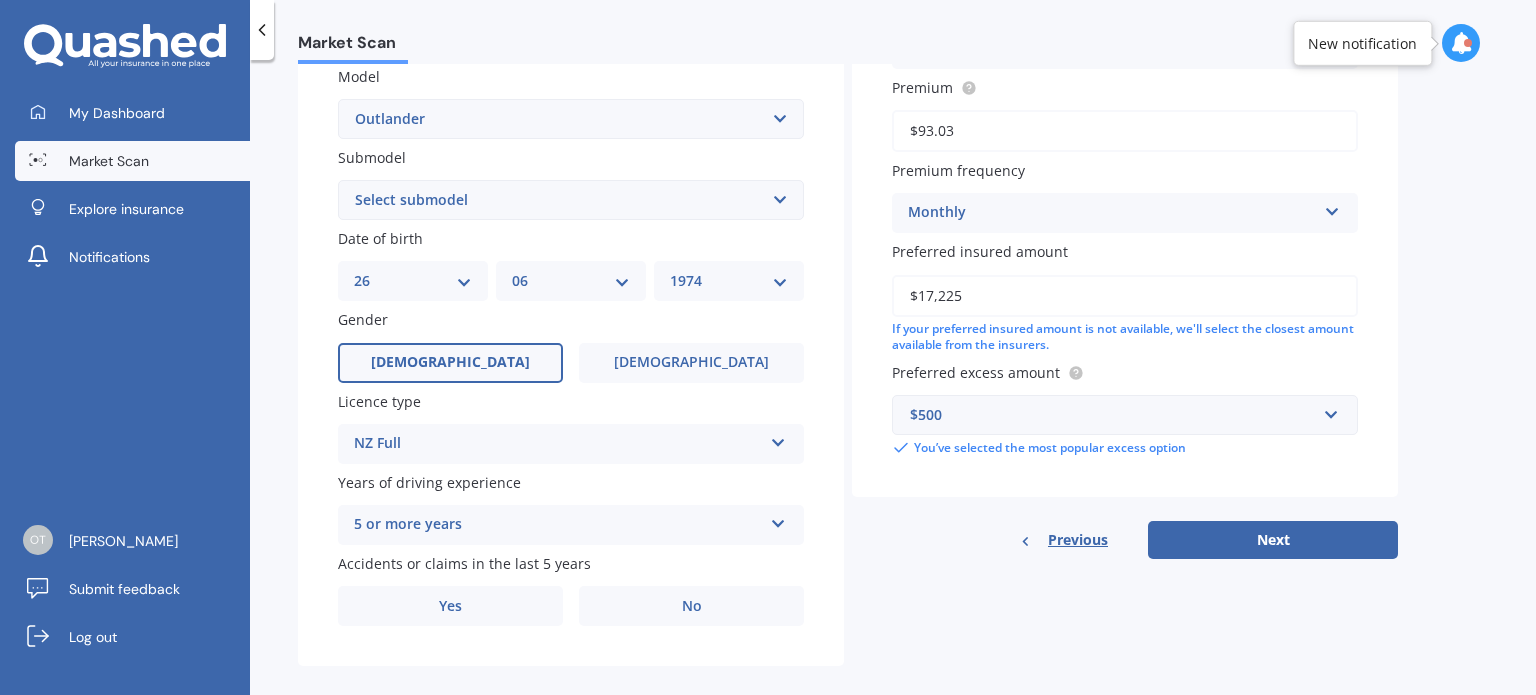 click on "DD 01 02 03 04 05 06 07 08 09 10 11 12 13 14 15 16 17 18 19 20 21 22 23 24 25 26 27 28 29 30 31" at bounding box center (413, 281) 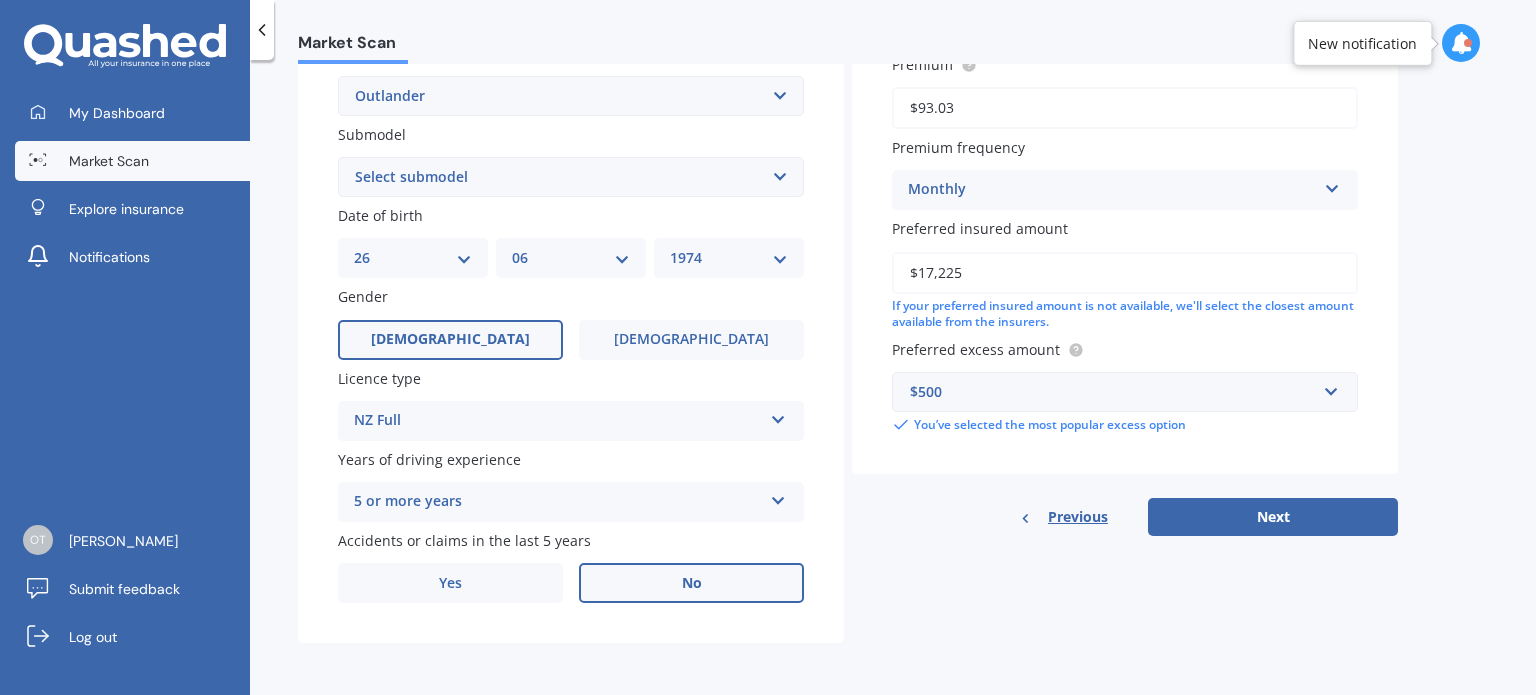click on "No" at bounding box center (691, 583) 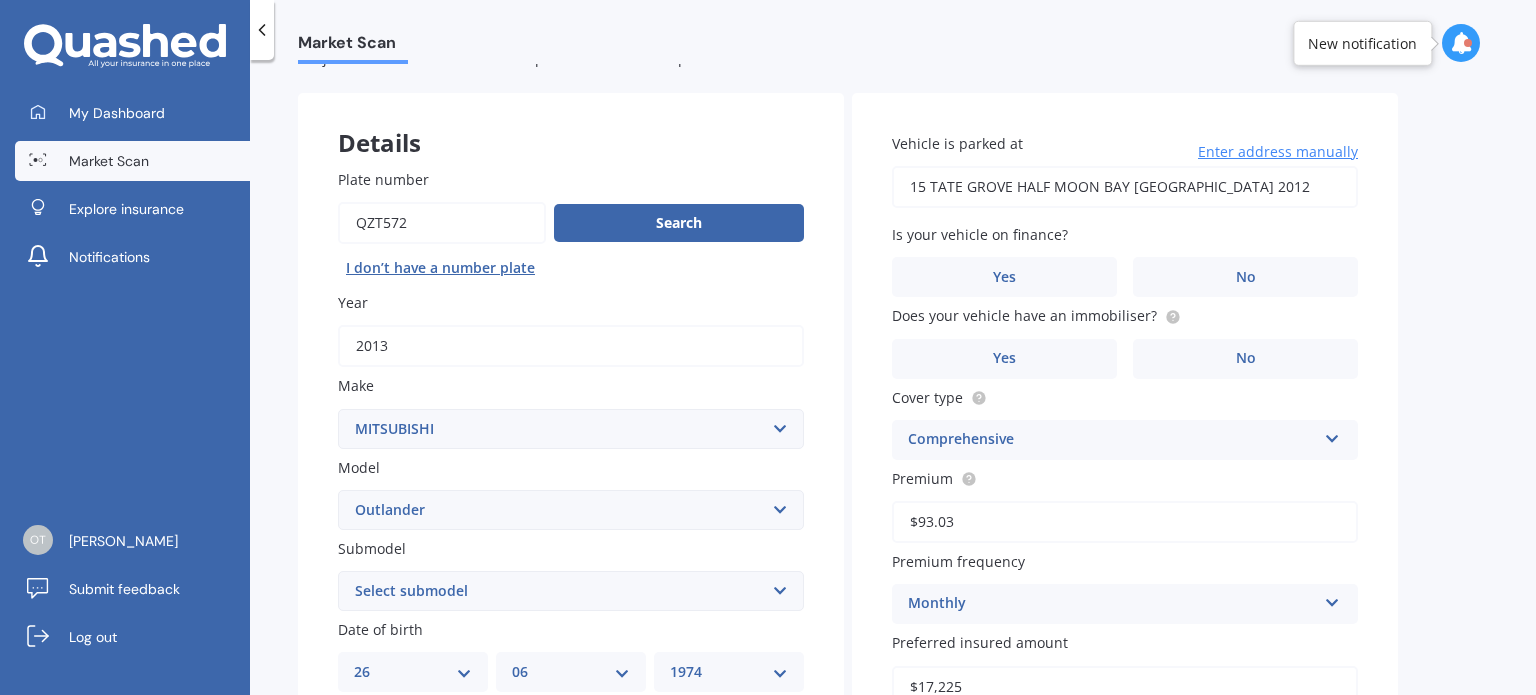 scroll, scrollTop: 62, scrollLeft: 0, axis: vertical 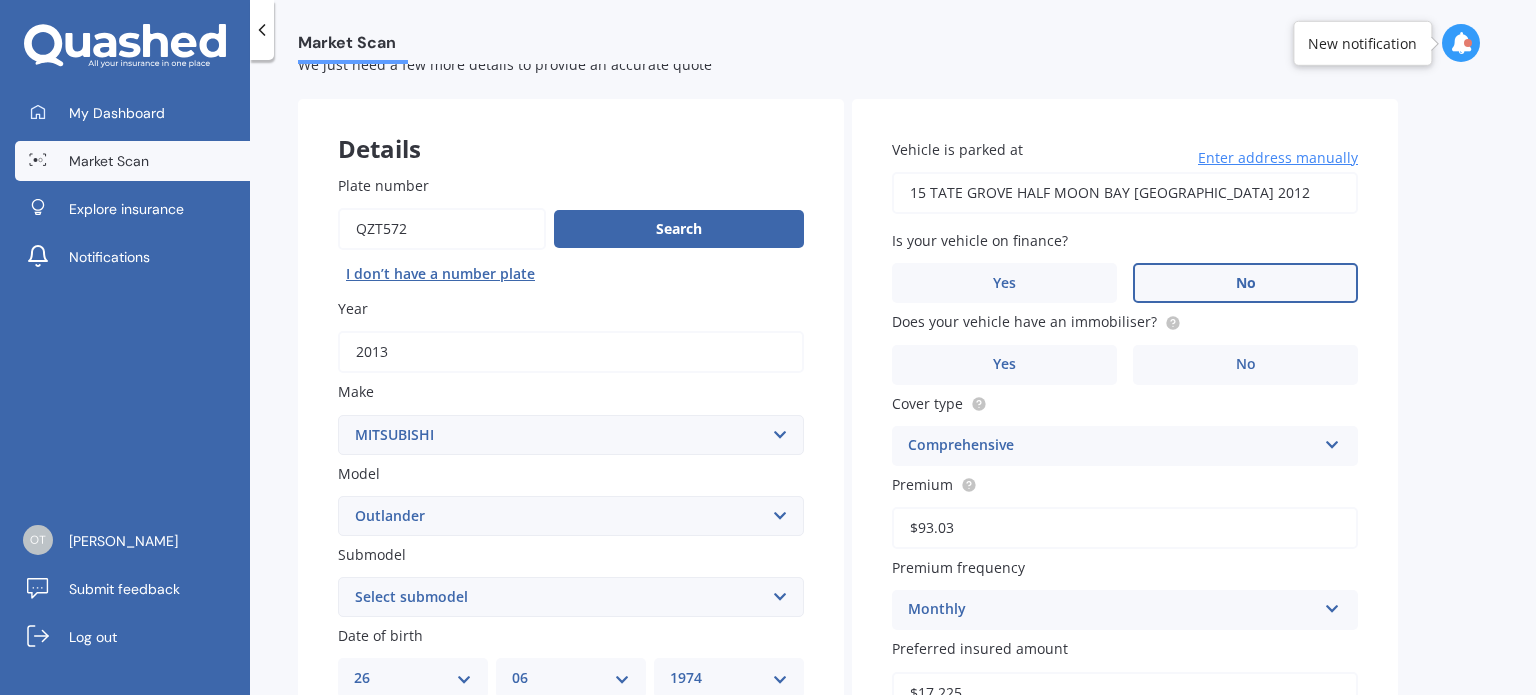 click on "No" at bounding box center (1245, 283) 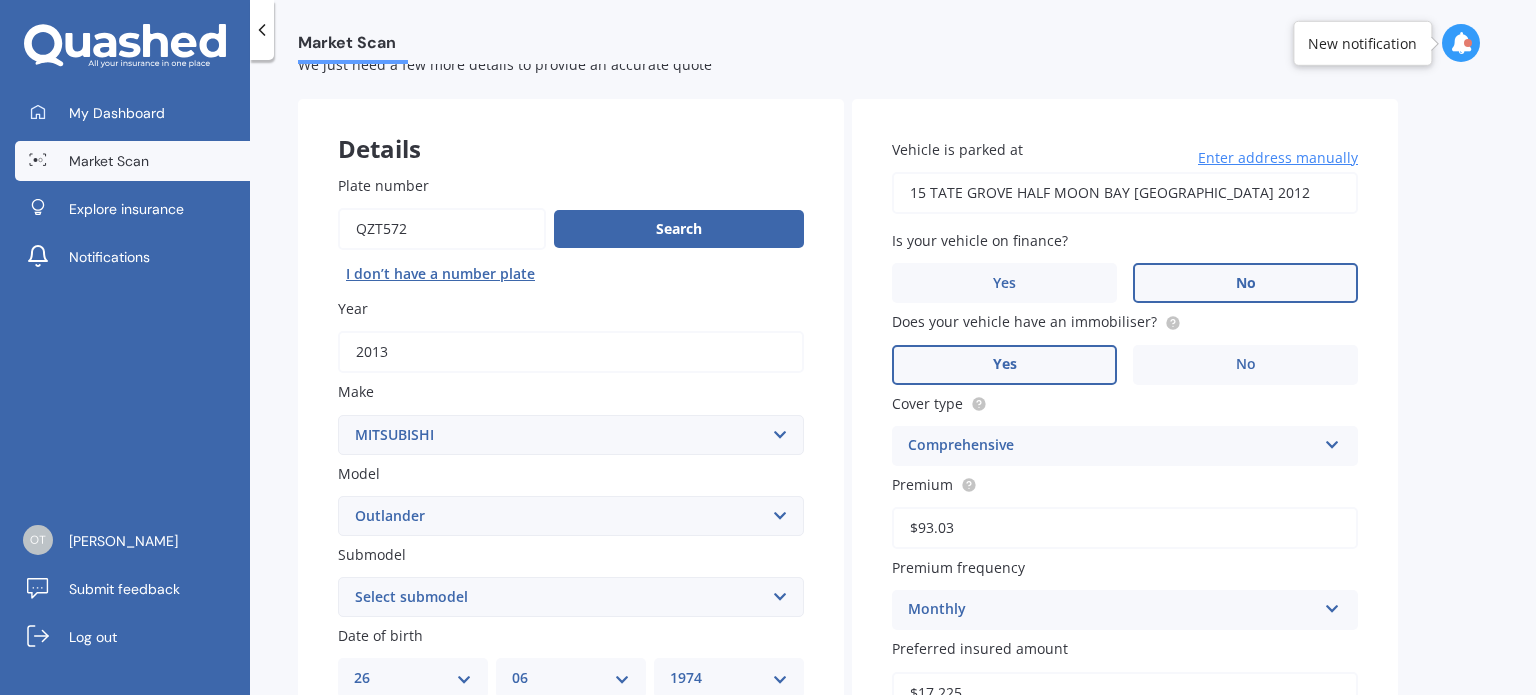 click on "Yes" at bounding box center [1004, 365] 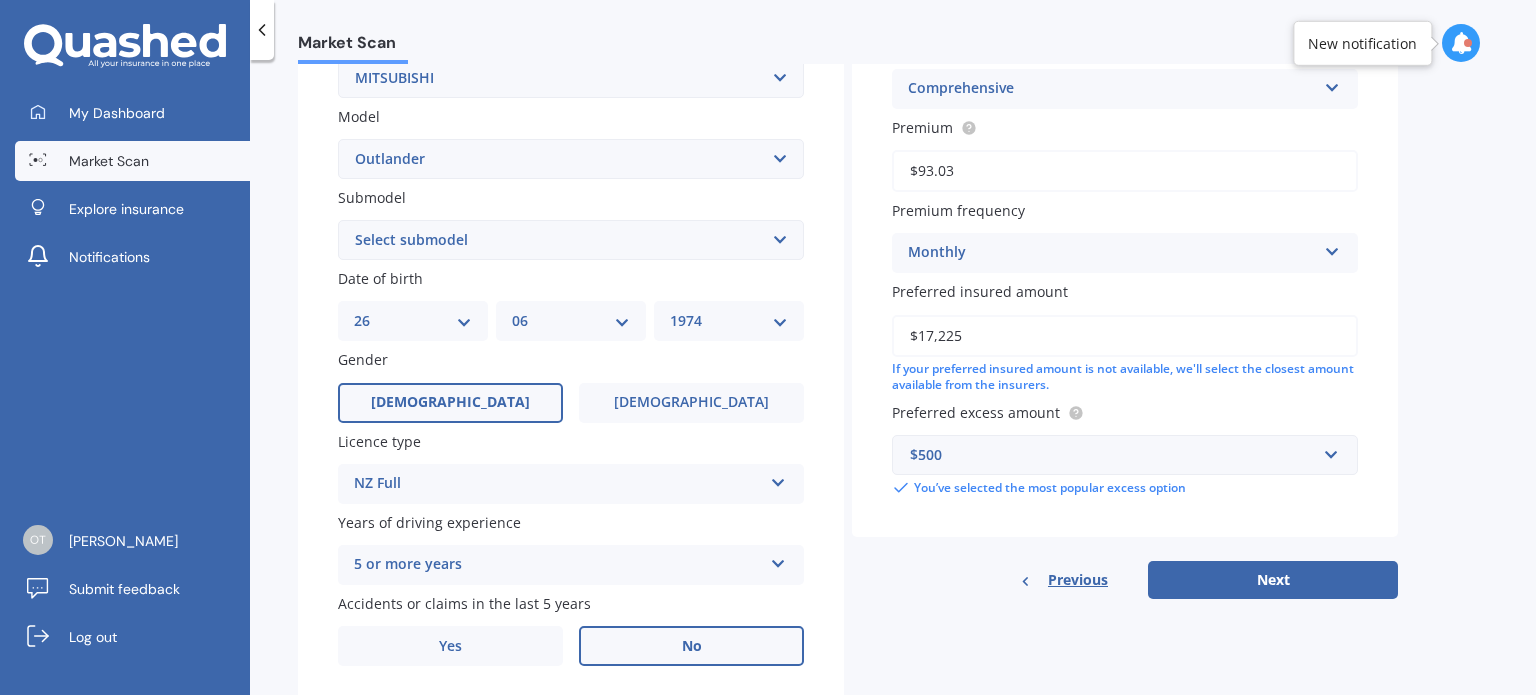 scroll, scrollTop: 421, scrollLeft: 0, axis: vertical 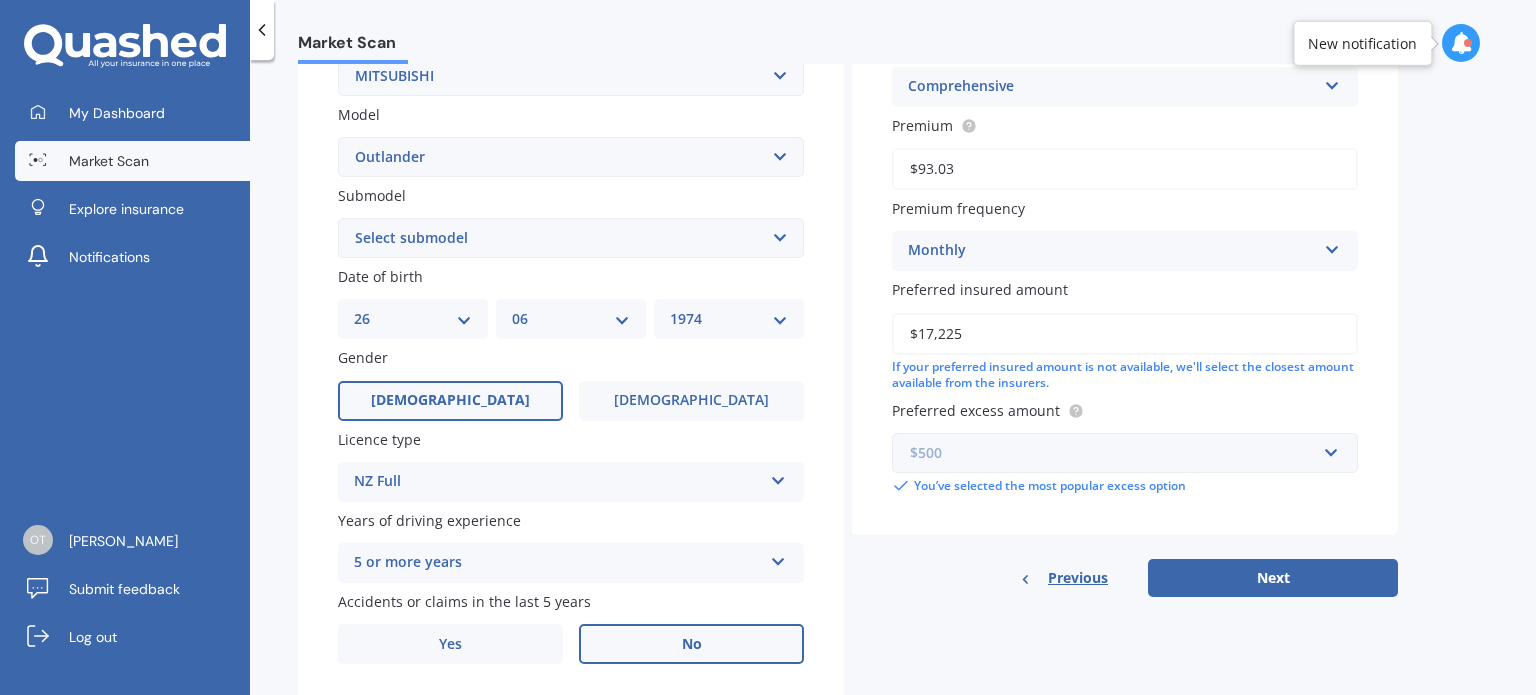 click at bounding box center (1118, 453) 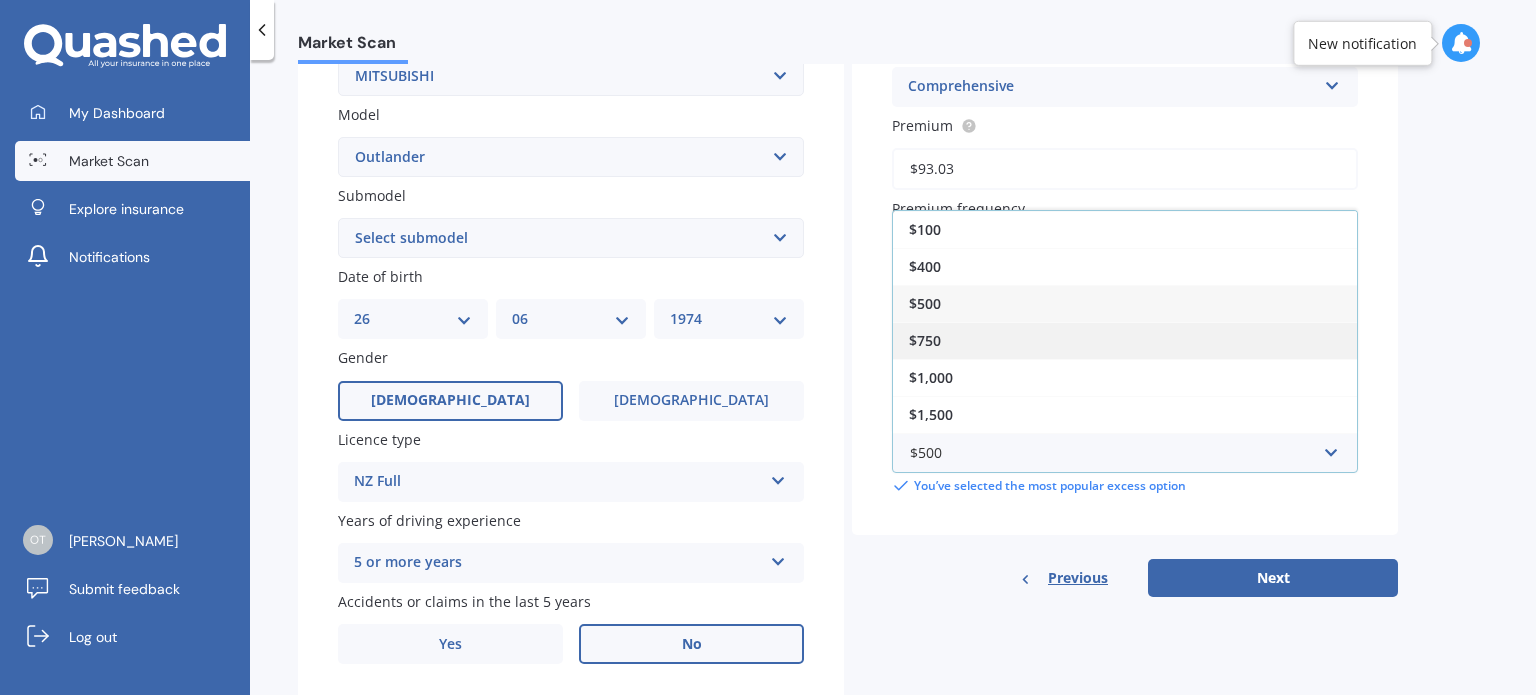 click on "$750" at bounding box center (1125, 340) 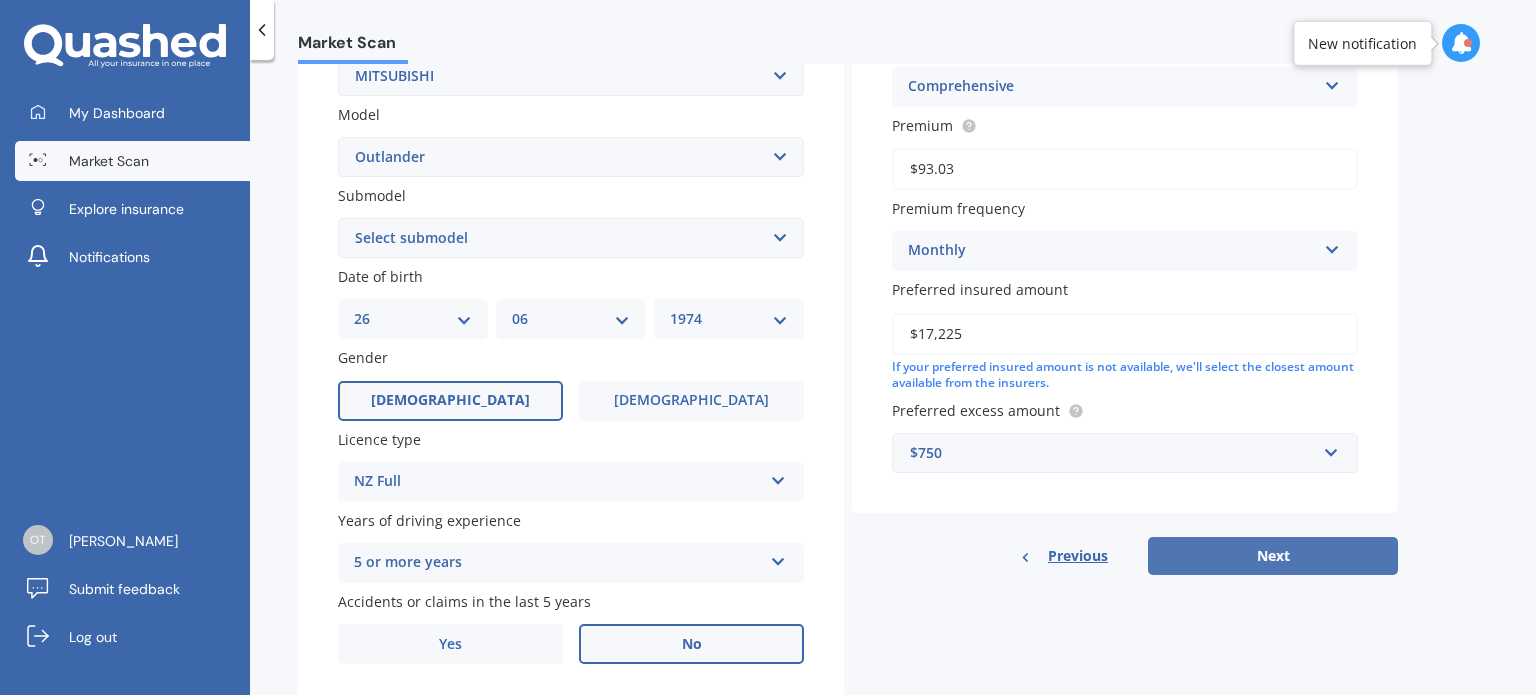 click on "Next" at bounding box center [1273, 556] 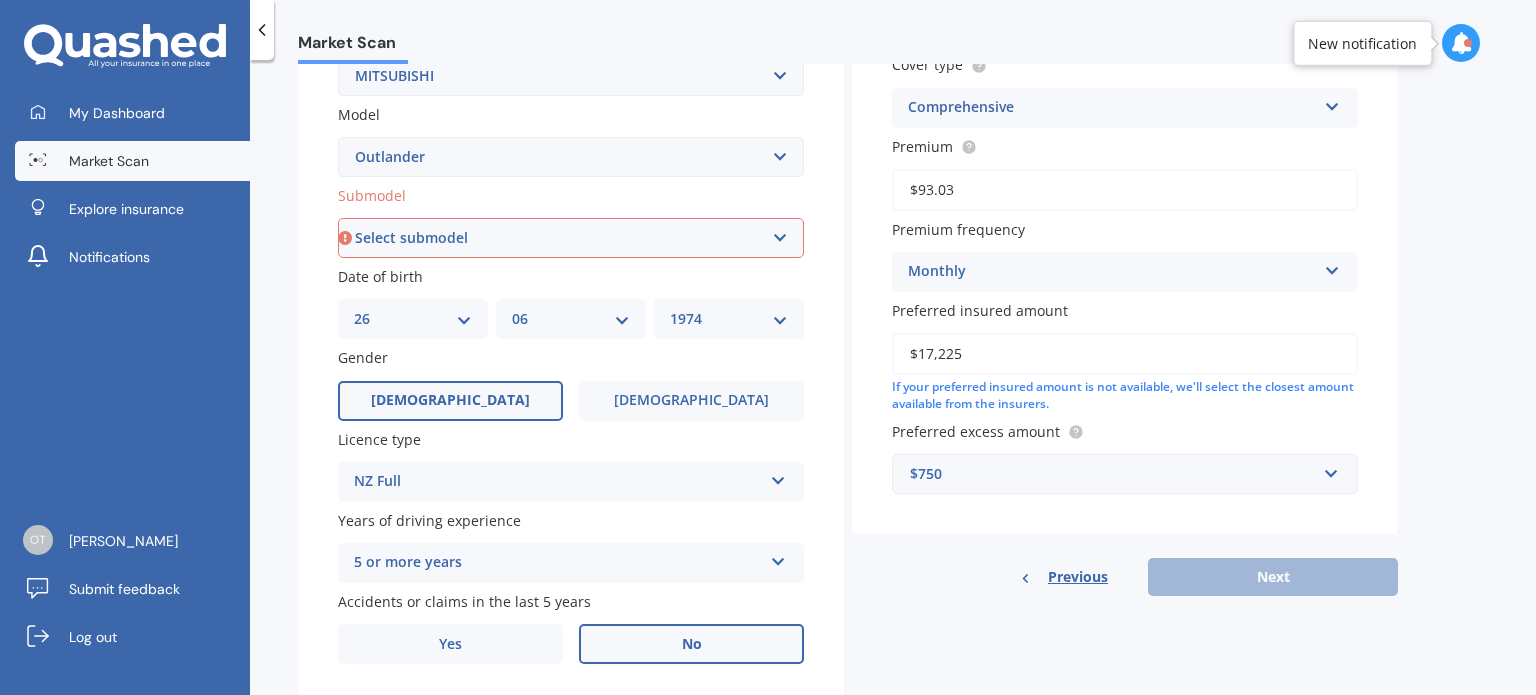 click on "Details Plate number Search I don’t have a number plate Year 2013 Make Select make AC ALFA ROMEO ASTON MARTIN AUDI AUSTIN BEDFORD Bentley BMW BYD CADILLAC CAN-AM CHERY CHEVROLET CHRYSLER Citroen CRUISEAIR CUPRA DAEWOO DAIHATSU DAIMLER DAMON DIAHATSU DODGE EXOCET FACTORY FIVE FERRARI FIAT Fiord FLEETWOOD FORD FOTON FRASER GEELY GENESIS GEORGIE BOY GMC GREAT WALL GWM HAVAL HILLMAN HINO HOLDEN HOLIDAY RAMBLER HONDA HUMMER HYUNDAI INFINITI ISUZU IVECO JAC JAECOO JAGUAR JEEP KGM KIA LADA LAMBORGHINI LANCIA LANDROVER LDV LEXUS LINCOLN LOTUS LUNAR M.G M.G. MAHINDRA MASERATI MAZDA MCLAREN MERCEDES AMG Mercedes Benz MERCEDES-AMG MERCURY MINI MITSUBISHI MORGAN MORRIS NEWMAR NISSAN OMODA OPEL OXFORD PEUGEOT Plymouth Polestar PONTIAC PORSCHE PROTON RAM Range Rover Rayne RENAULT ROLLS ROYCE ROVER SAAB SATURN SEAT SHELBY SKODA SMART SSANGYONG SUBARU SUZUKI TATA TESLA TIFFIN Toyota TRIUMPH TVR Vauxhall VOLKSWAGEN VOLVO WESTFIELD WINNEBAGO ZX Model Select model 380 Airtrek Aspire ASX Canter Carisma Challenger Chariot Colt" at bounding box center (848, 222) 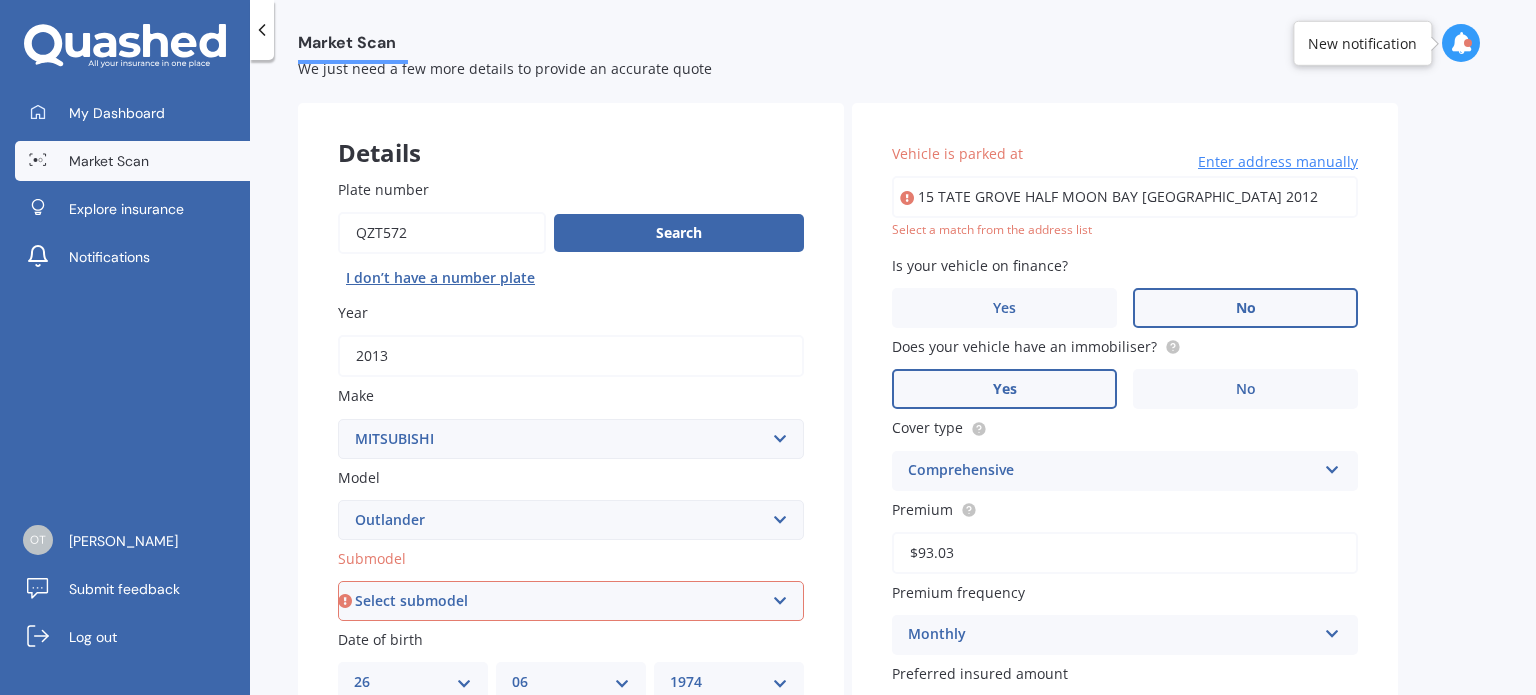 scroll, scrollTop: 58, scrollLeft: 0, axis: vertical 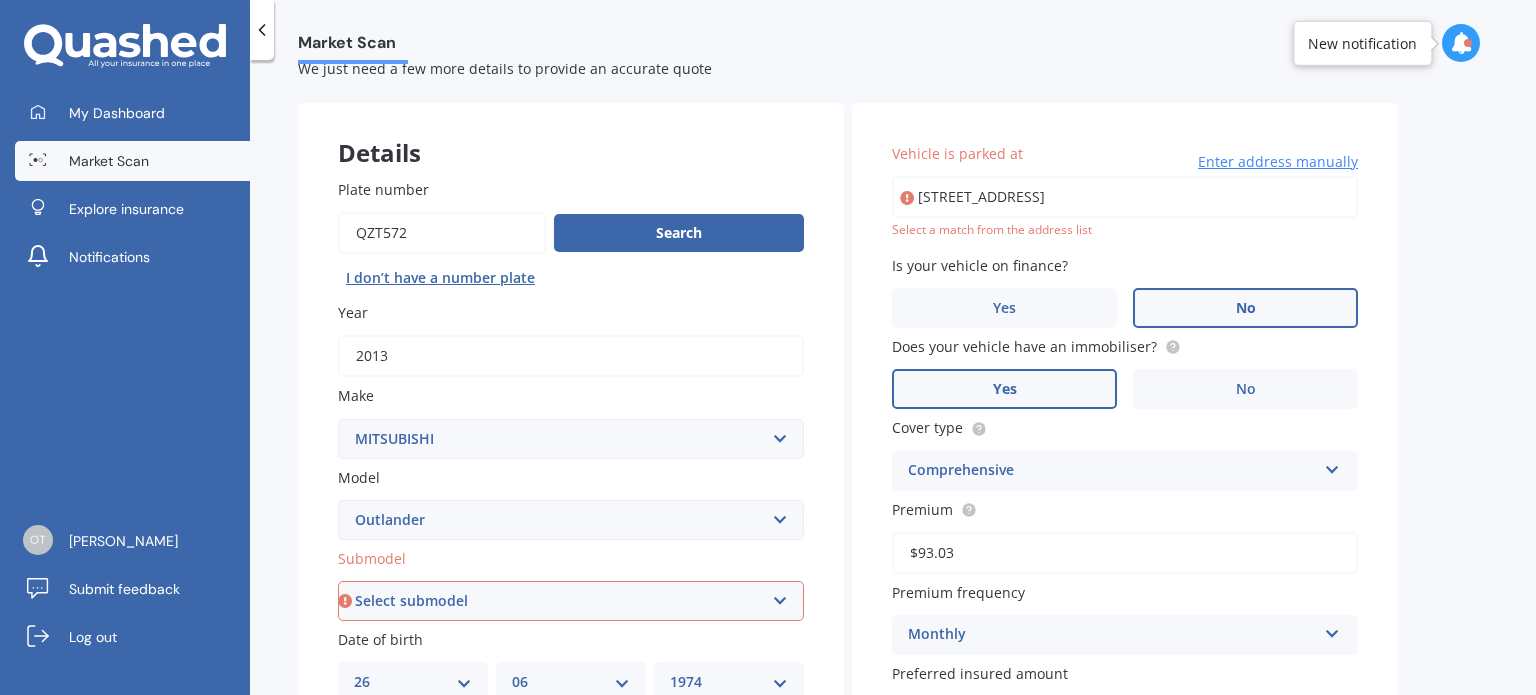 type on "15 Tate Grove, Half Moon Bay, Auckland 2012" 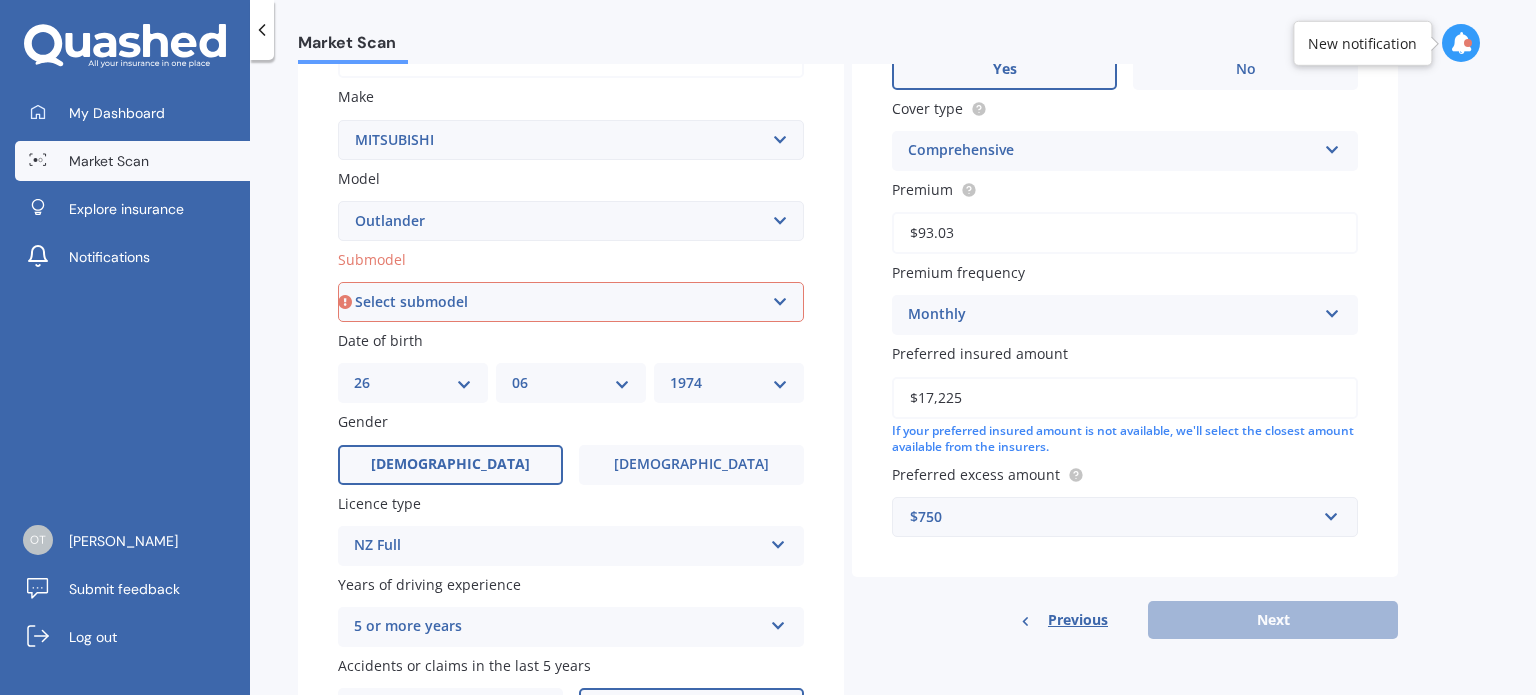 scroll, scrollTop: 364, scrollLeft: 0, axis: vertical 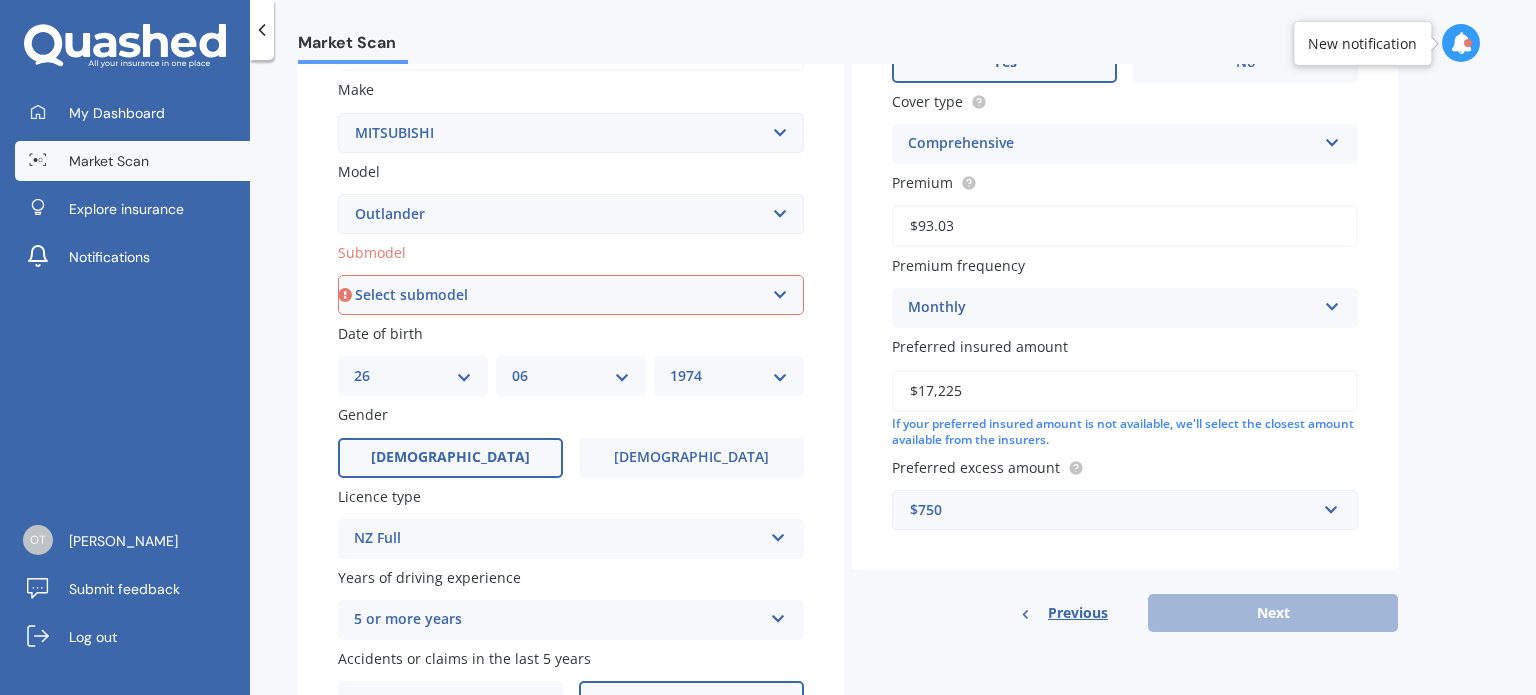 click on "Select submodel (All other) 2.4 Litre Station Wagon 3.0 Litre AWD 3.0 VRX Auto 4WD Petrol Hybrid LS LS 2.0P/CVT LS 2.4P/CVT PHEV Petrol/Hybrid PHEV VRX 4WD Hybrid PHEV XLS 4WD Hybrid SP Station Wagon turbo SPORT 2.5P/CVT VRX 2.5P/4WD/CVT VRX 2.5P/CVT VRX turbo diesel XLS XLS Diesel" at bounding box center (571, 295) 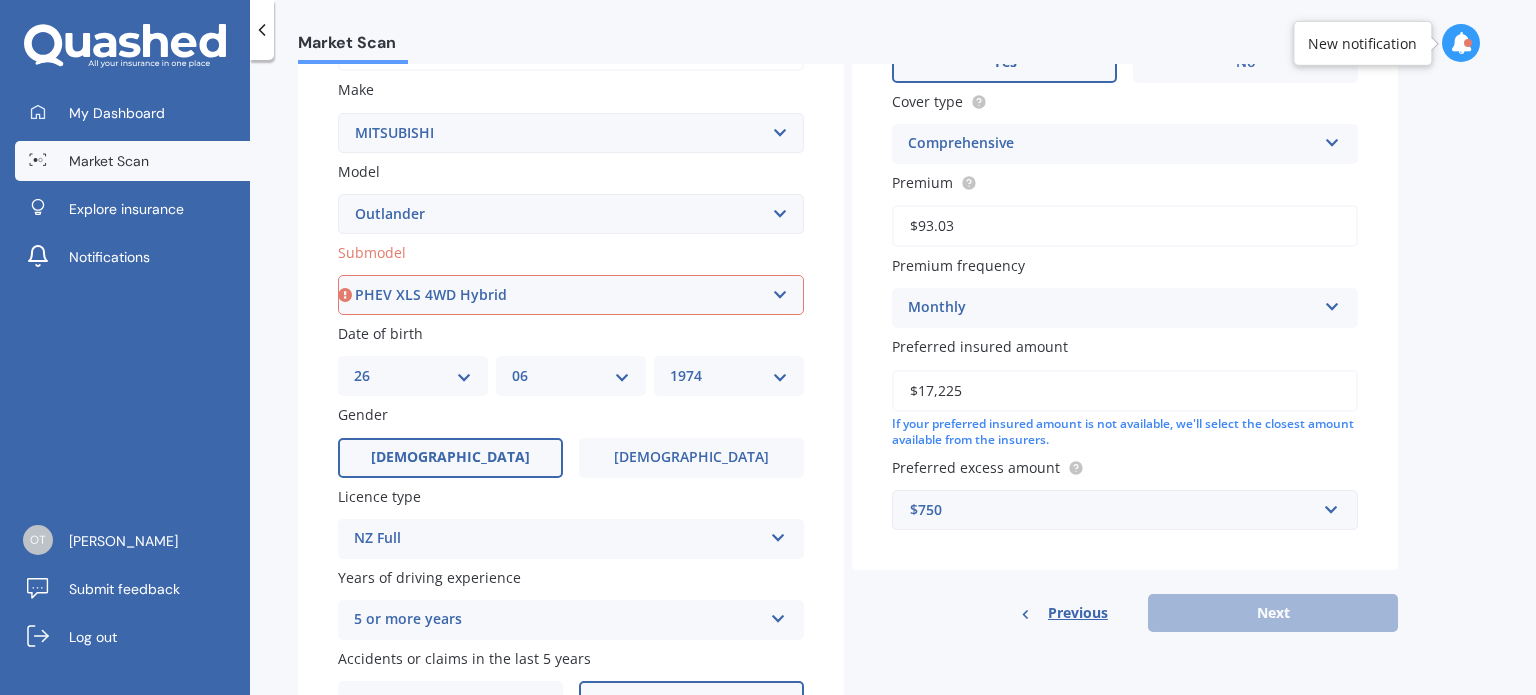 click on "Select submodel (All other) 2.4 Litre Station Wagon 3.0 Litre AWD 3.0 VRX Auto 4WD Petrol Hybrid LS LS 2.0P/CVT LS 2.4P/CVT PHEV Petrol/Hybrid PHEV VRX 4WD Hybrid PHEV XLS 4WD Hybrid SP Station Wagon turbo SPORT 2.5P/CVT VRX 2.5P/4WD/CVT VRX 2.5P/CVT VRX turbo diesel XLS XLS Diesel" at bounding box center [571, 295] 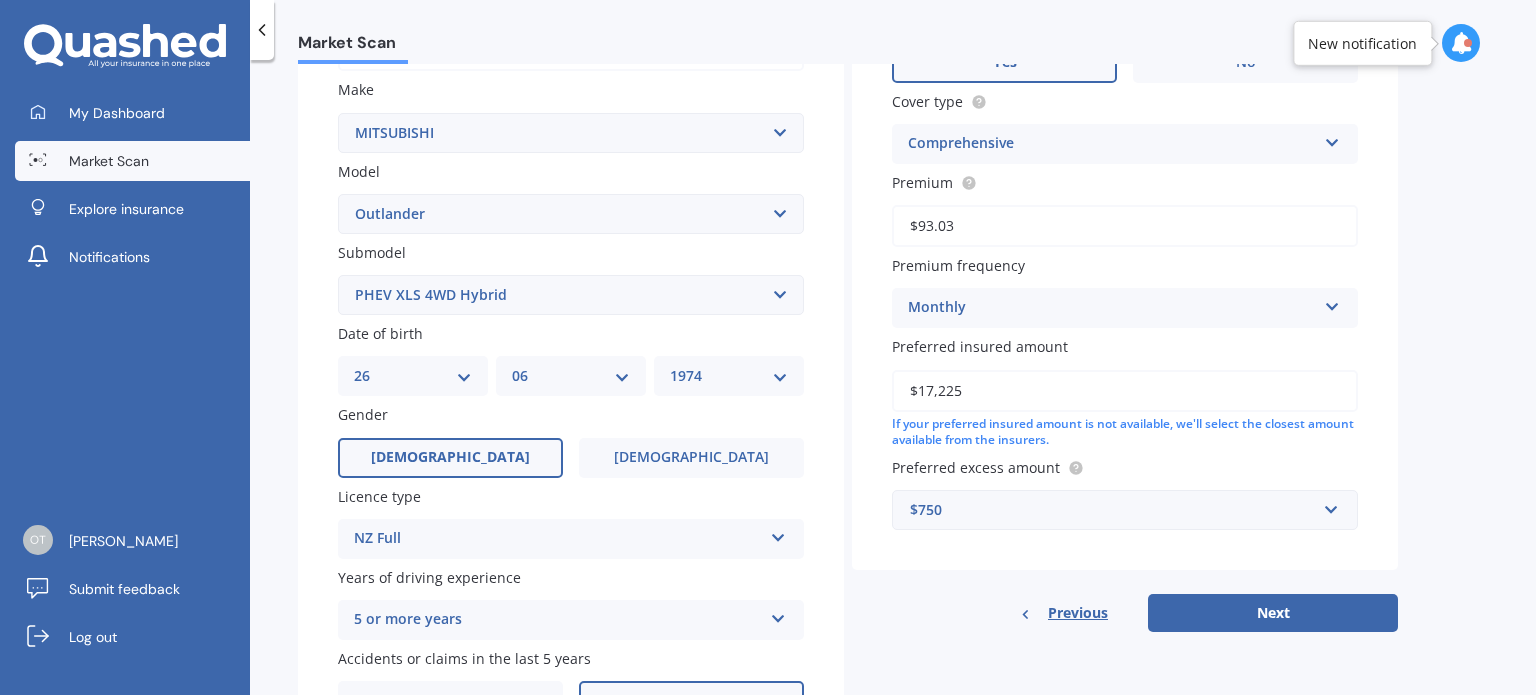 click on "Select submodel (All other) 2.4 Litre Station Wagon 3.0 Litre AWD 3.0 VRX Auto 4WD Petrol Hybrid LS LS 2.0P/CVT LS 2.4P/CVT PHEV Petrol/Hybrid PHEV VRX 4WD Hybrid PHEV XLS 4WD Hybrid SP Station Wagon turbo SPORT 2.5P/CVT VRX 2.5P/4WD/CVT VRX 2.5P/CVT VRX turbo diesel XLS XLS Diesel" at bounding box center (571, 295) 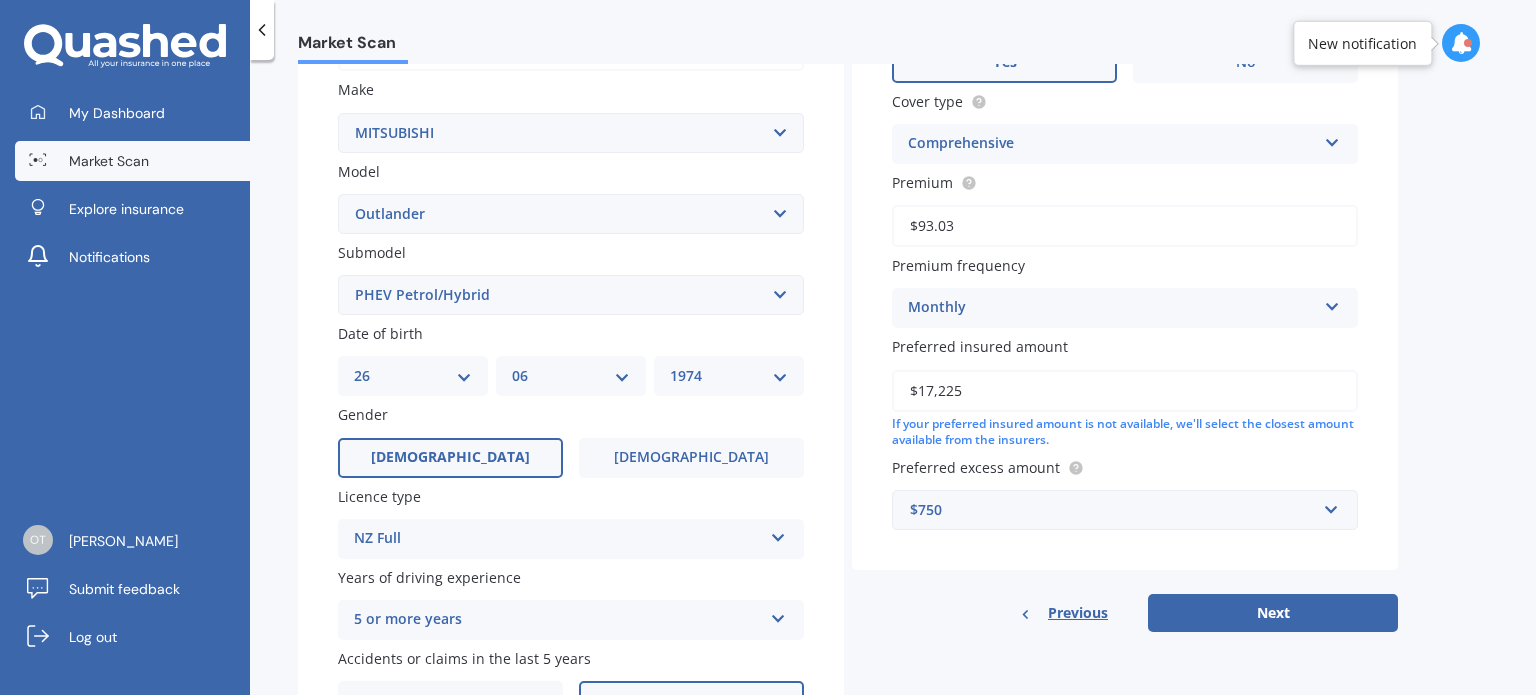 click on "Select submodel (All other) 2.4 Litre Station Wagon 3.0 Litre AWD 3.0 VRX Auto 4WD Petrol Hybrid LS LS 2.0P/CVT LS 2.4P/CVT PHEV Petrol/Hybrid PHEV VRX 4WD Hybrid PHEV XLS 4WD Hybrid SP Station Wagon turbo SPORT 2.5P/CVT VRX 2.5P/4WD/CVT VRX 2.5P/CVT VRX turbo diesel XLS XLS Diesel" at bounding box center (571, 295) 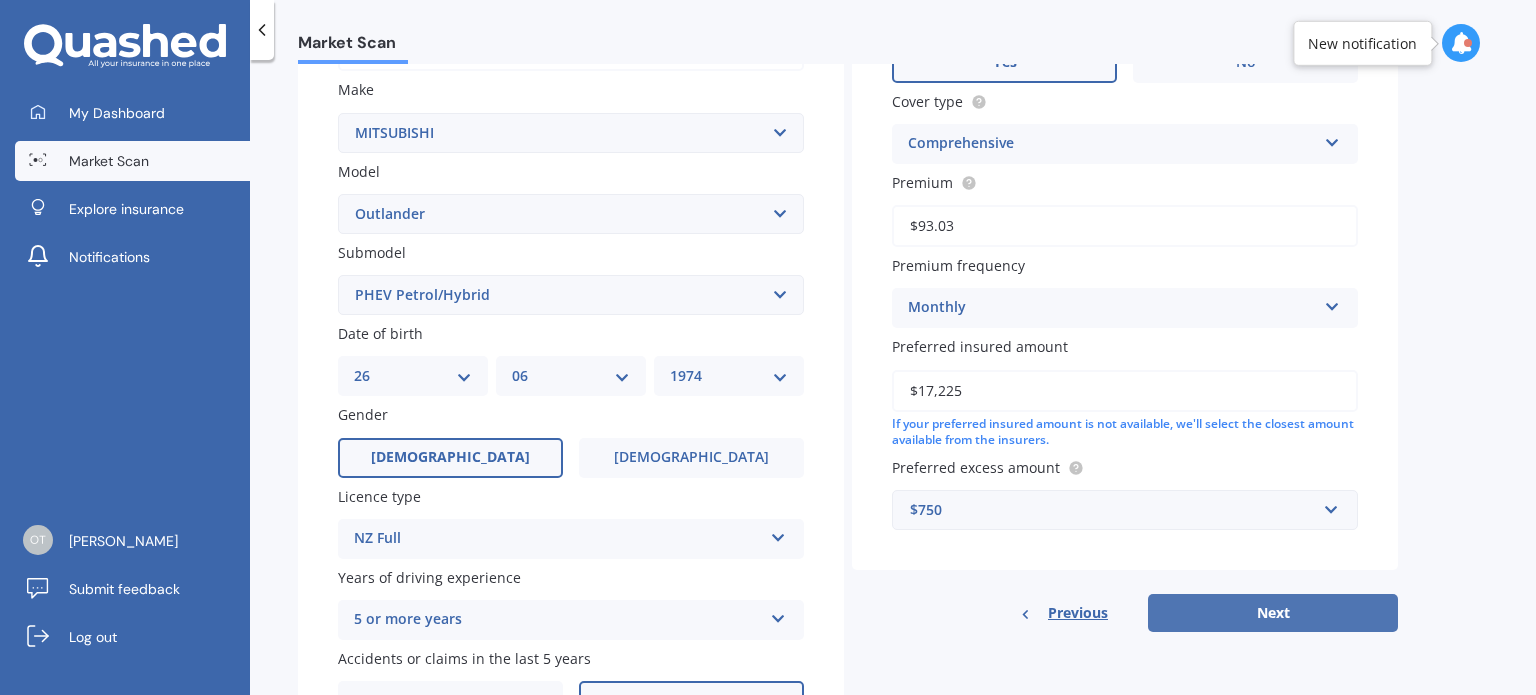 click on "Next" at bounding box center (1273, 613) 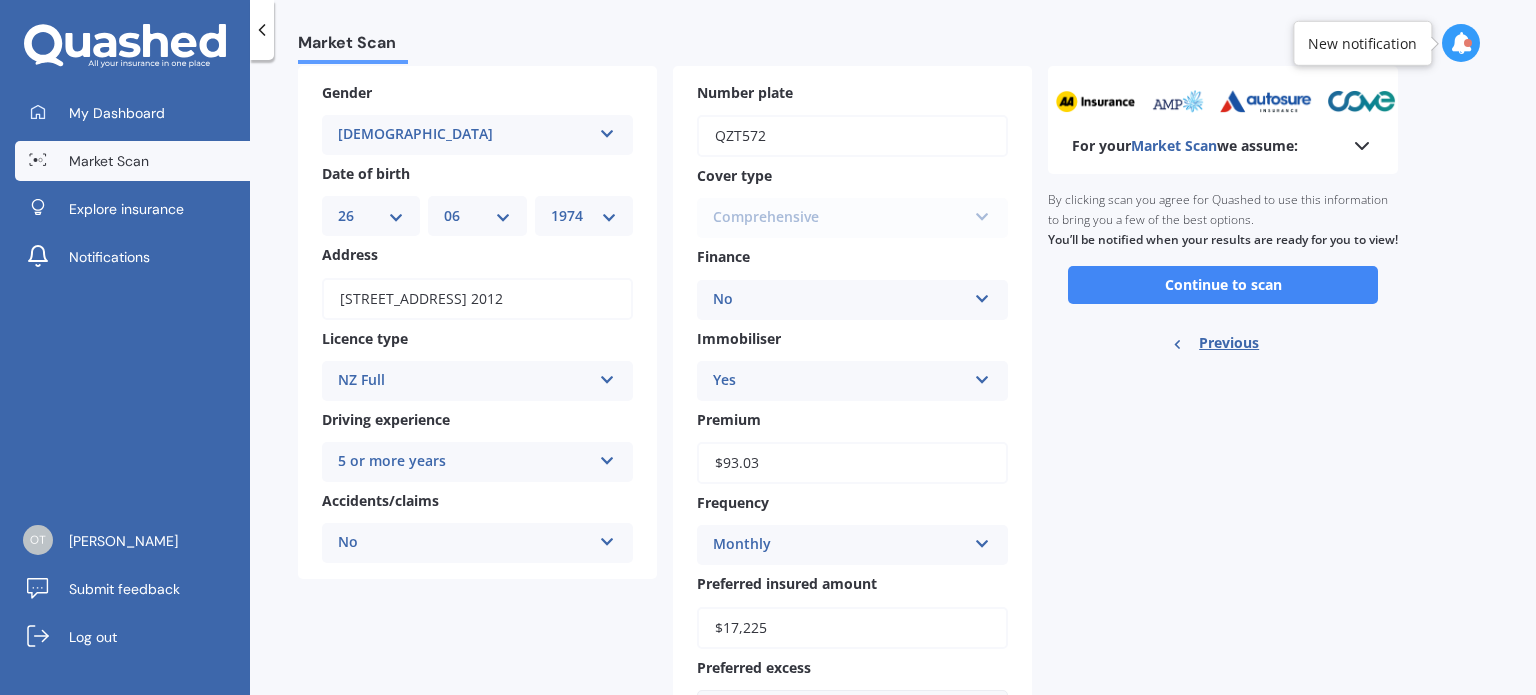 scroll, scrollTop: 0, scrollLeft: 0, axis: both 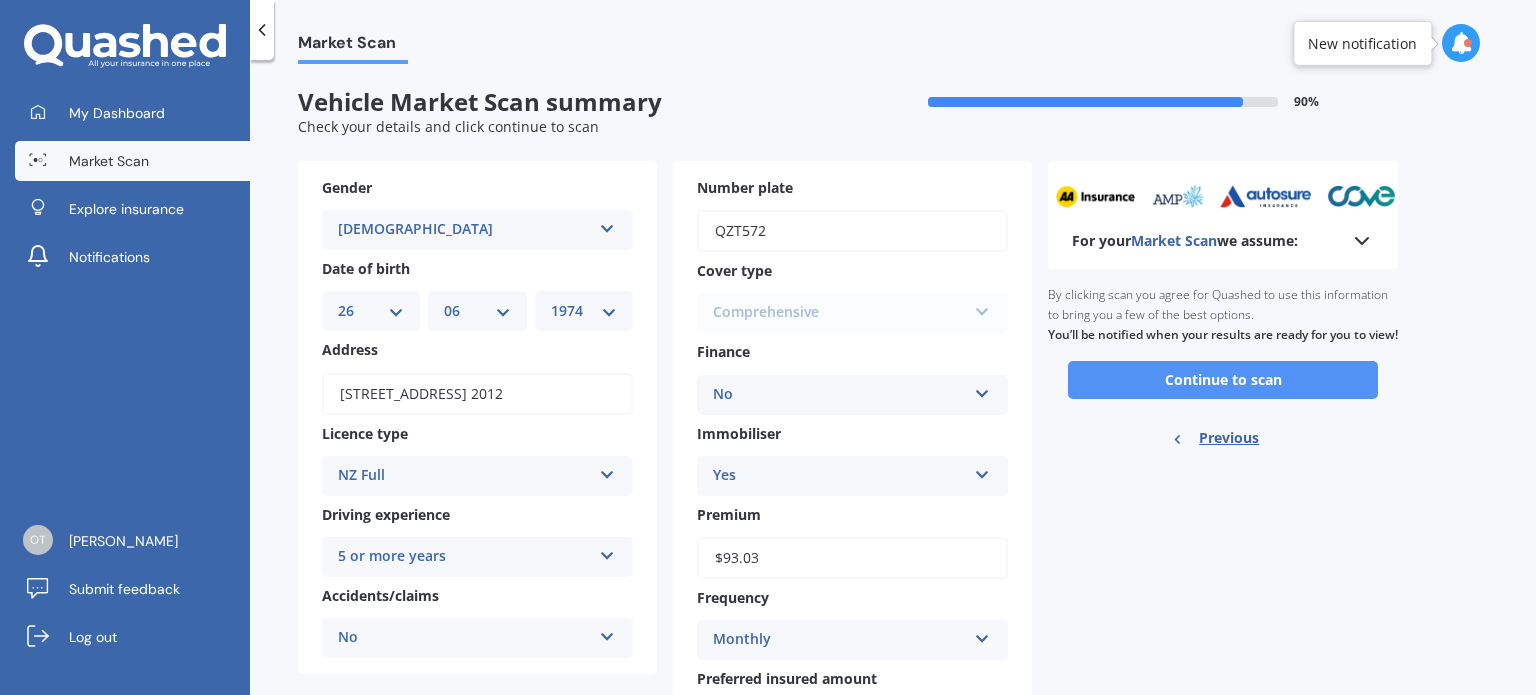 click on "Continue to scan" at bounding box center [1223, 380] 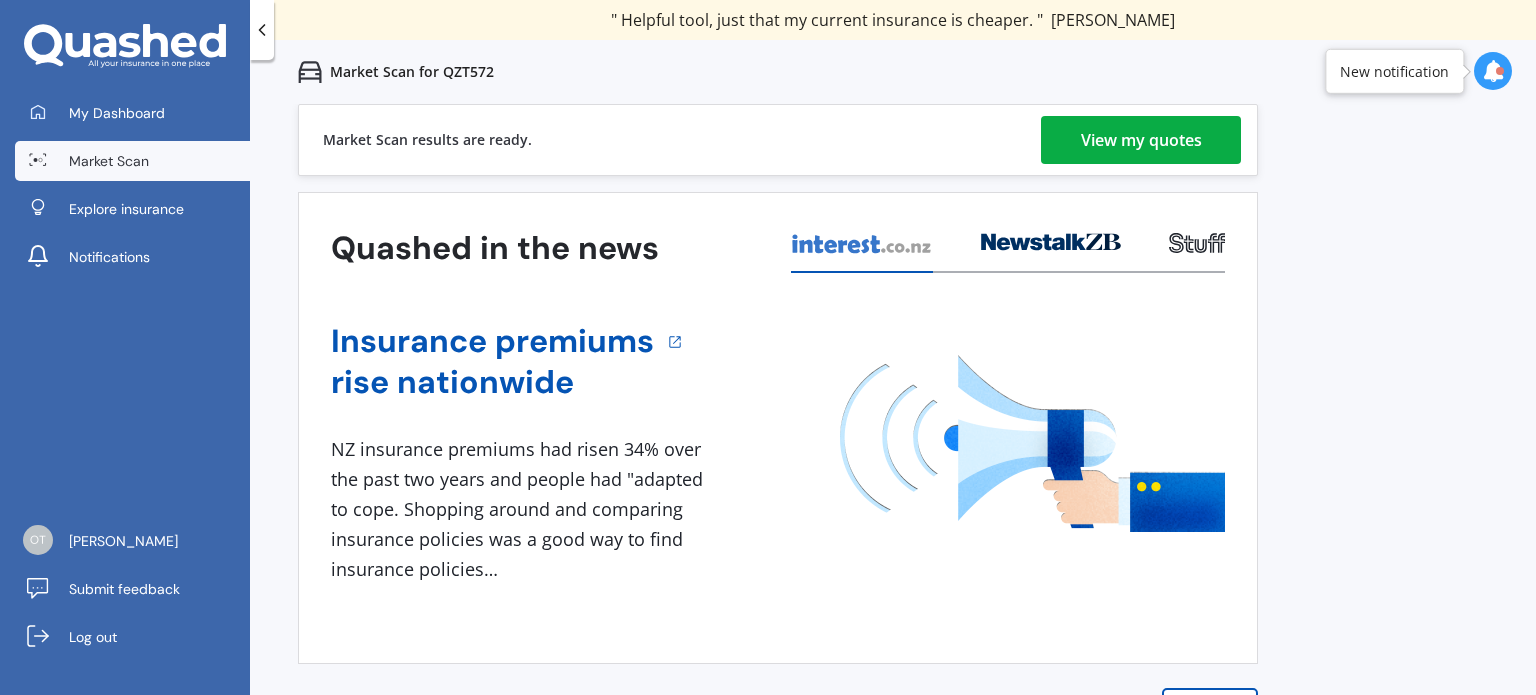 click on "View my quotes" at bounding box center [1141, 140] 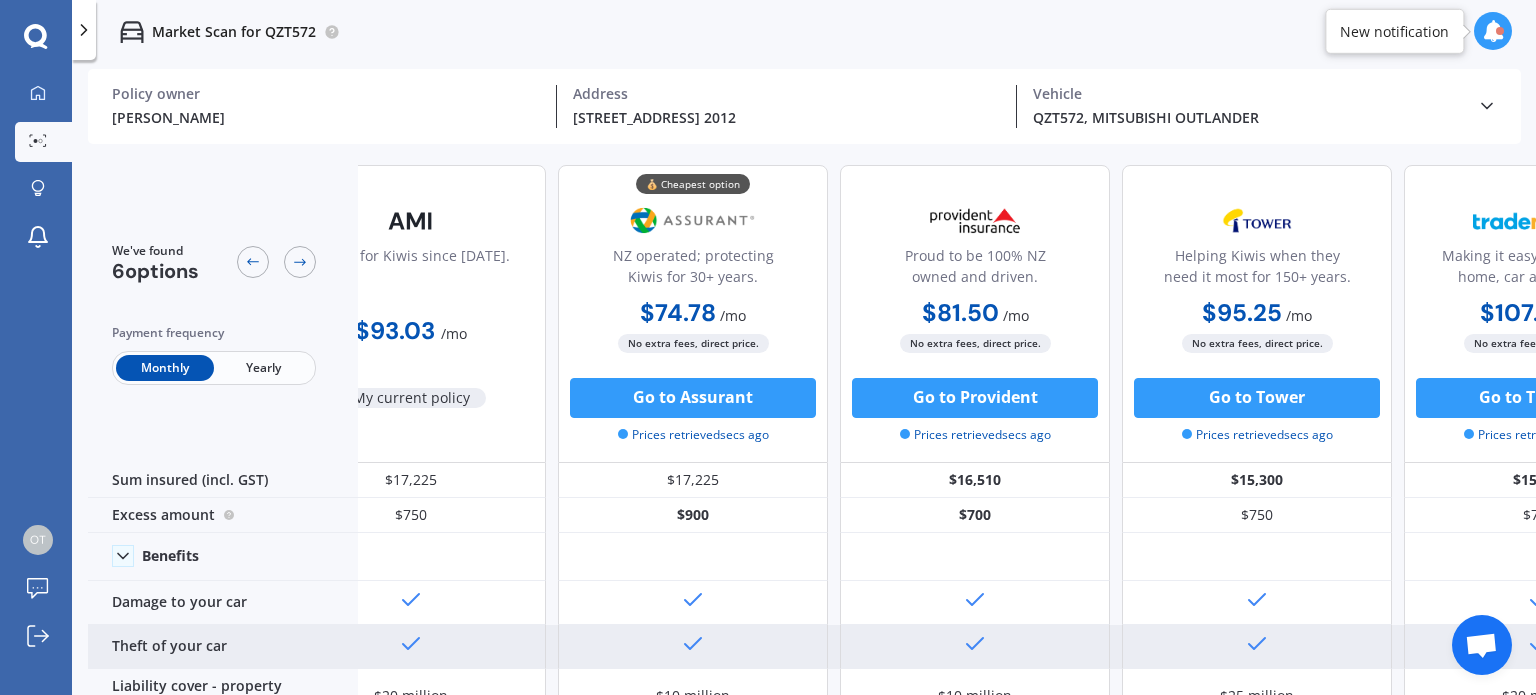 scroll, scrollTop: 0, scrollLeft: 0, axis: both 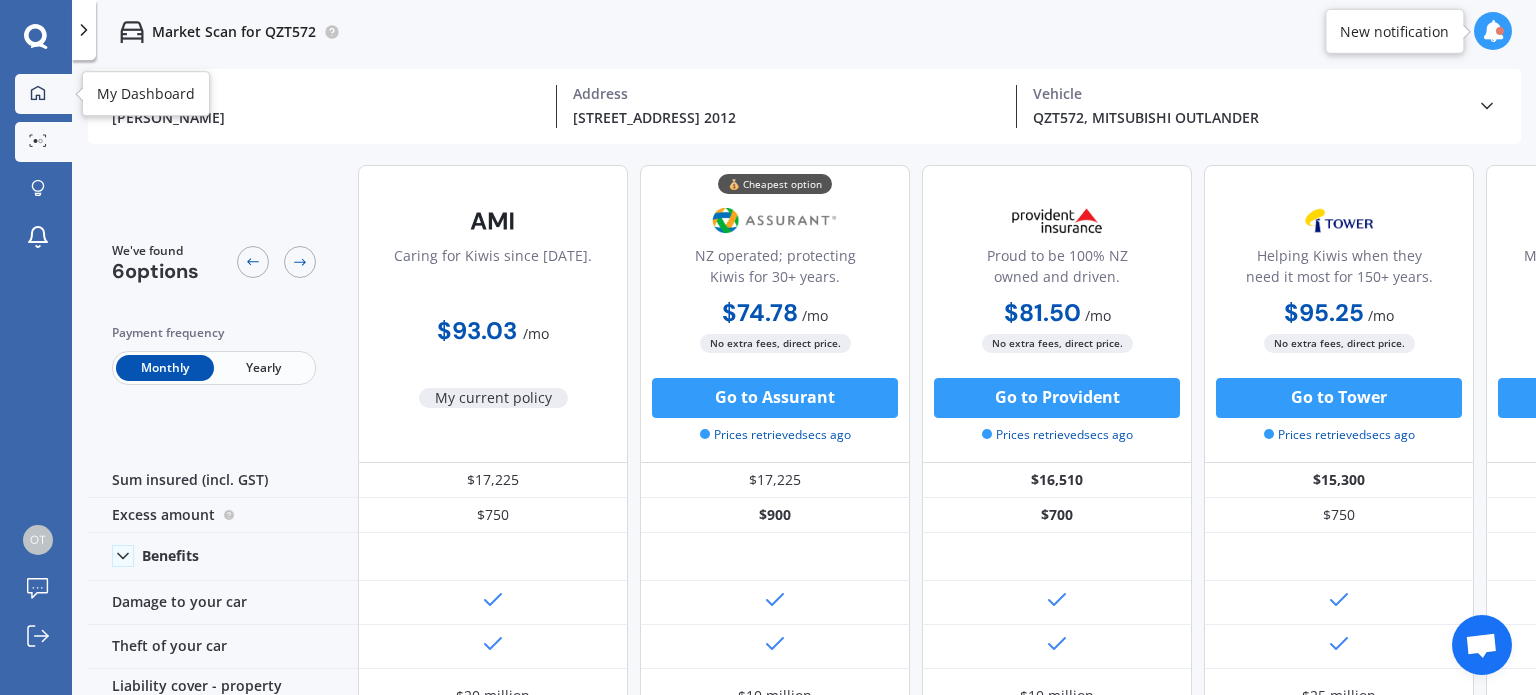 click 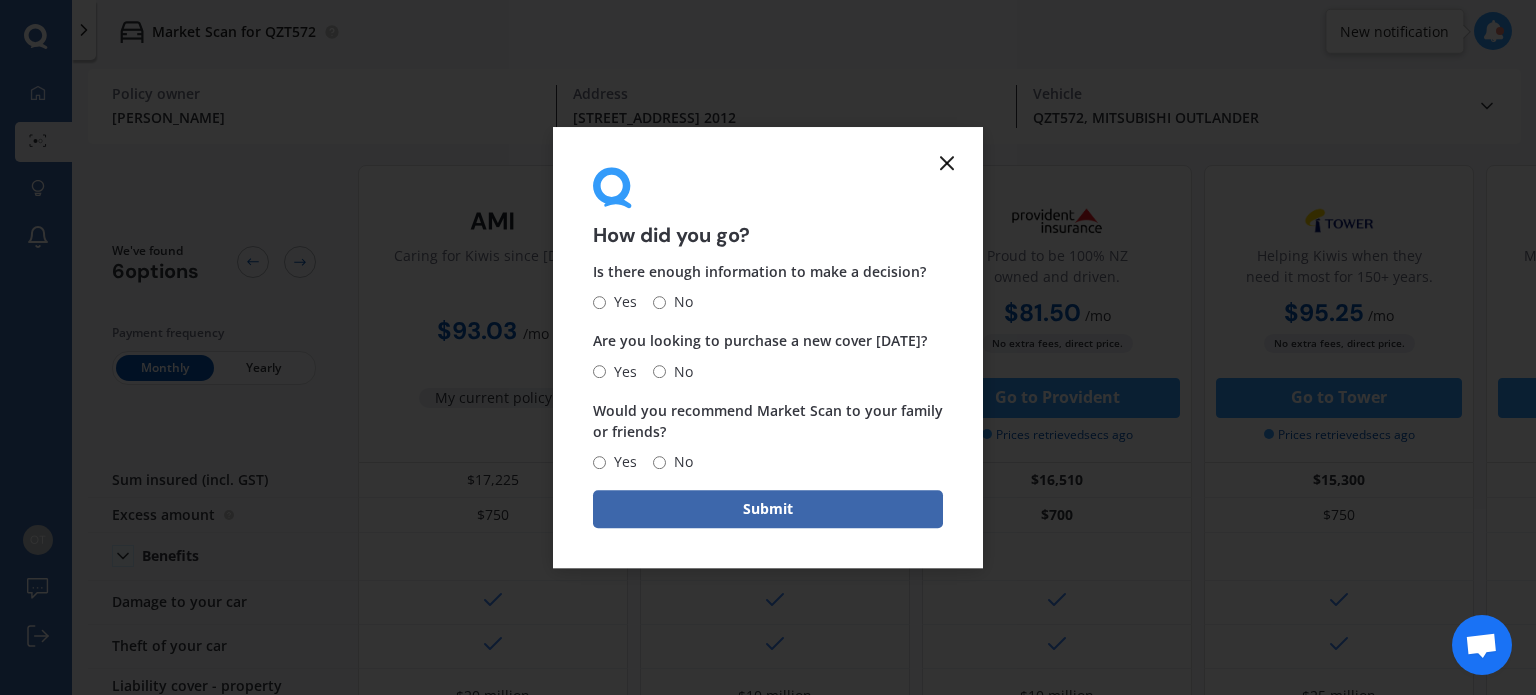 click 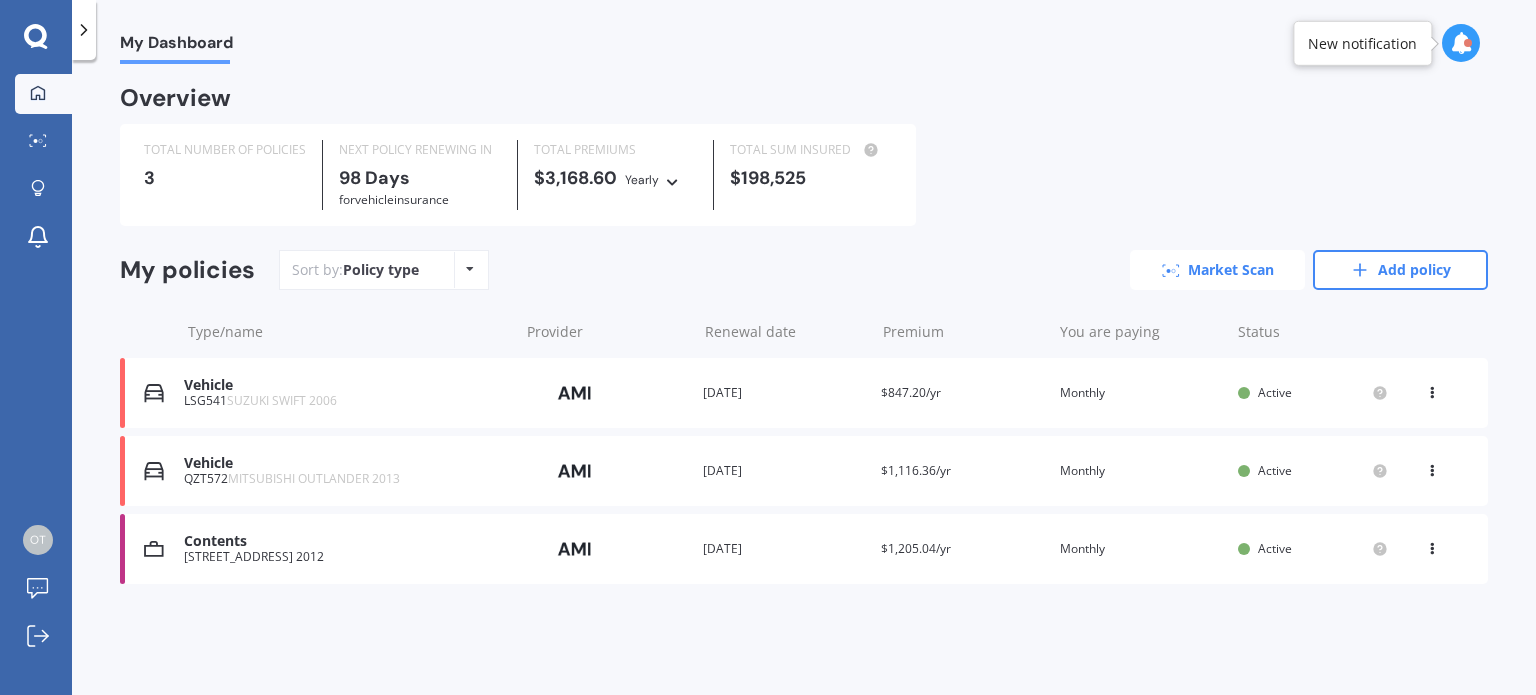 click on "Market Scan" at bounding box center [1217, 270] 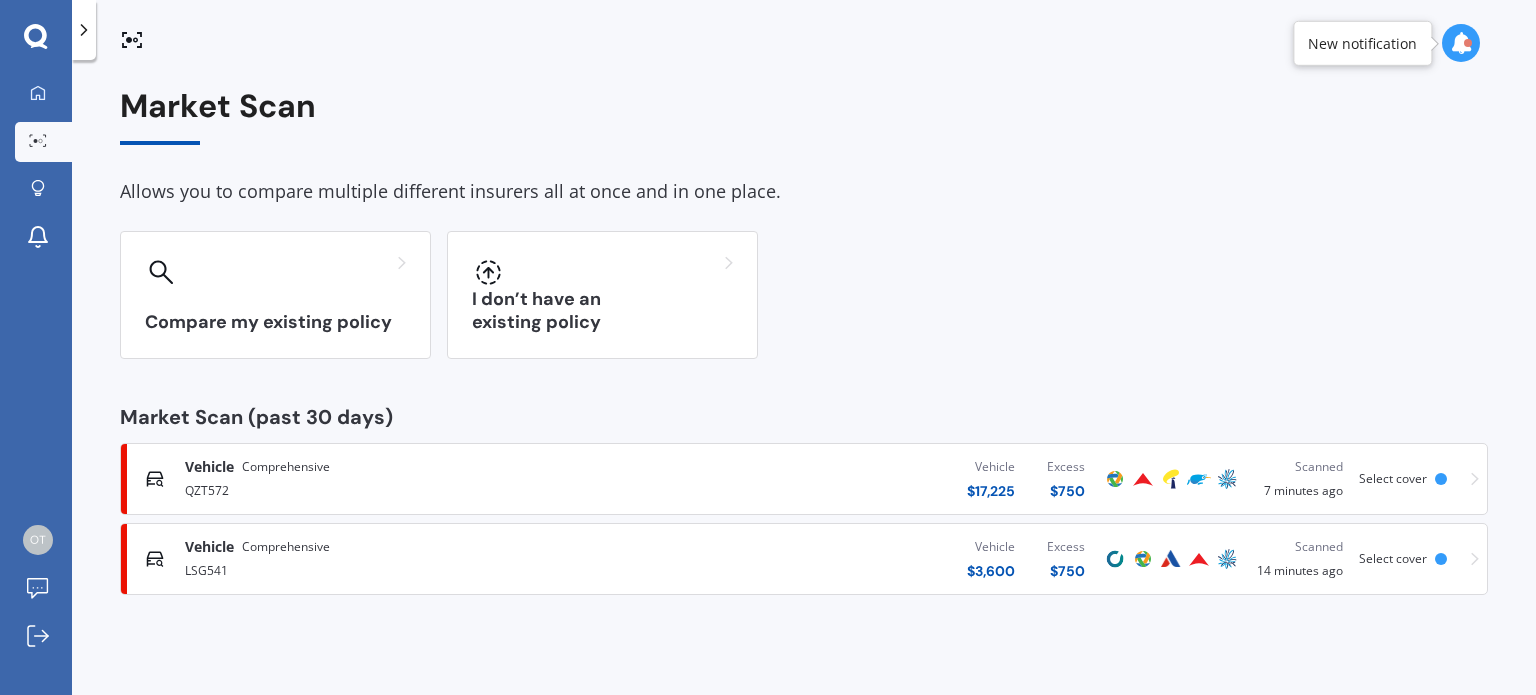 click on "Select cover" at bounding box center (1407, 479) 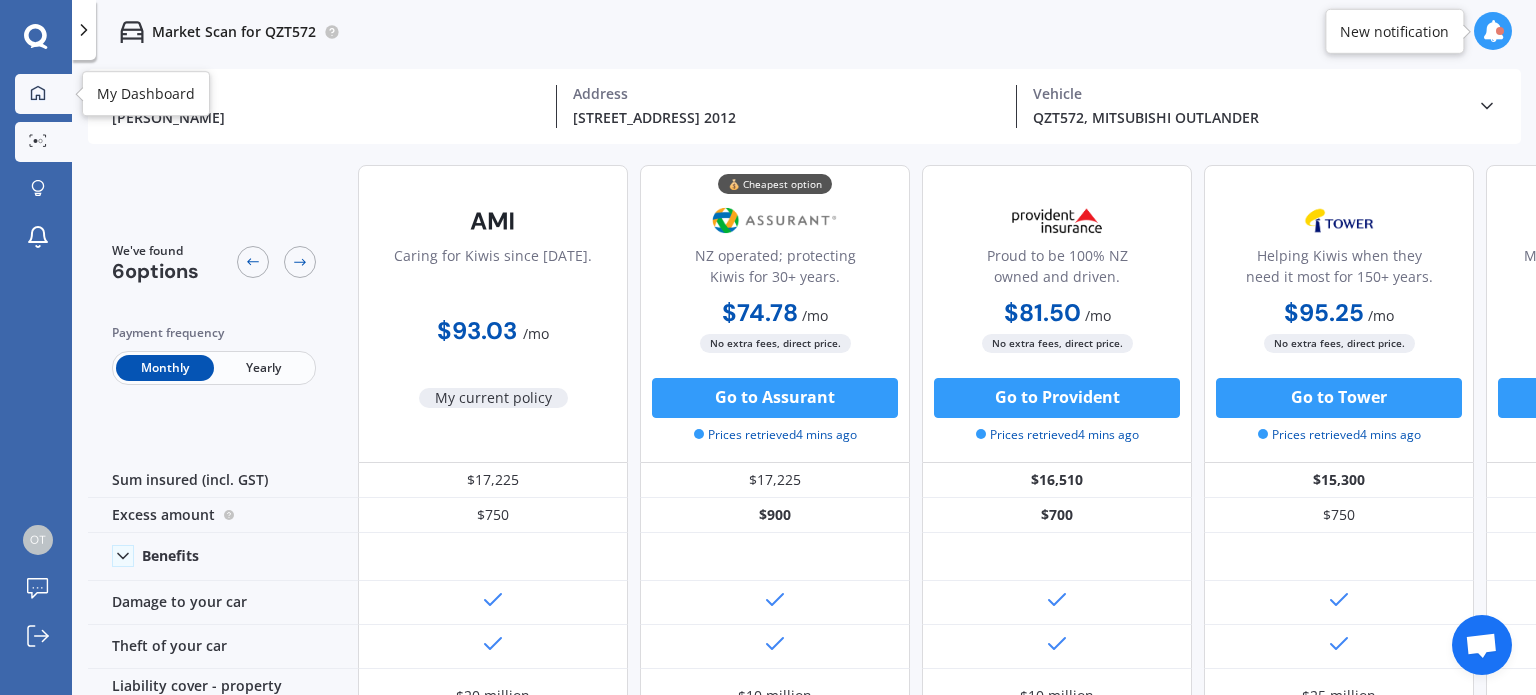 click 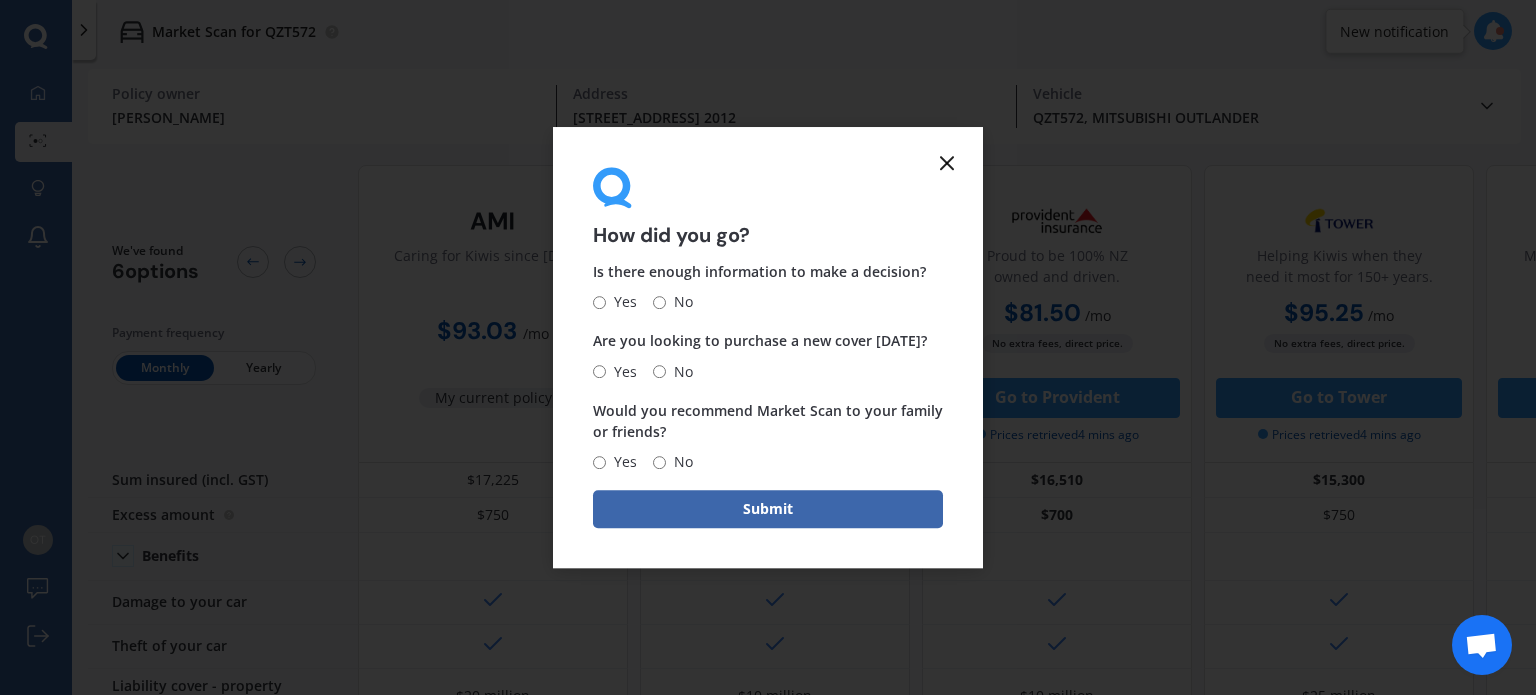 click 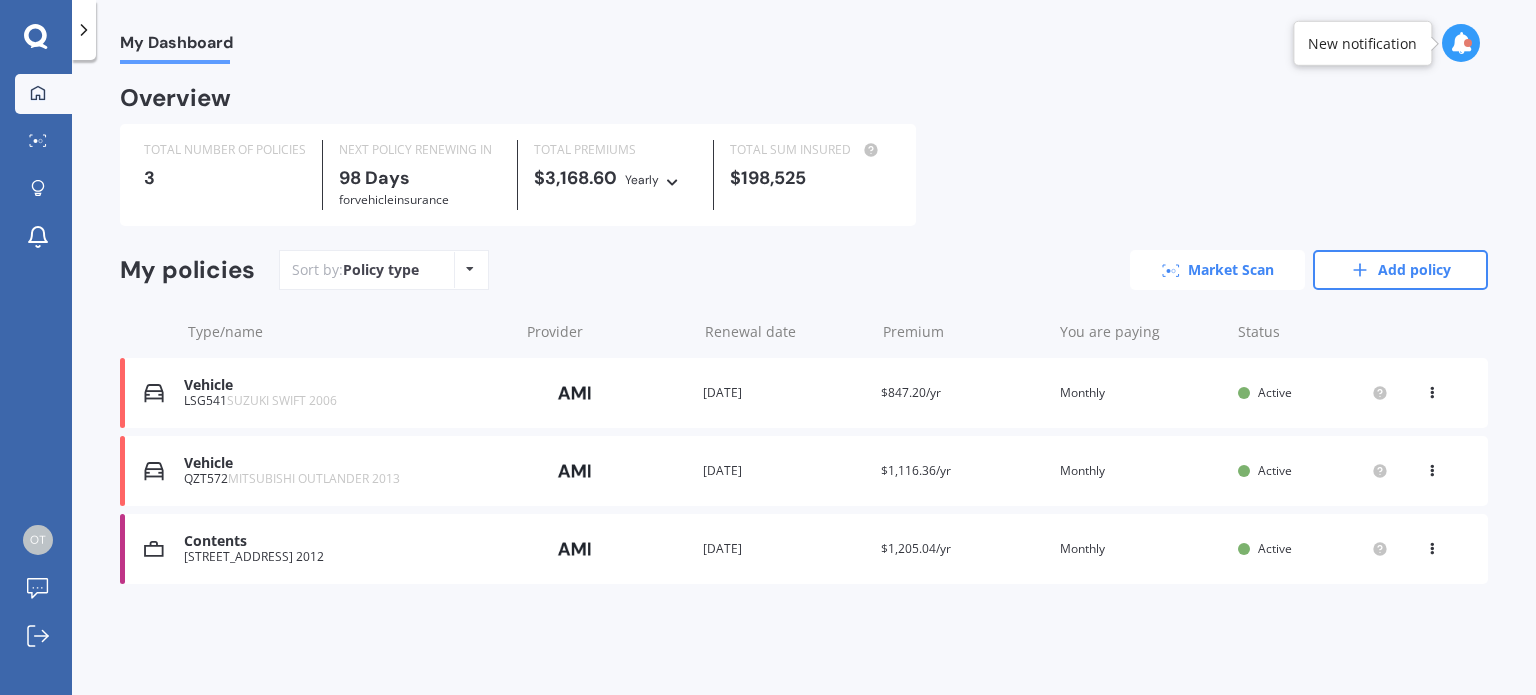 click on "Market Scan" at bounding box center (1217, 270) 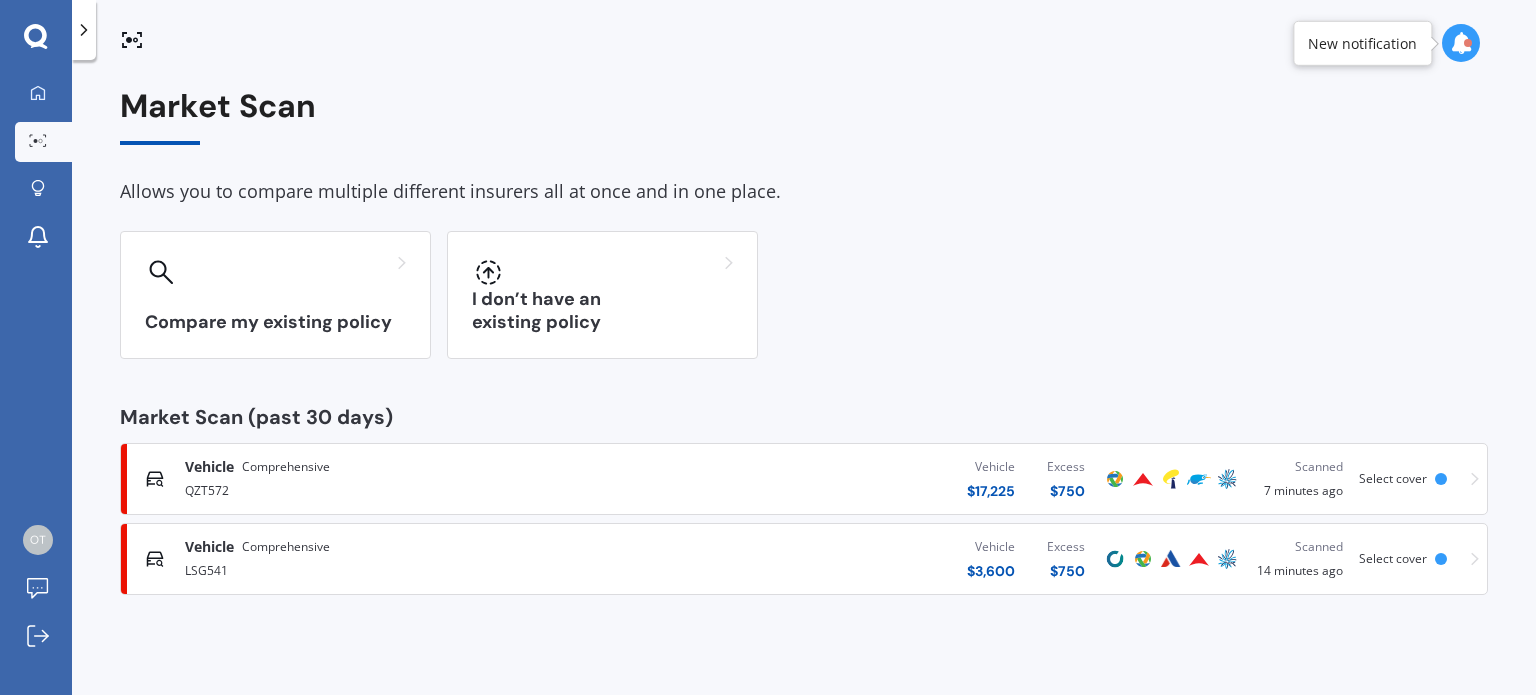 click 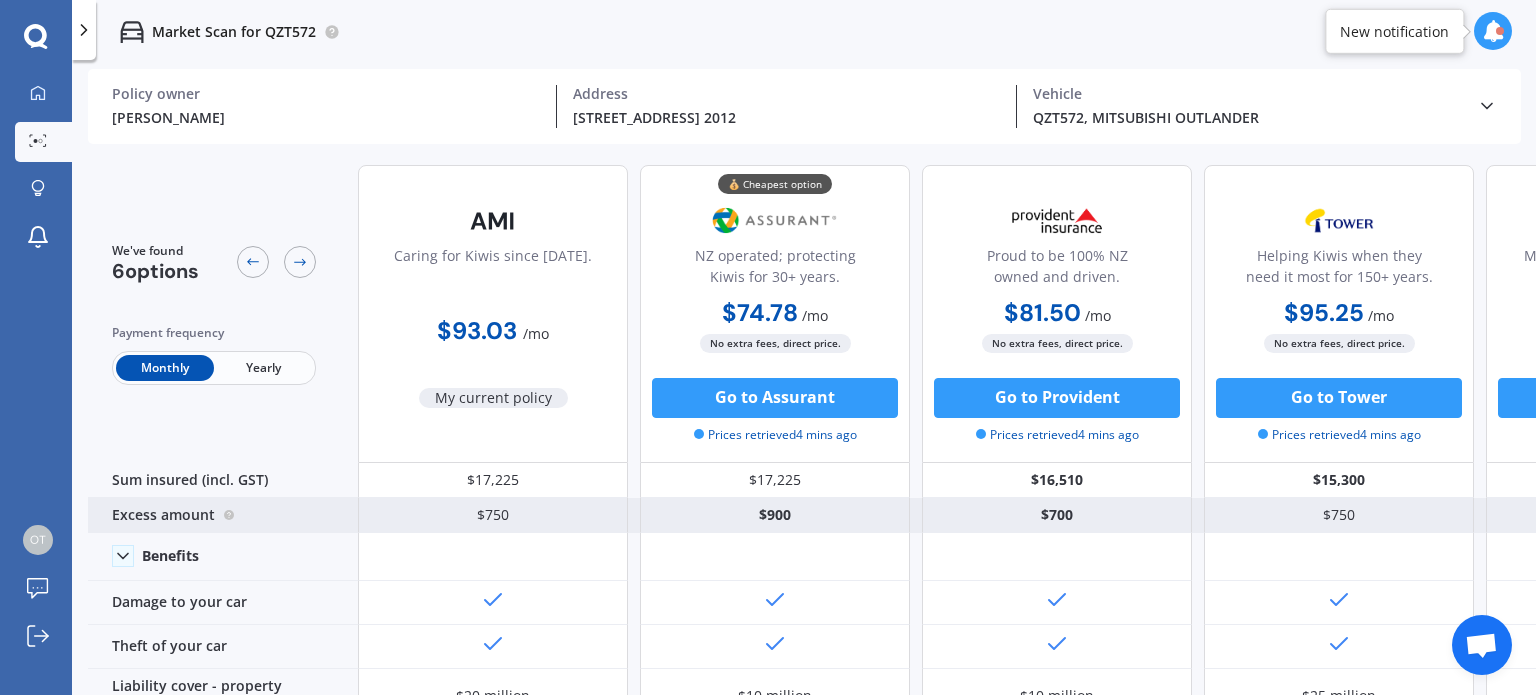 click on "$750" at bounding box center [493, 515] 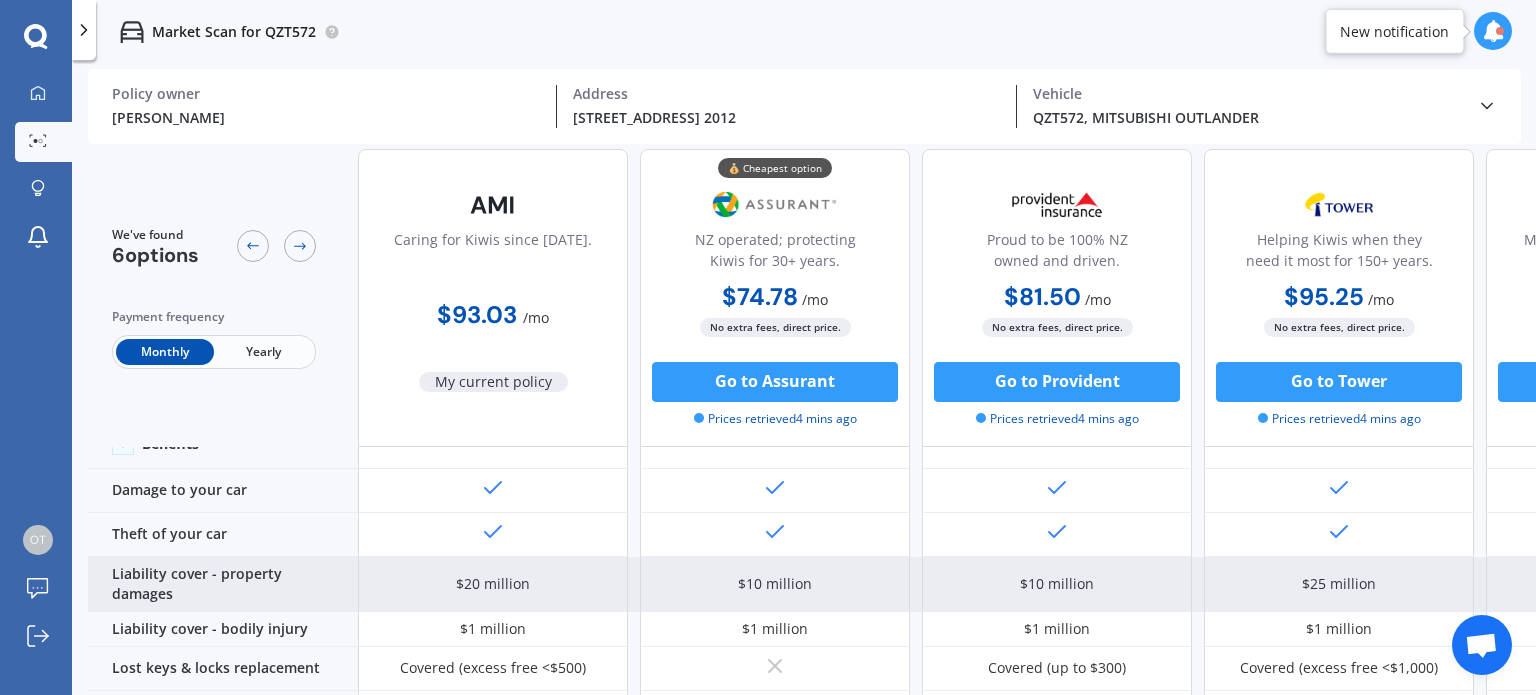 scroll, scrollTop: 0, scrollLeft: 0, axis: both 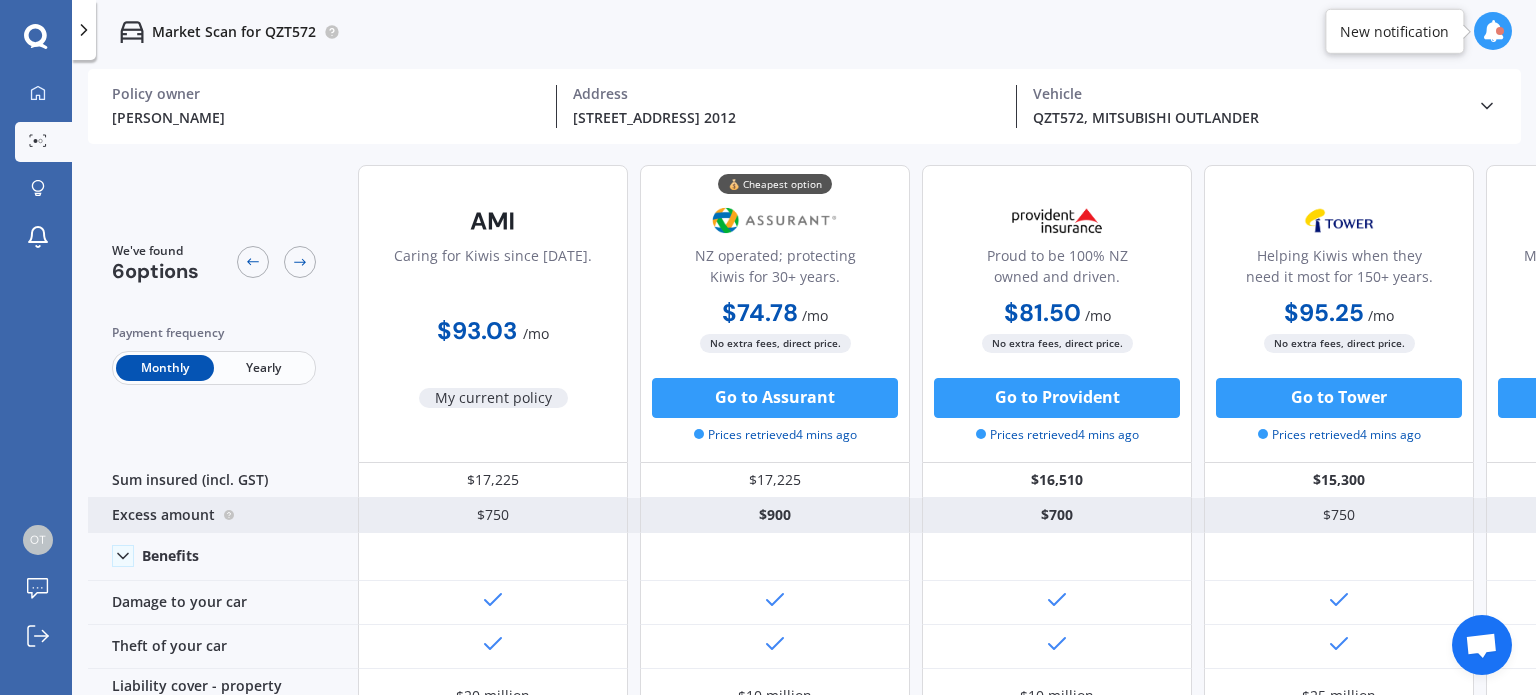 click on "$750" at bounding box center [493, 515] 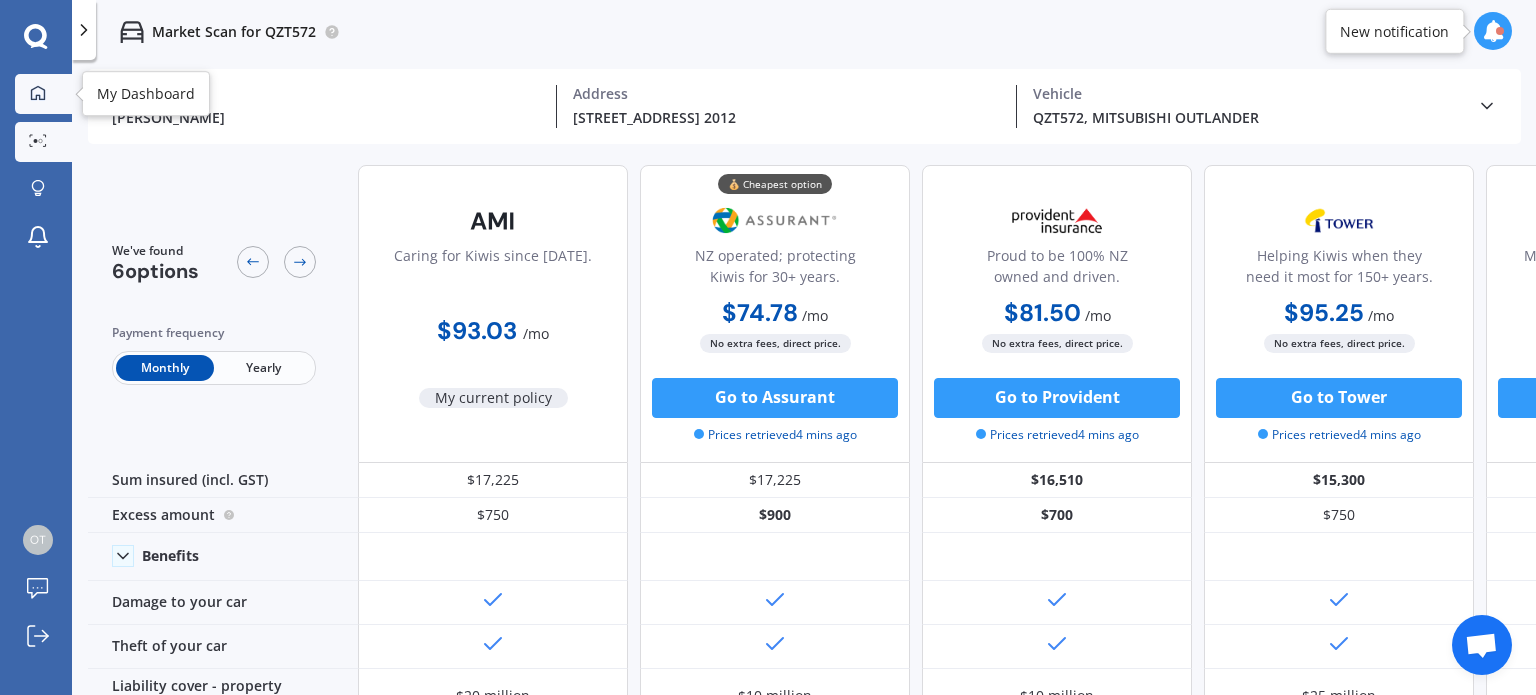 click on "My Dashboard" at bounding box center [43, 94] 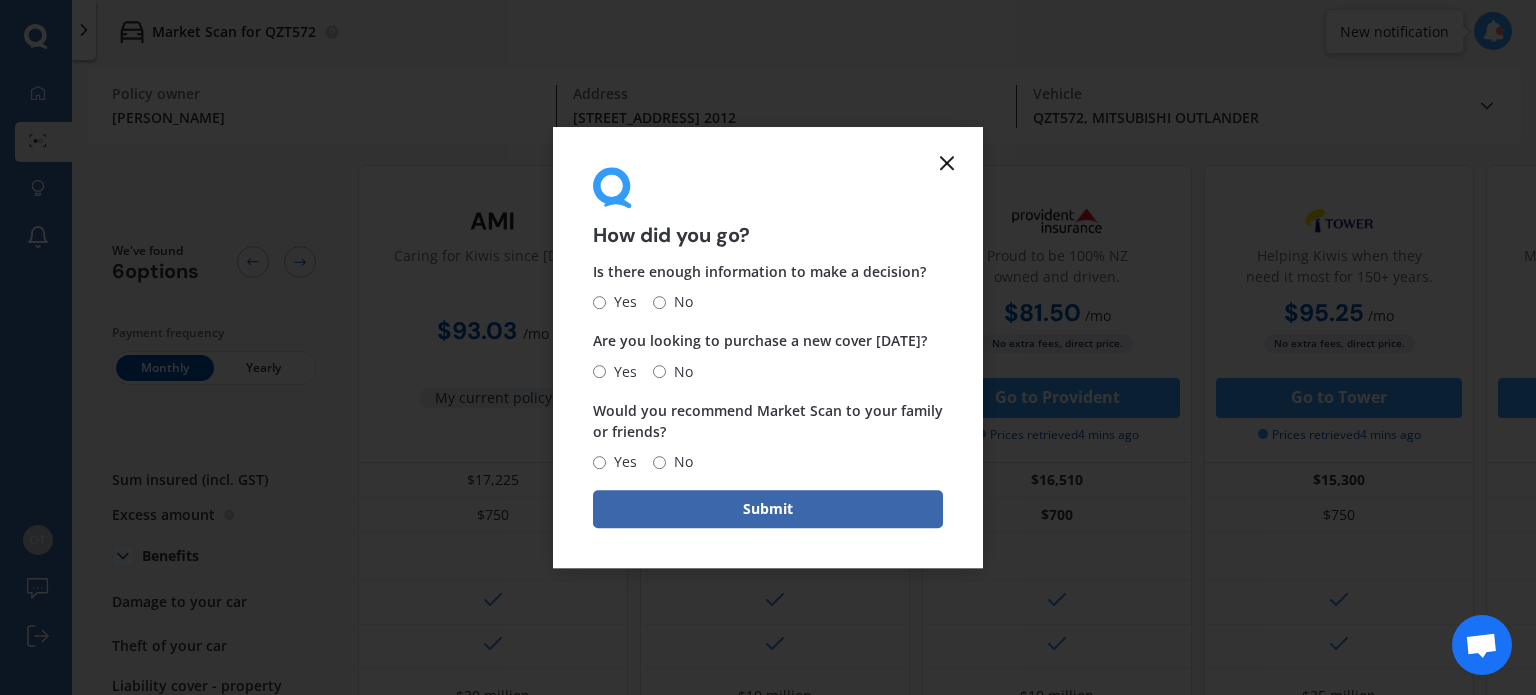 click 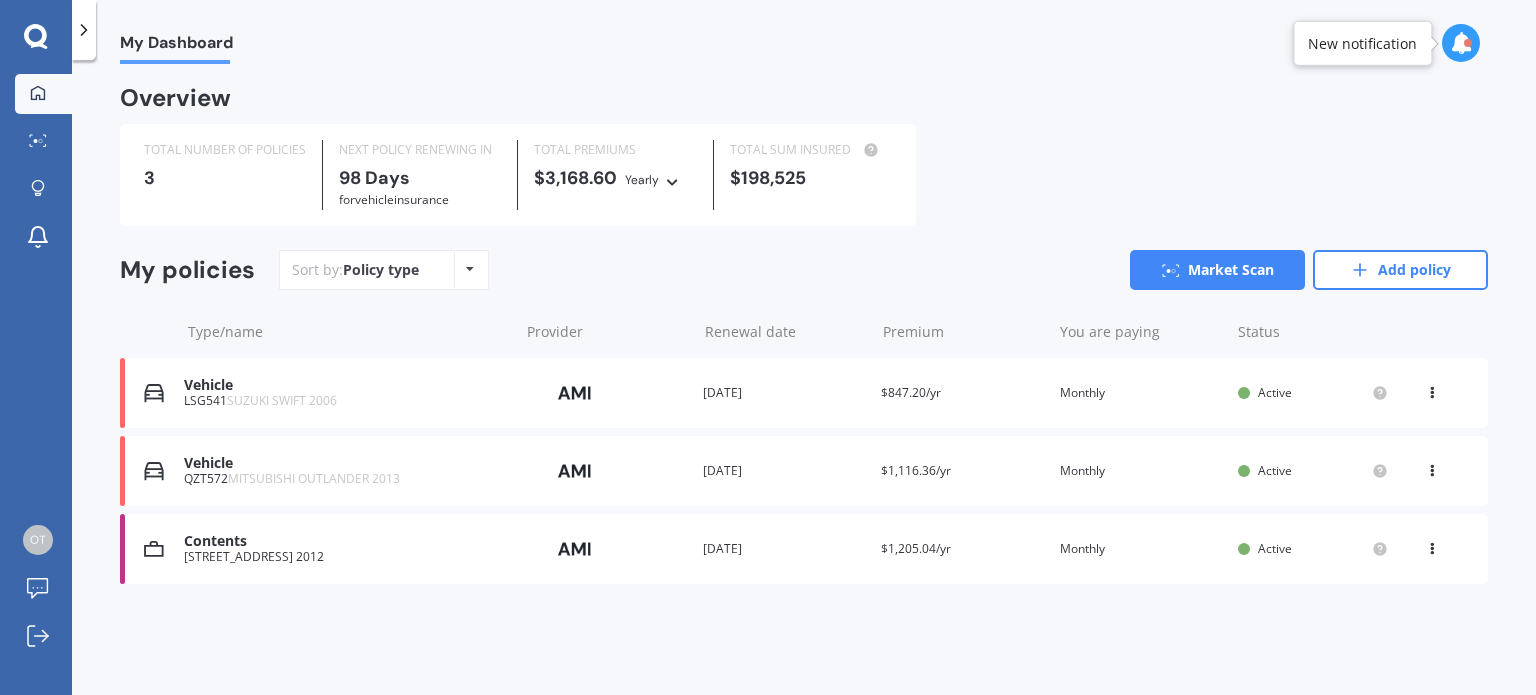 click at bounding box center [1432, 467] 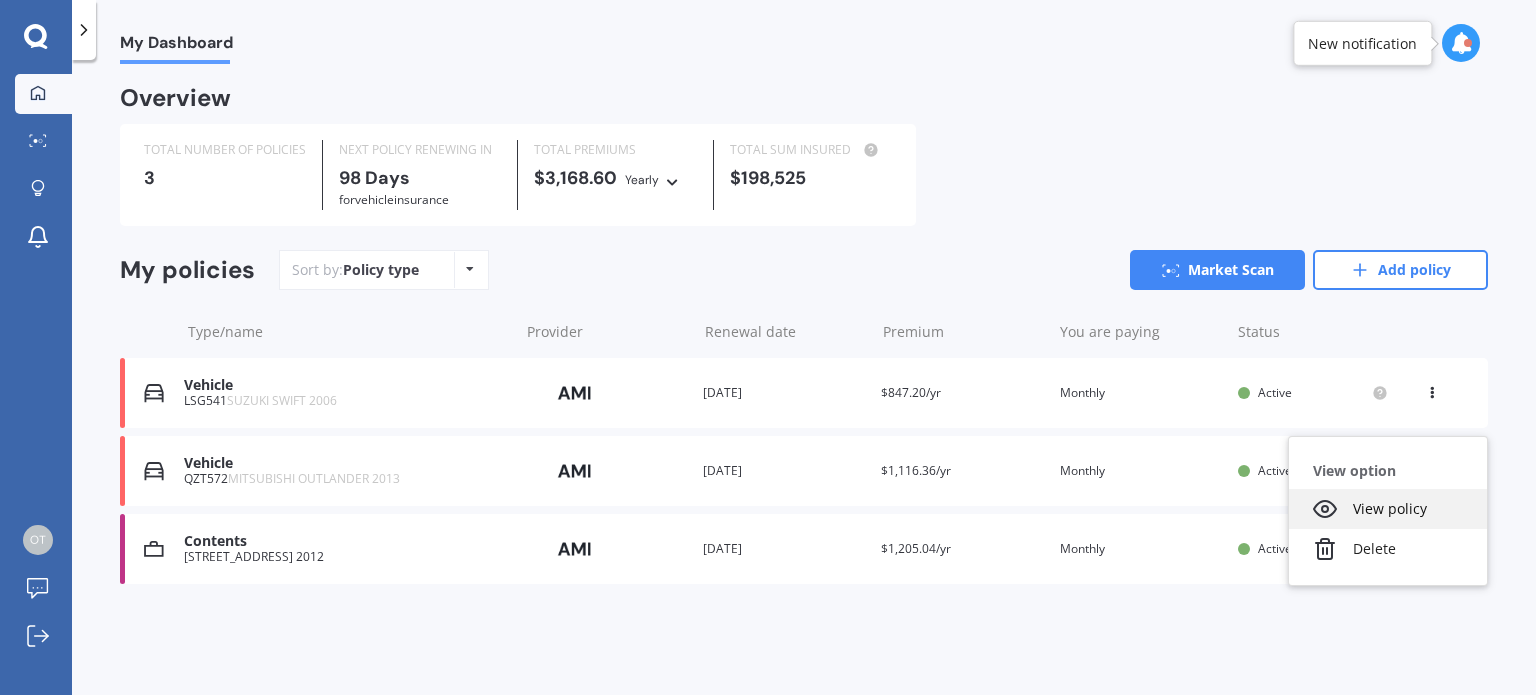 click on "View policy" at bounding box center (1388, 509) 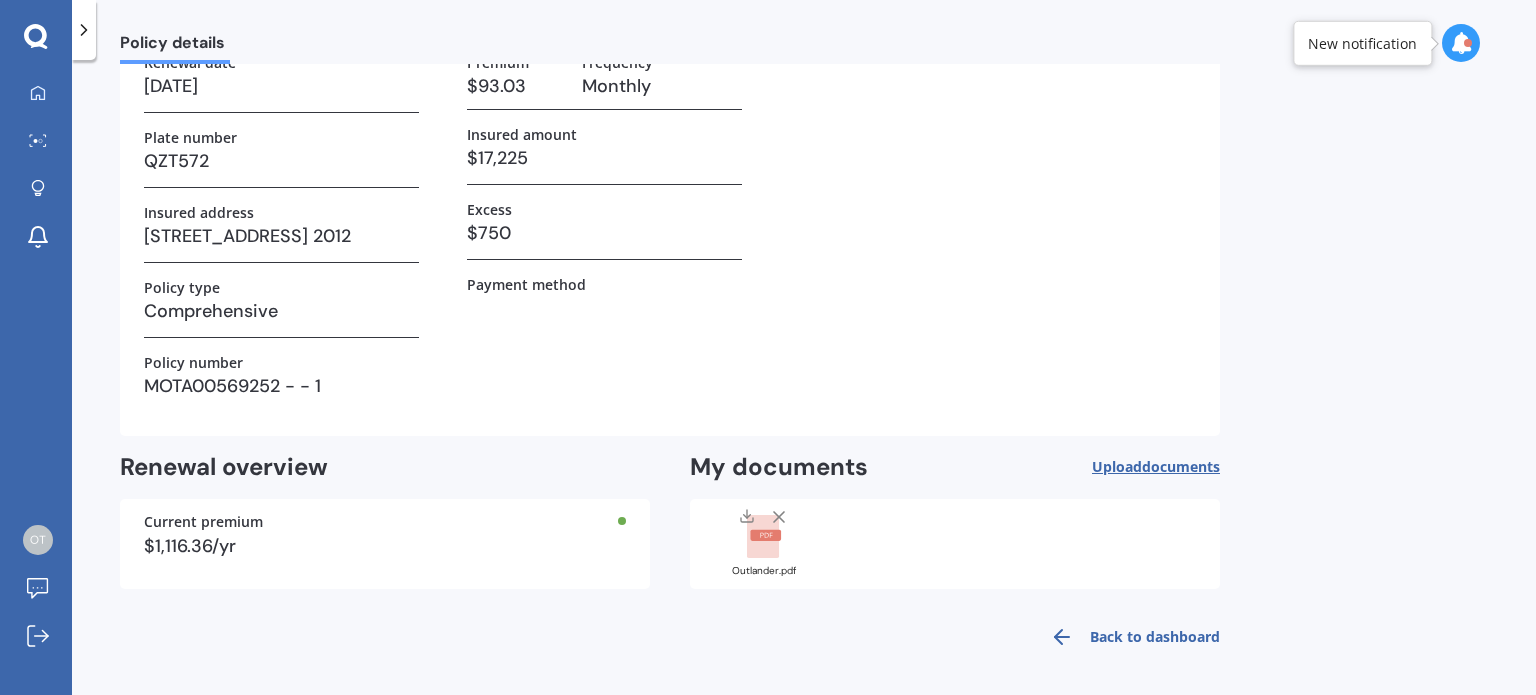 scroll, scrollTop: 0, scrollLeft: 0, axis: both 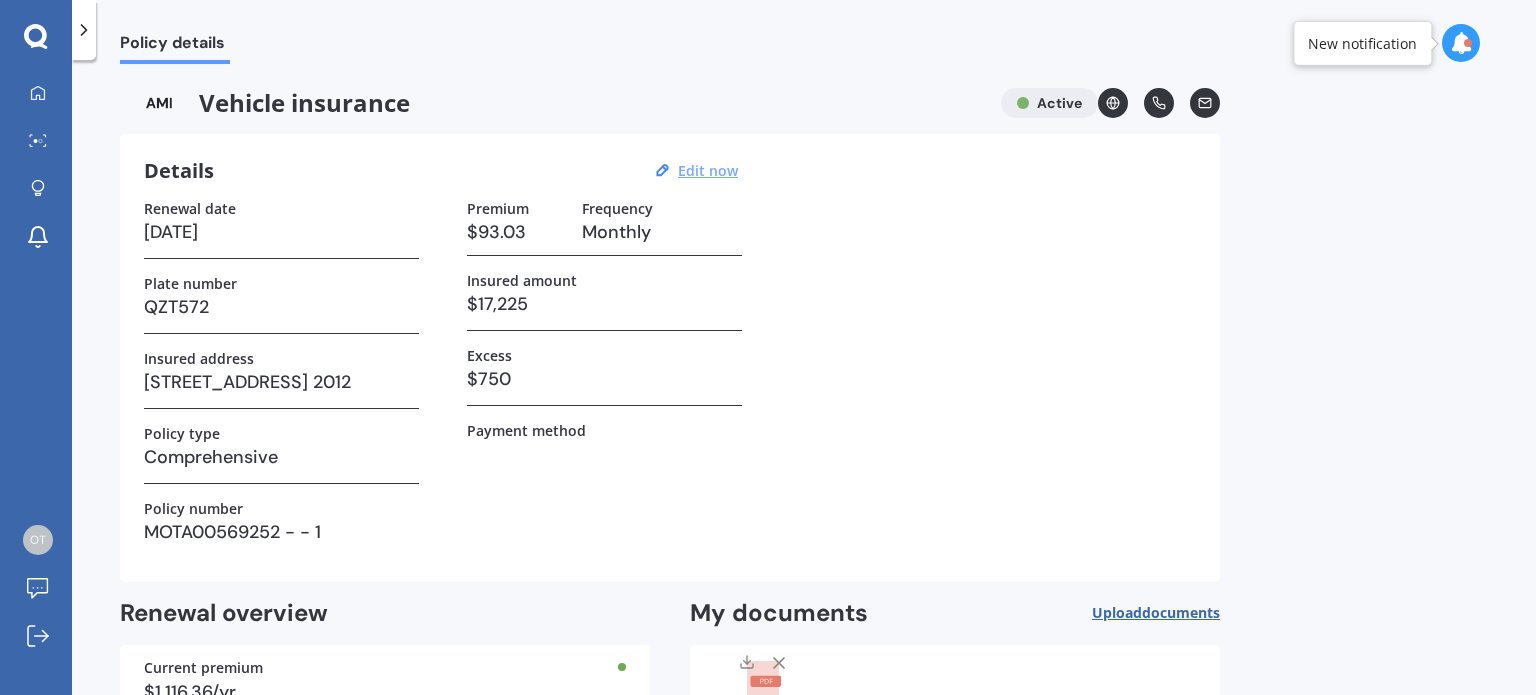 click on "Edit now" at bounding box center (708, 170) 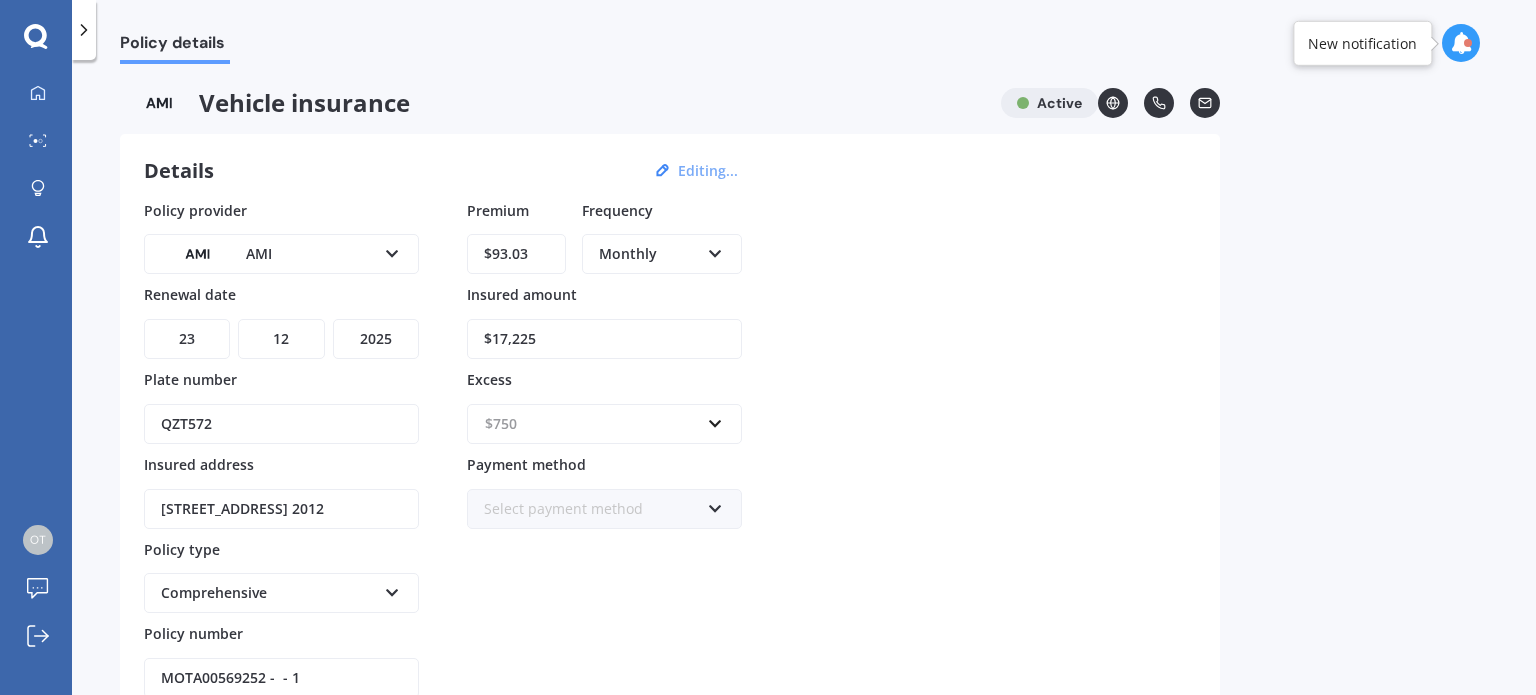 click at bounding box center [597, 424] 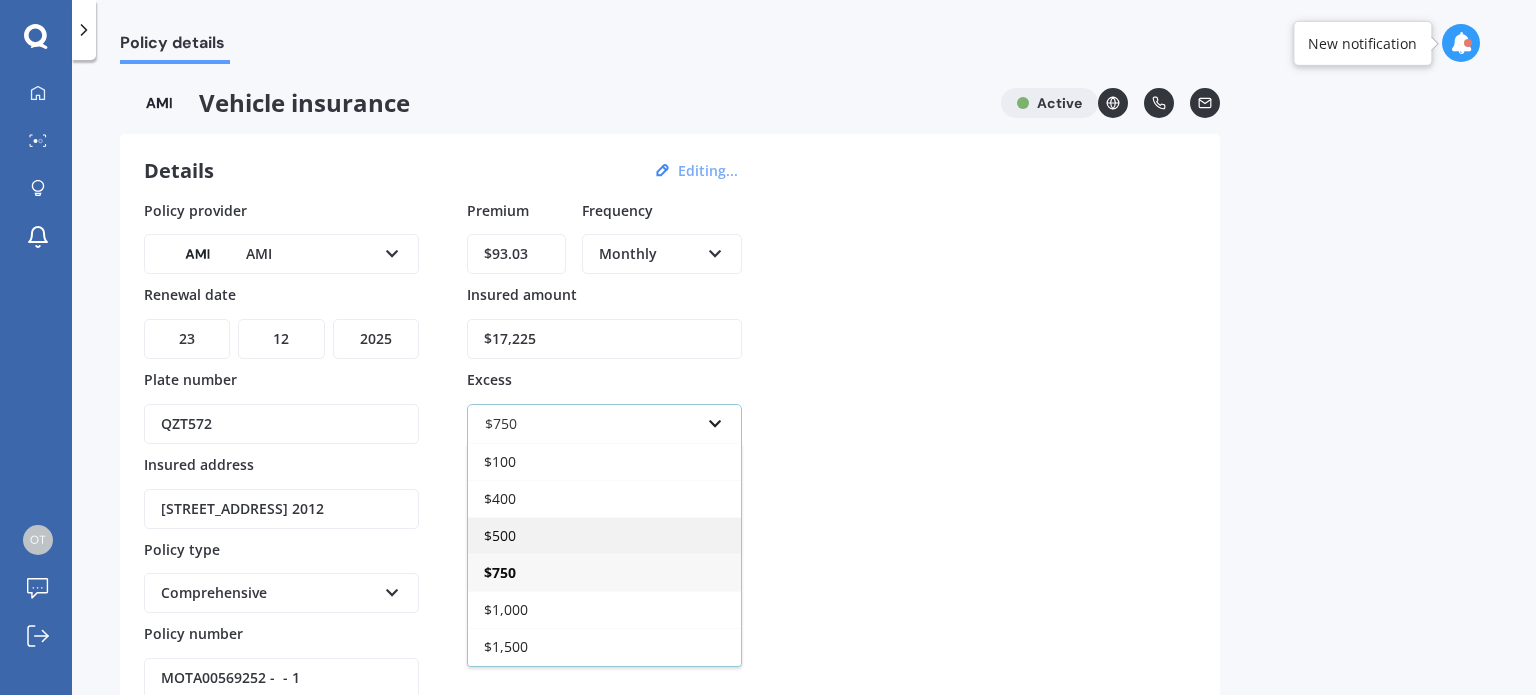 click on "$500" at bounding box center [500, 535] 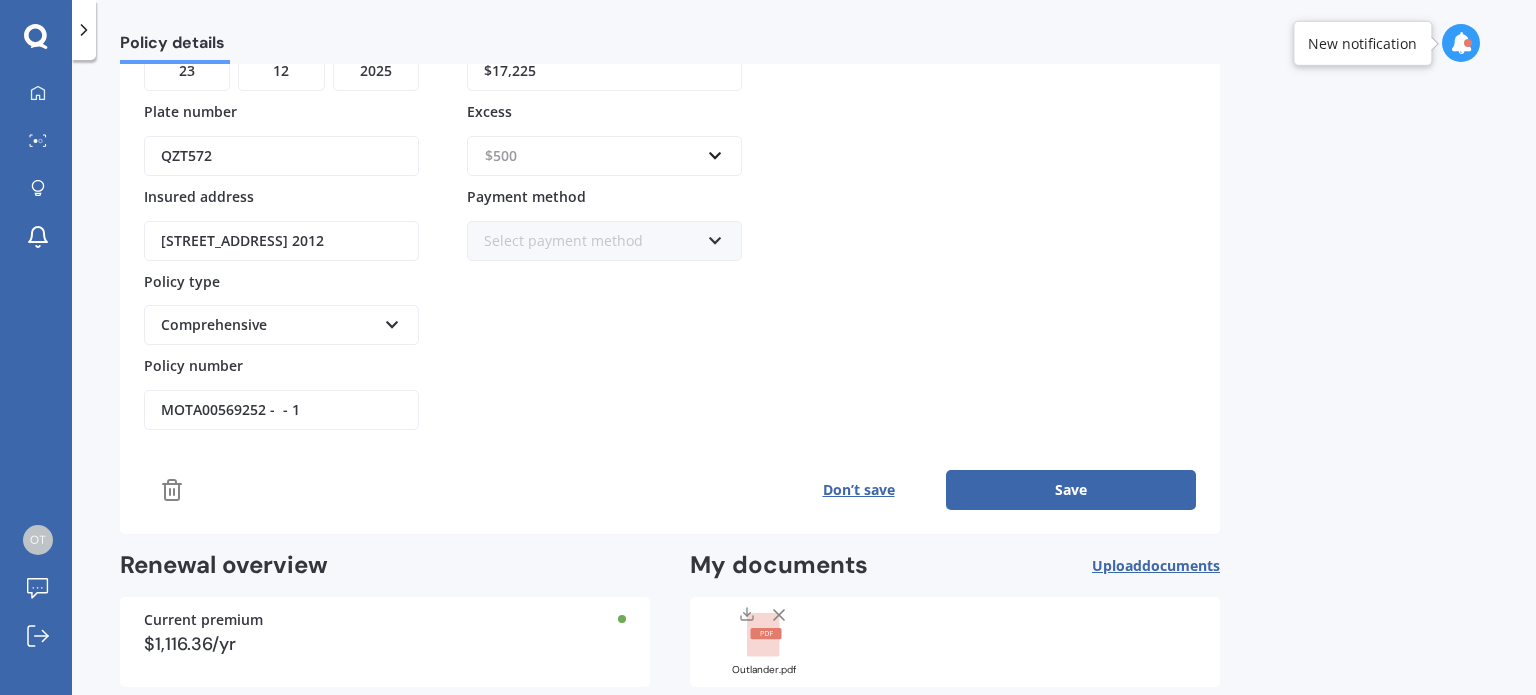scroll, scrollTop: 280, scrollLeft: 0, axis: vertical 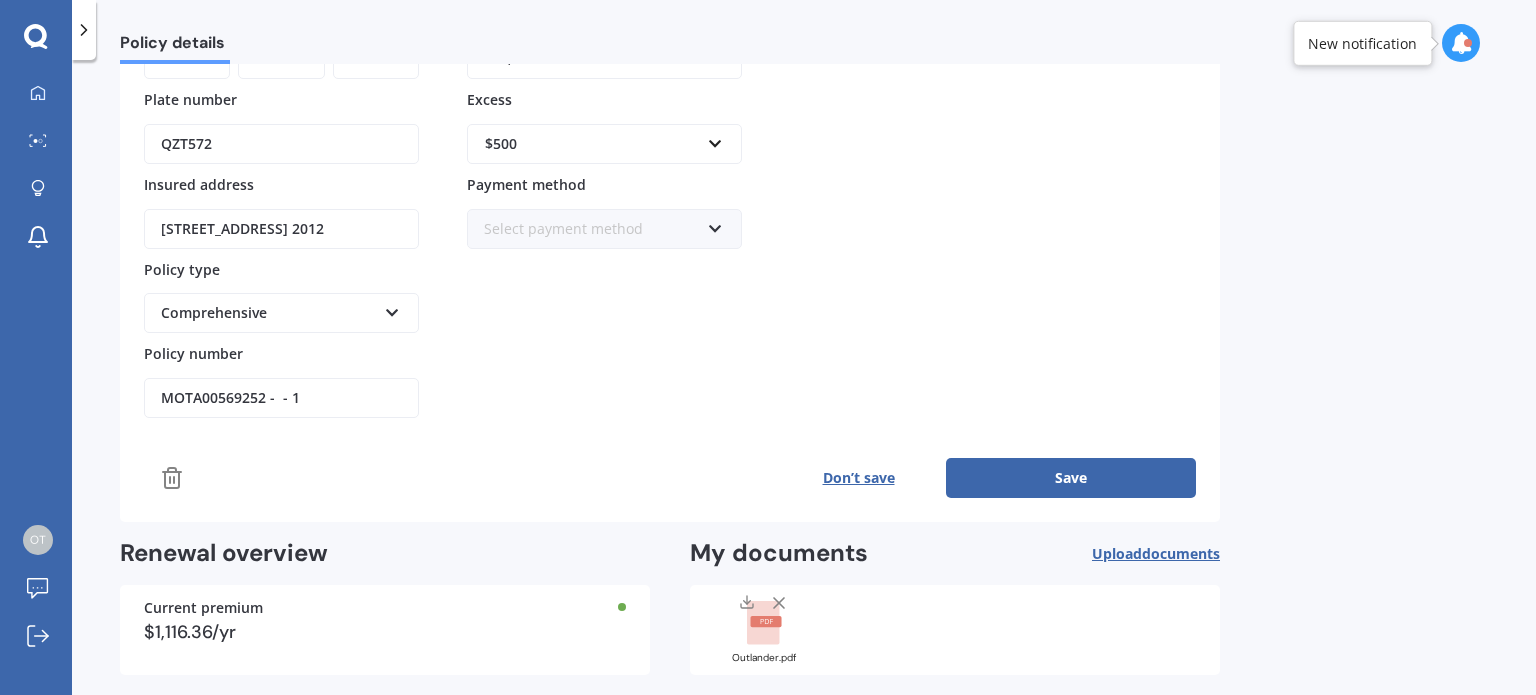 click on "Save" at bounding box center [1071, 478] 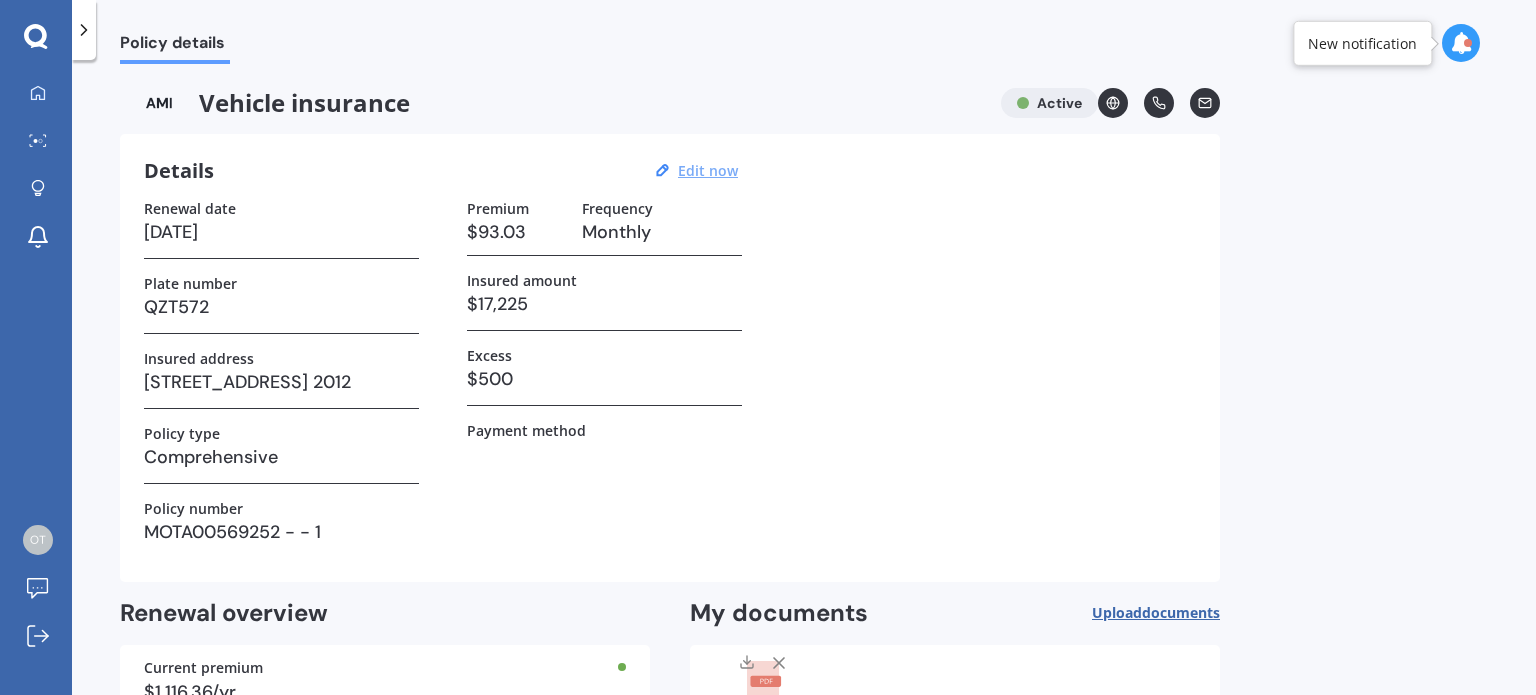 scroll, scrollTop: 146, scrollLeft: 0, axis: vertical 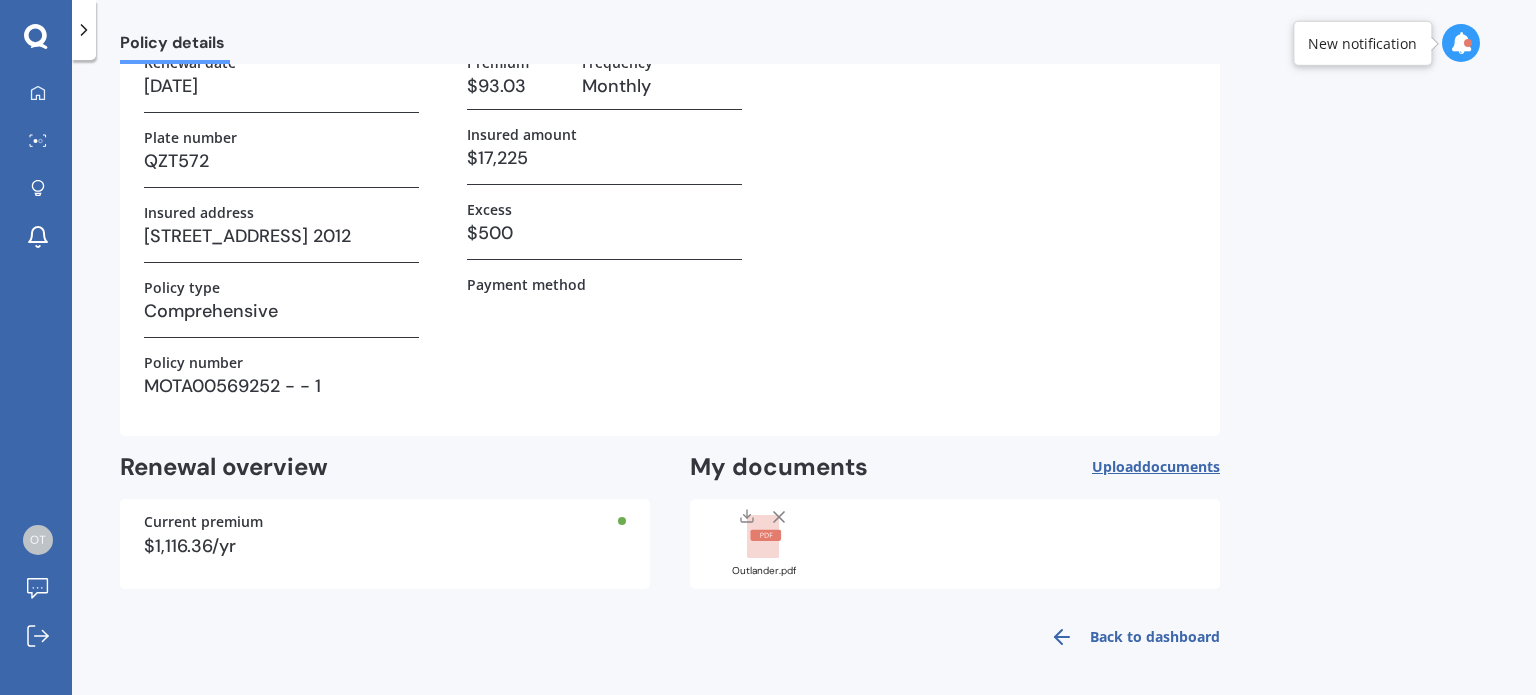 click on "Back to dashboard" at bounding box center [1129, 637] 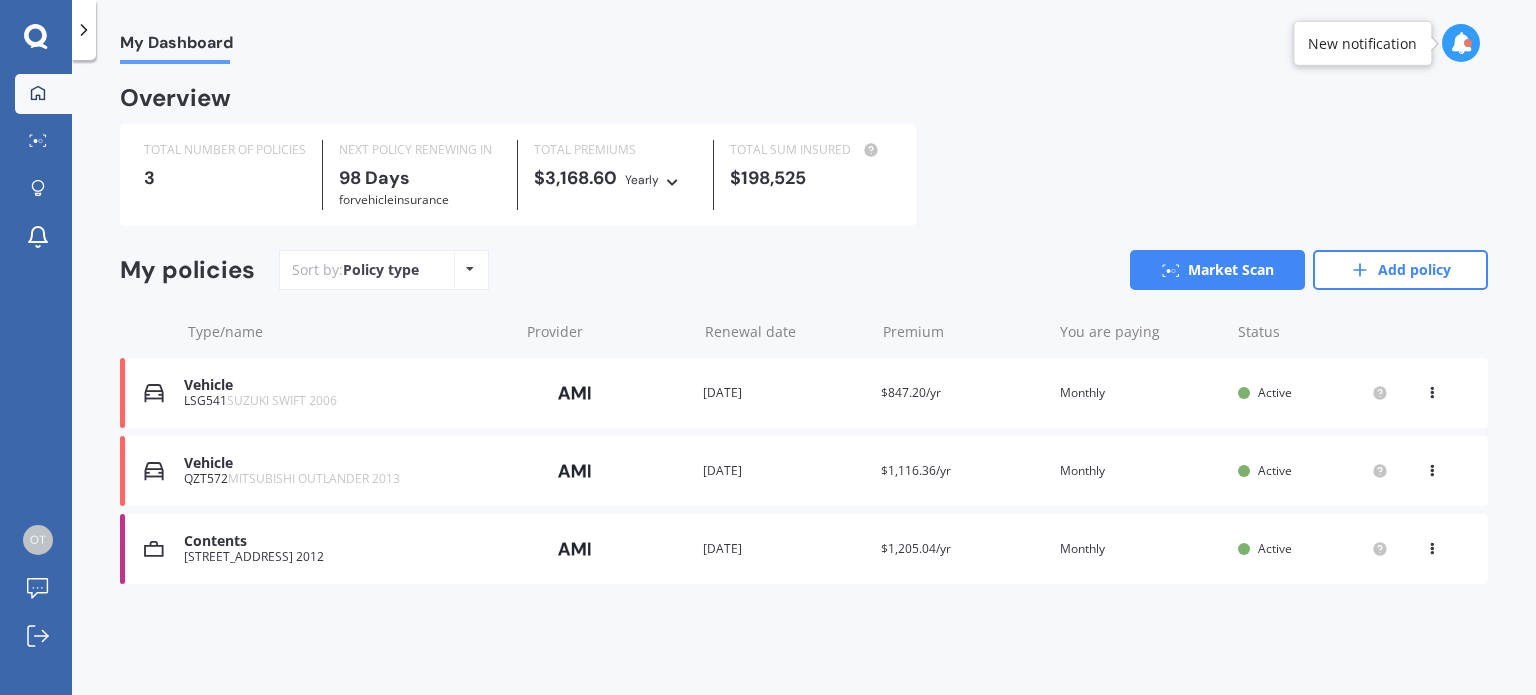 scroll, scrollTop: 0, scrollLeft: 0, axis: both 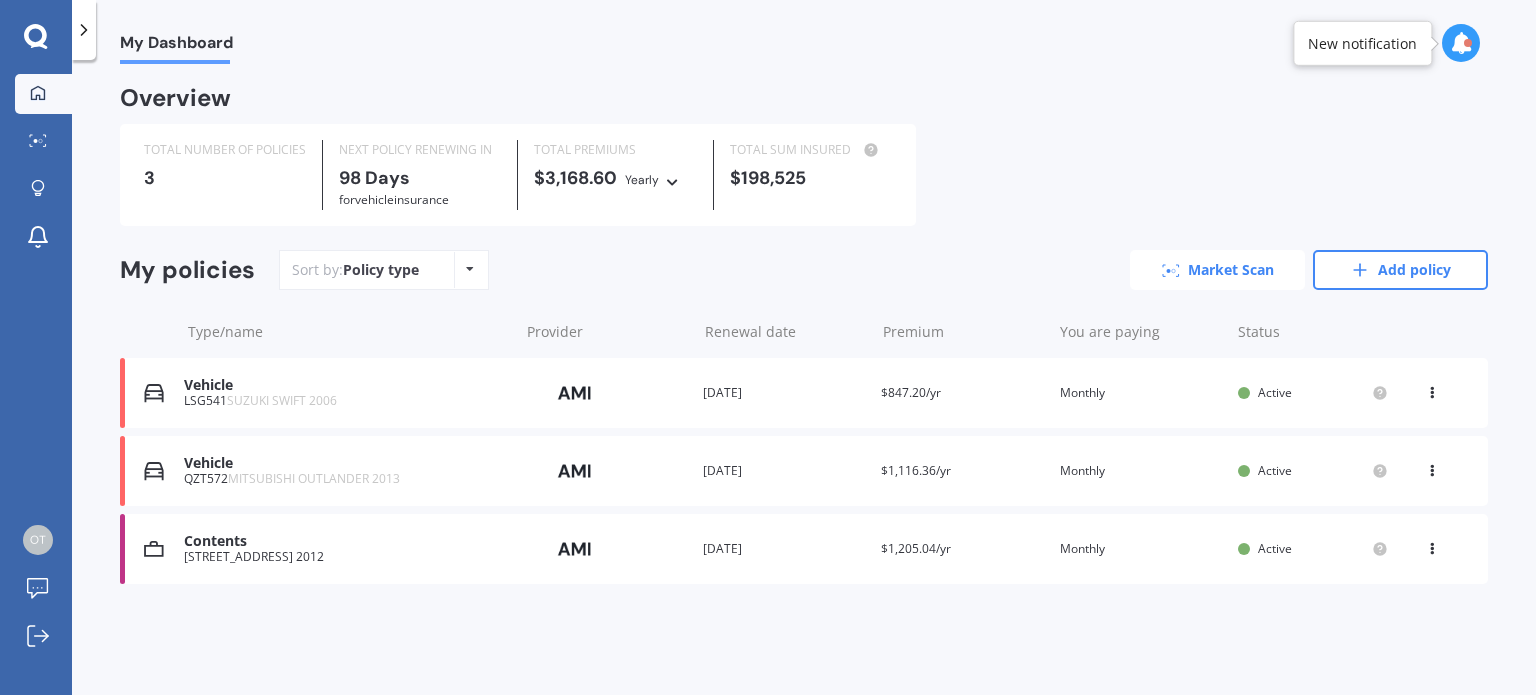 click on "Market Scan" at bounding box center (1217, 270) 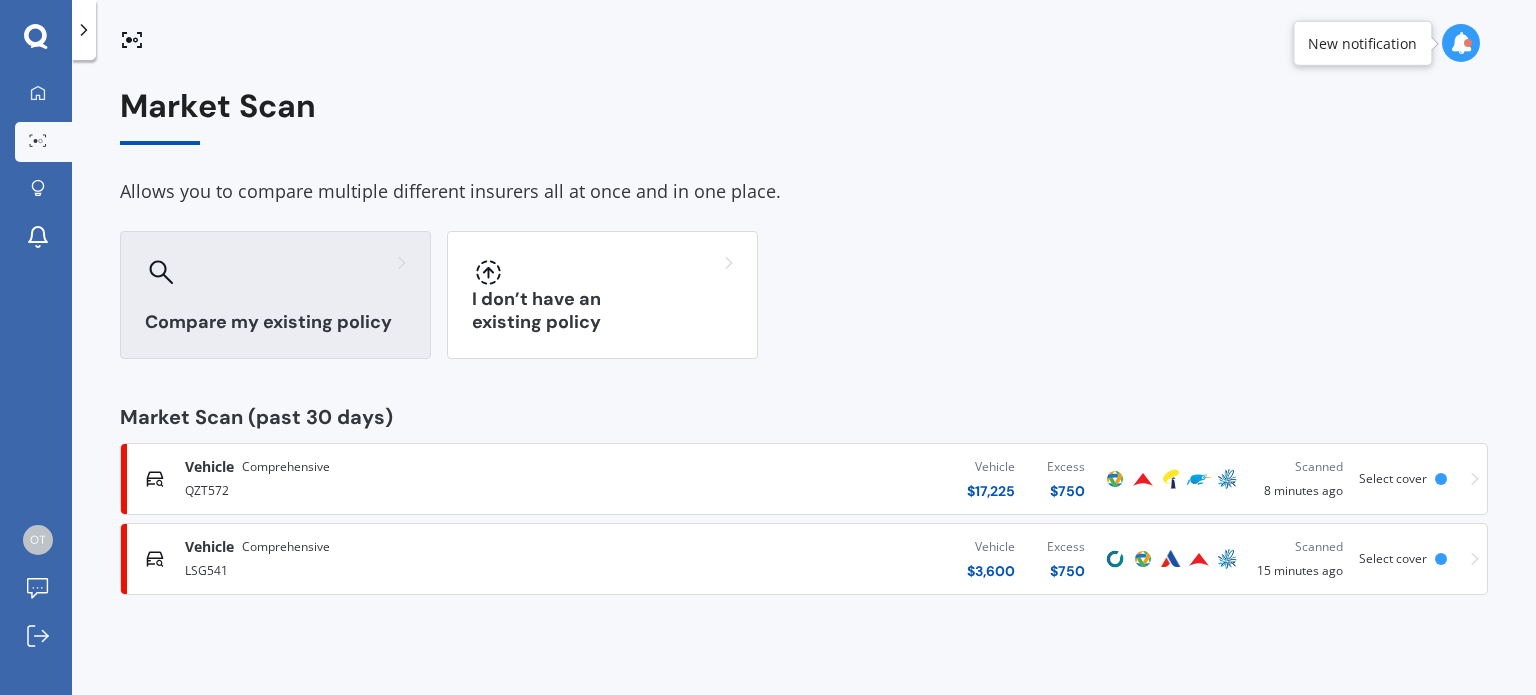 click on "Compare my existing policy" at bounding box center (275, 295) 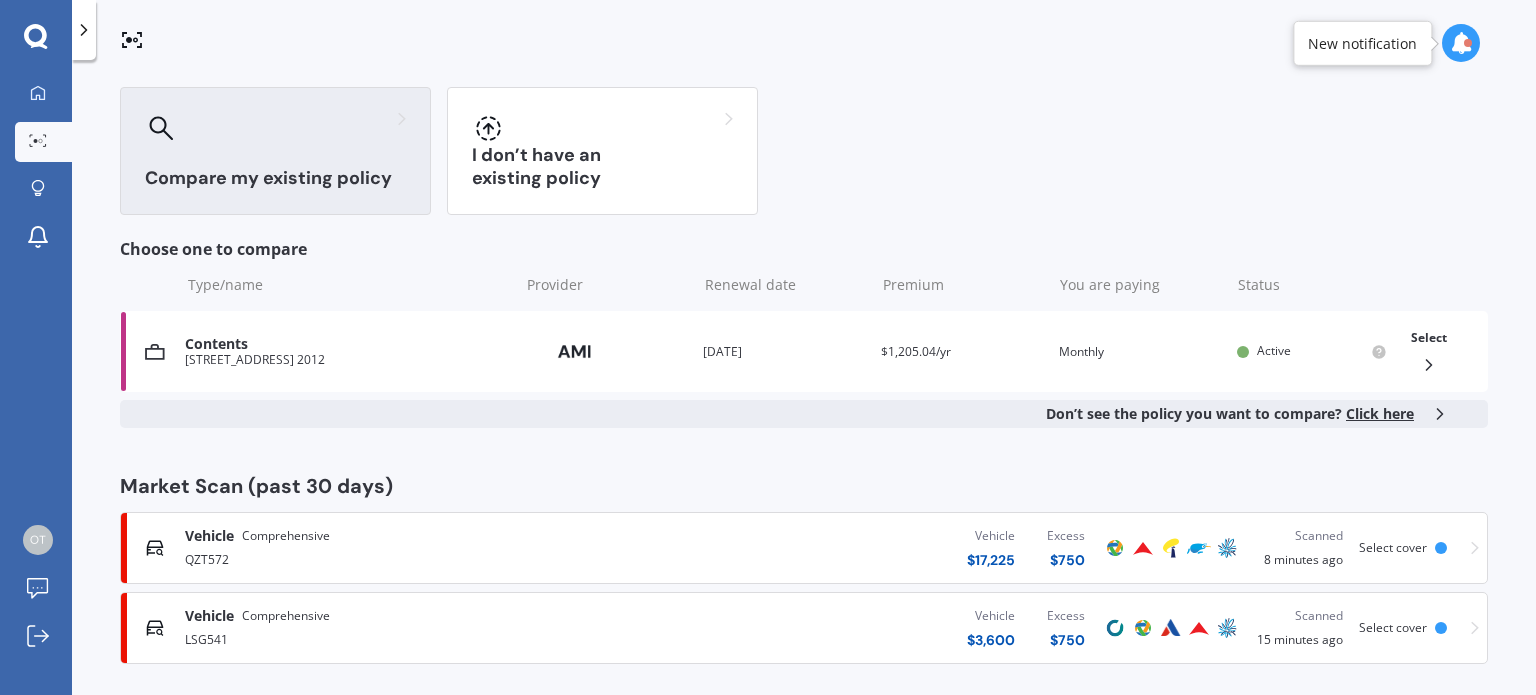scroll, scrollTop: 156, scrollLeft: 0, axis: vertical 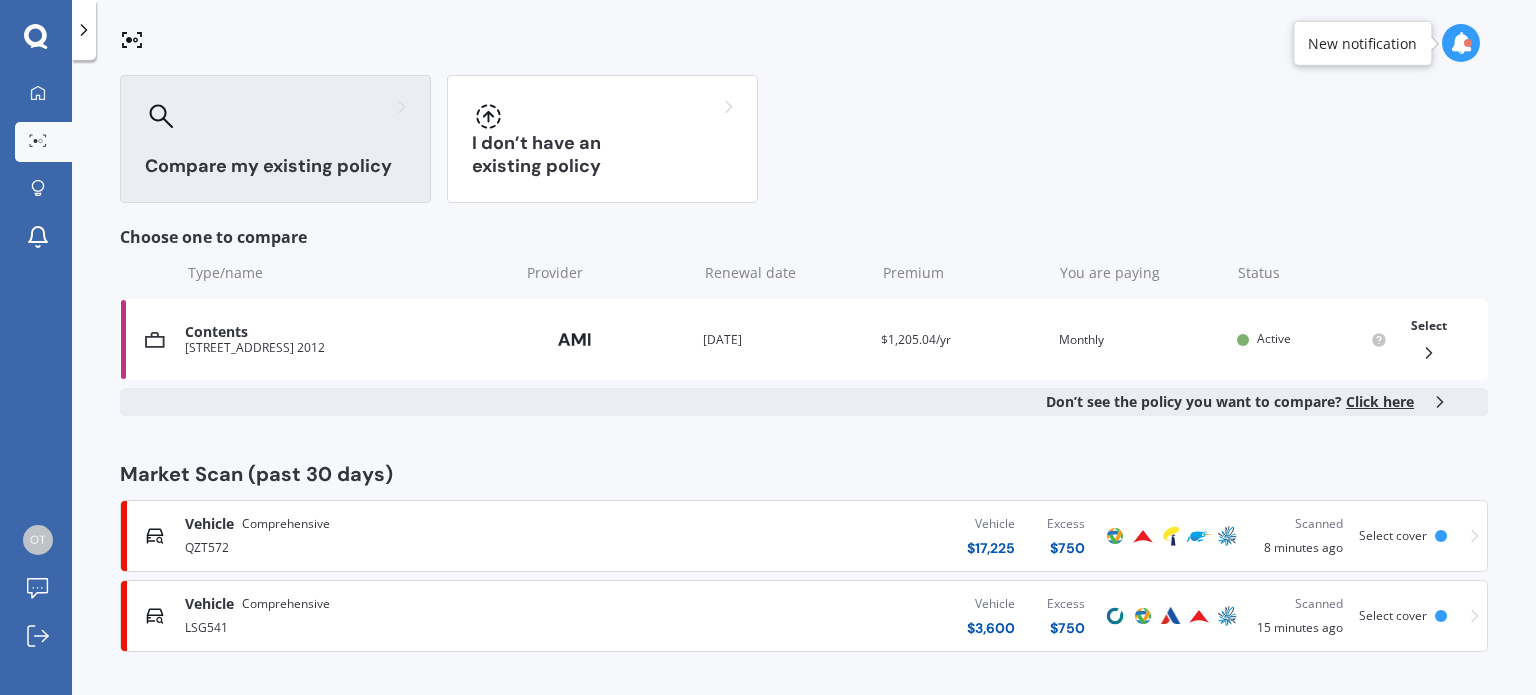 click on "Vehicle $ 17,225 Excess $ 750" at bounding box center (862, 536) 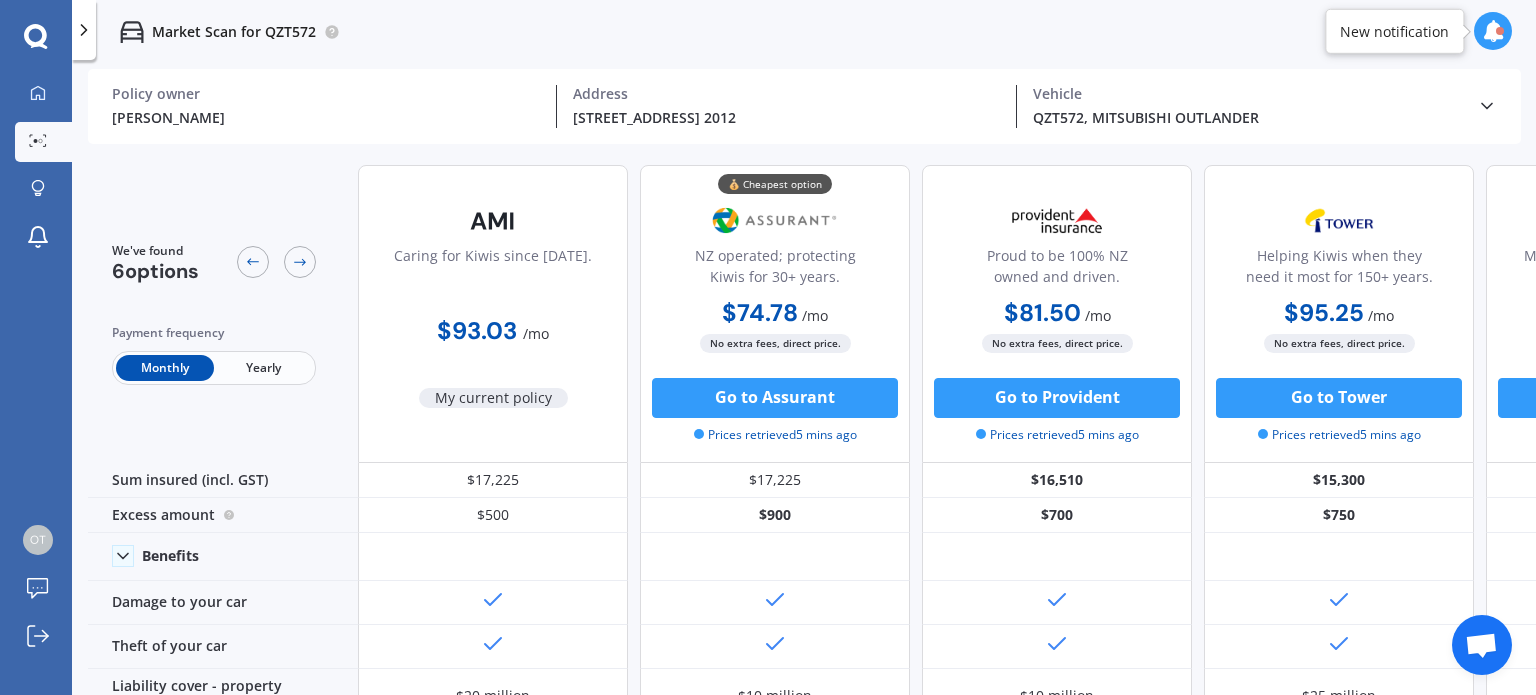 scroll, scrollTop: 0, scrollLeft: 0, axis: both 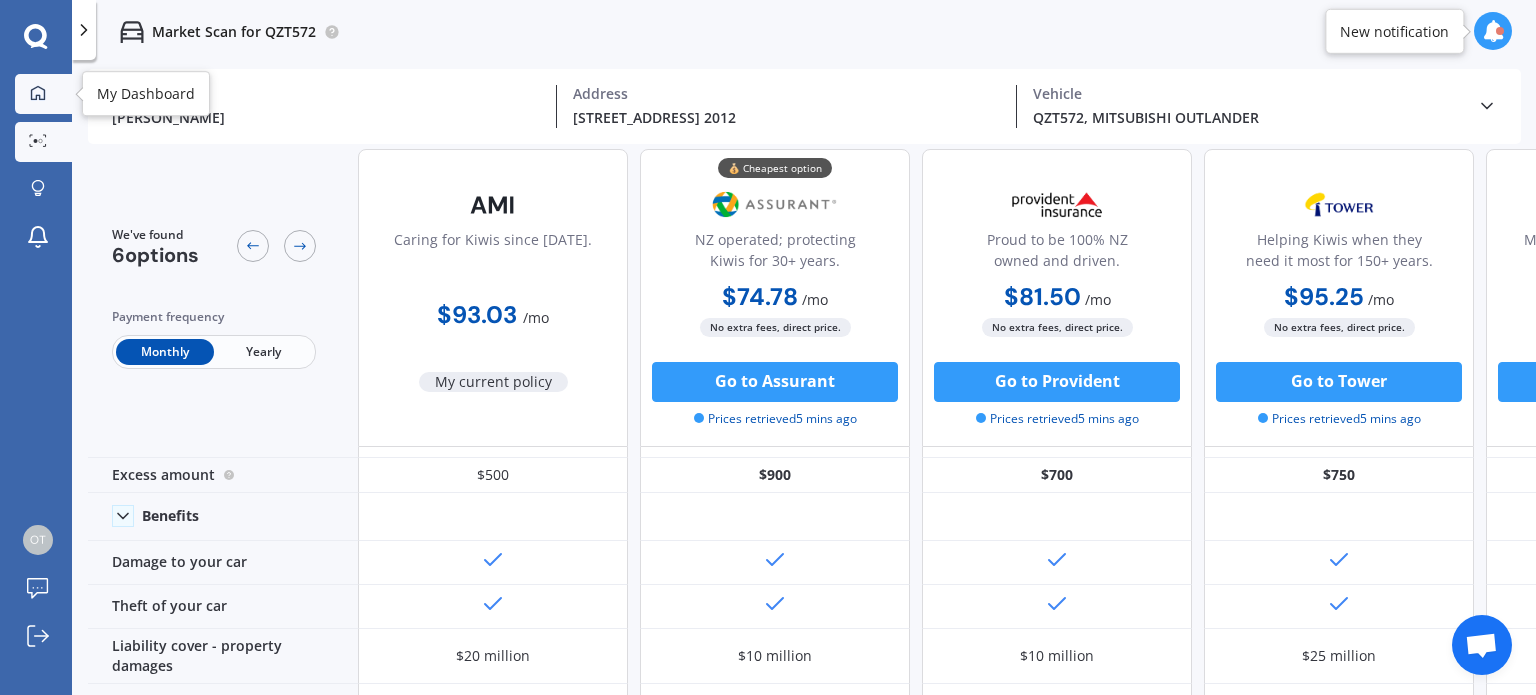 click 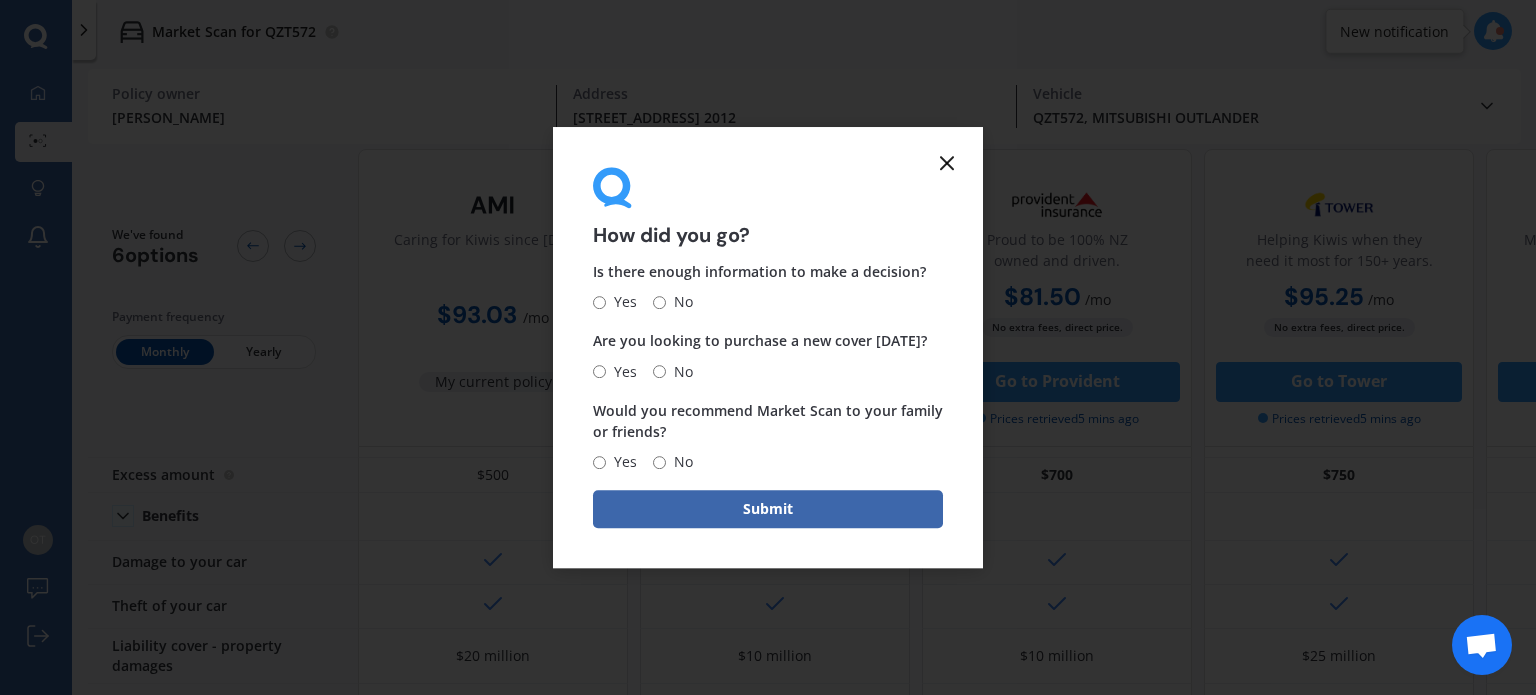 click 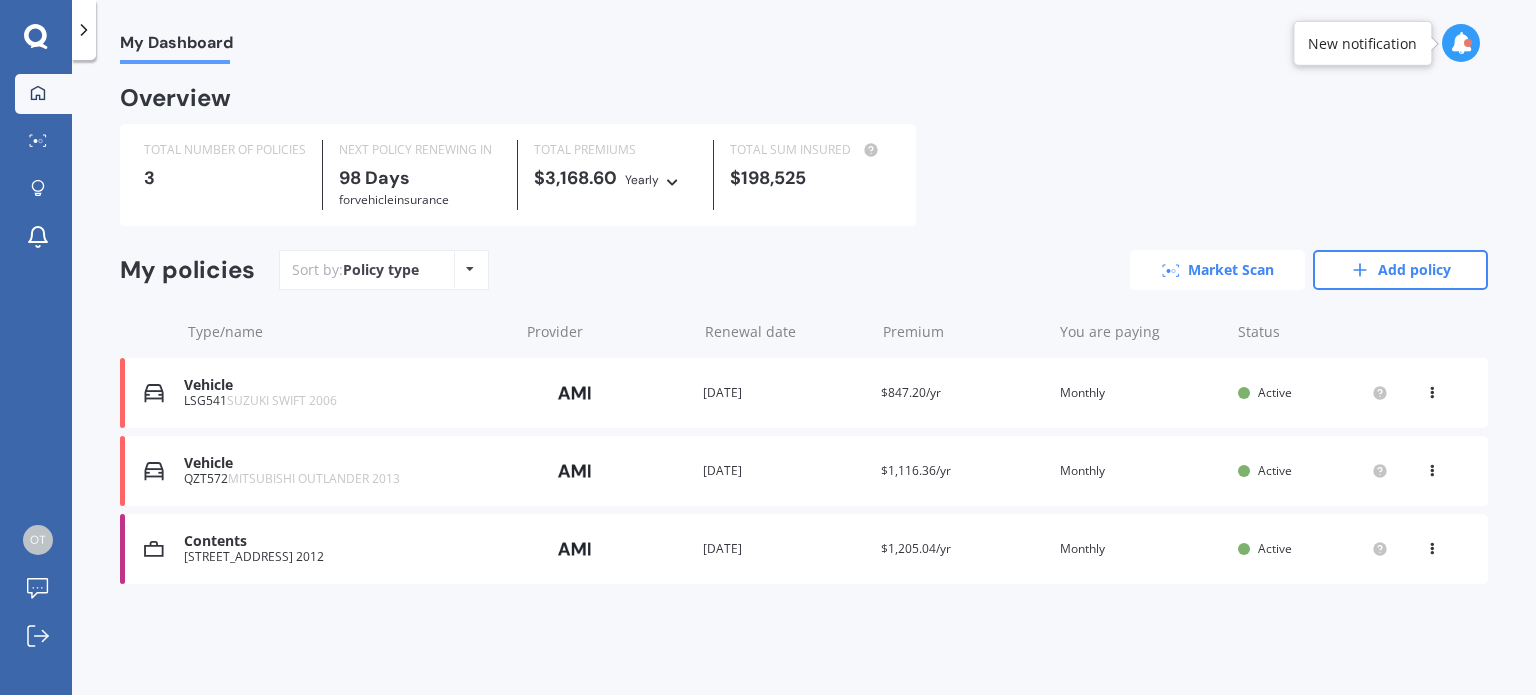 click on "Market Scan" at bounding box center [1217, 270] 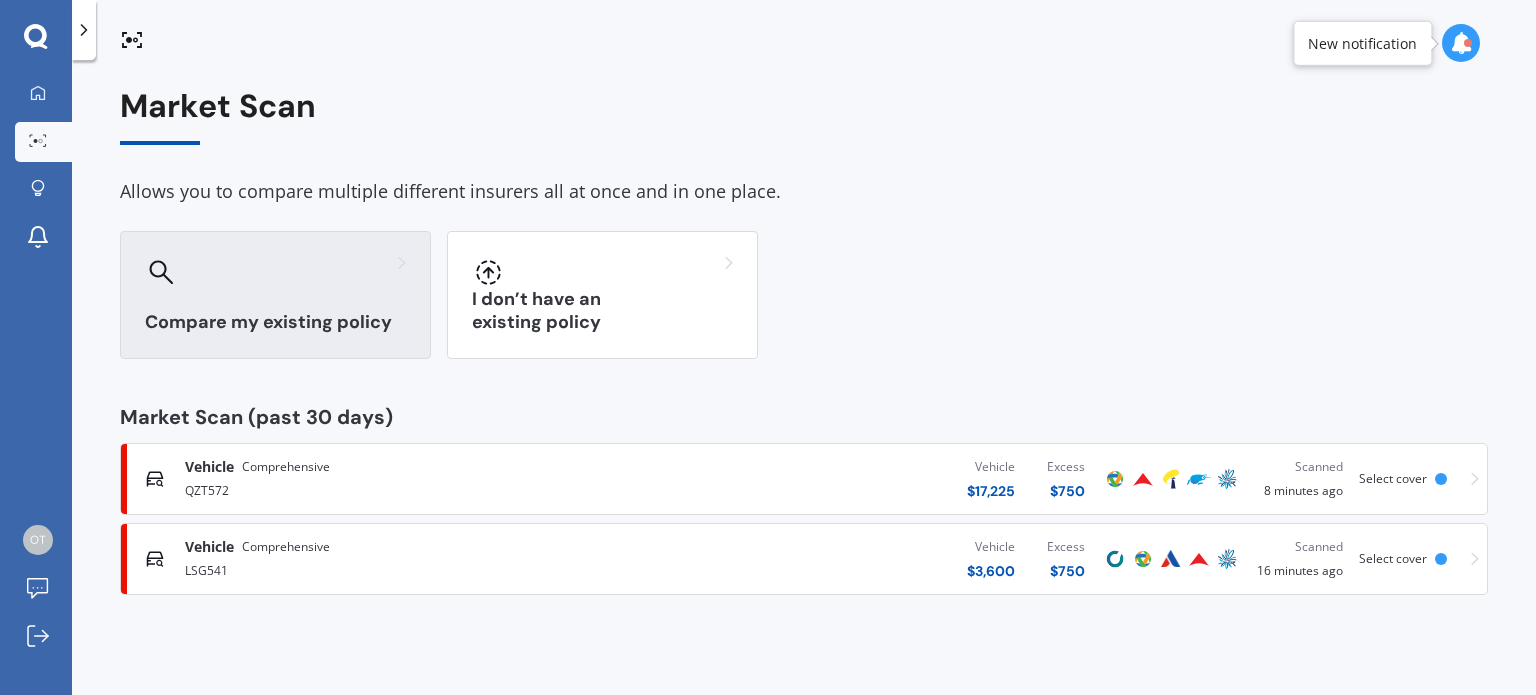 click on "Compare my existing policy" at bounding box center (275, 295) 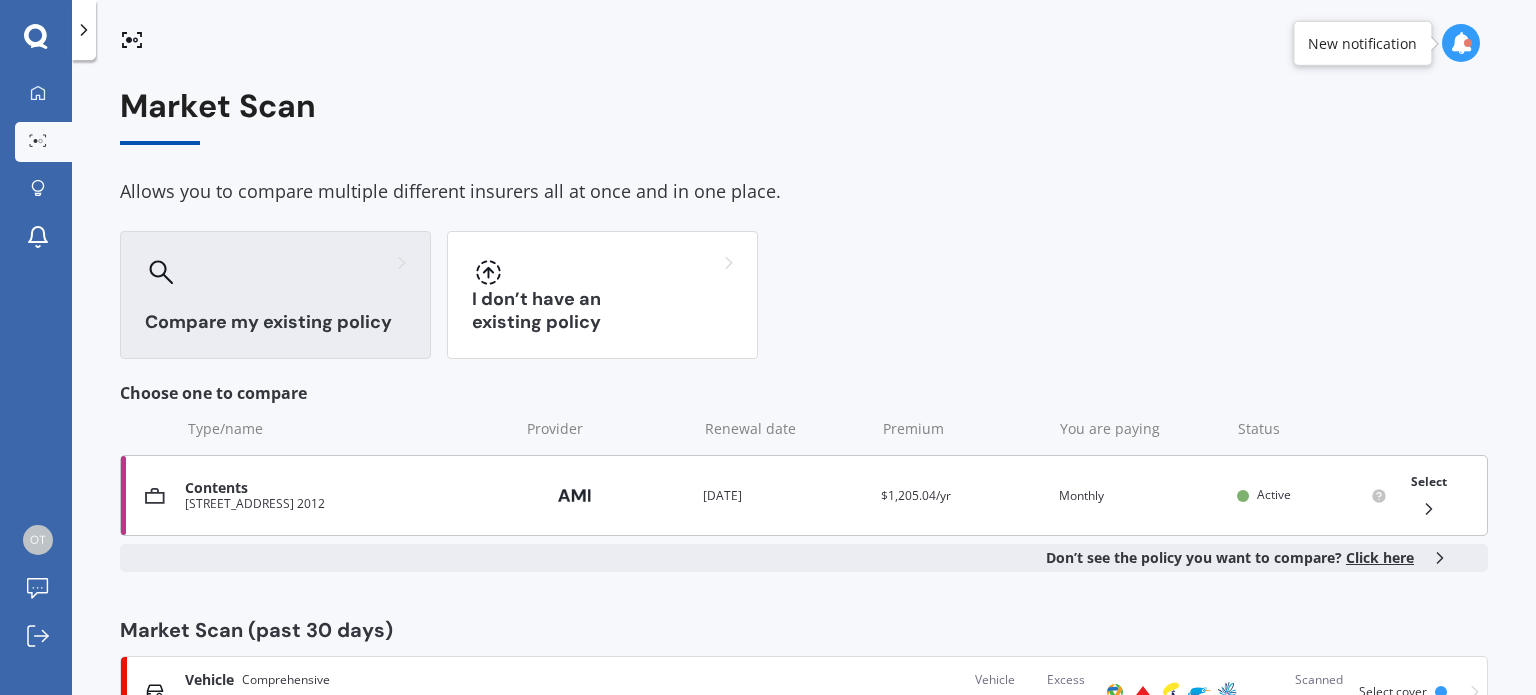 click on "15 Tate Grove, Half Moon Bay, Auckland 2012" at bounding box center [347, 504] 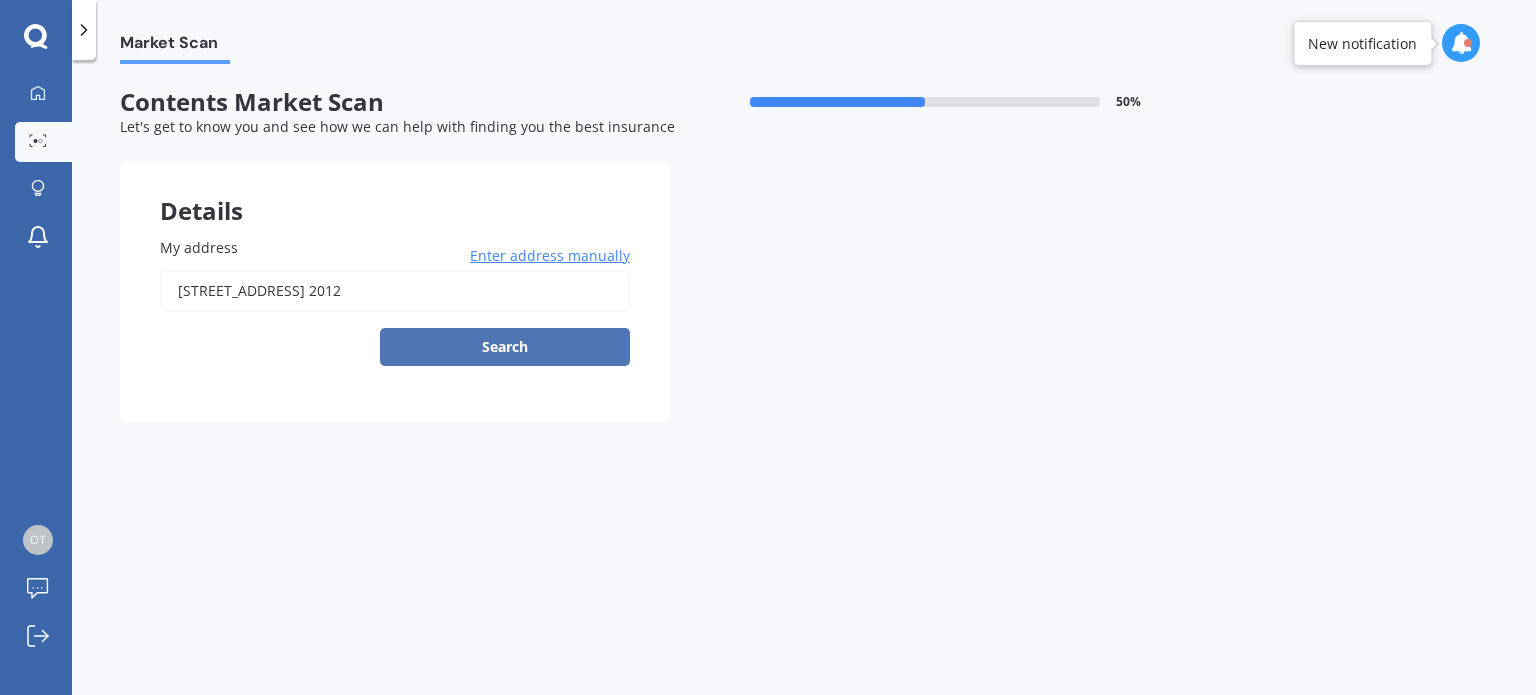 click on "Search" at bounding box center (505, 347) 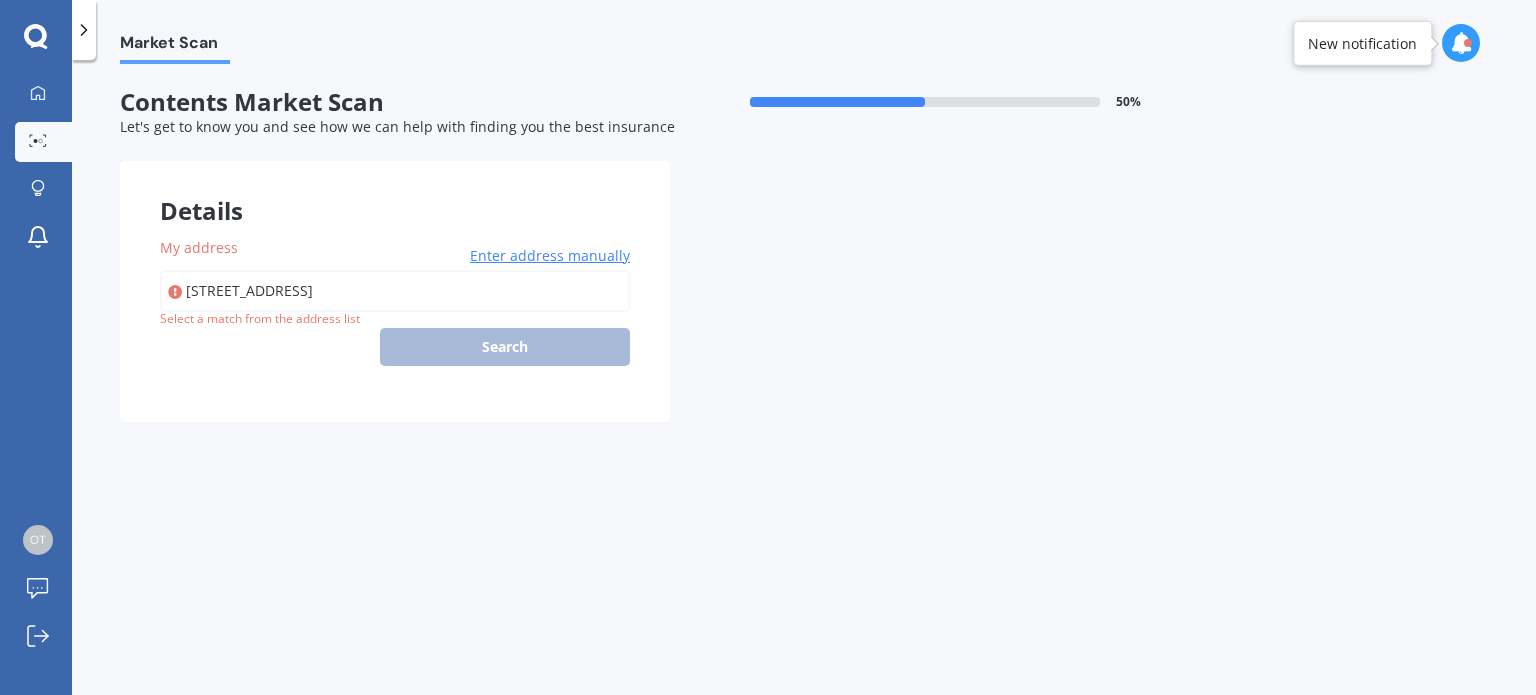 type on "15 Tate Grove, Half Moon Bay, Auckland 2012" 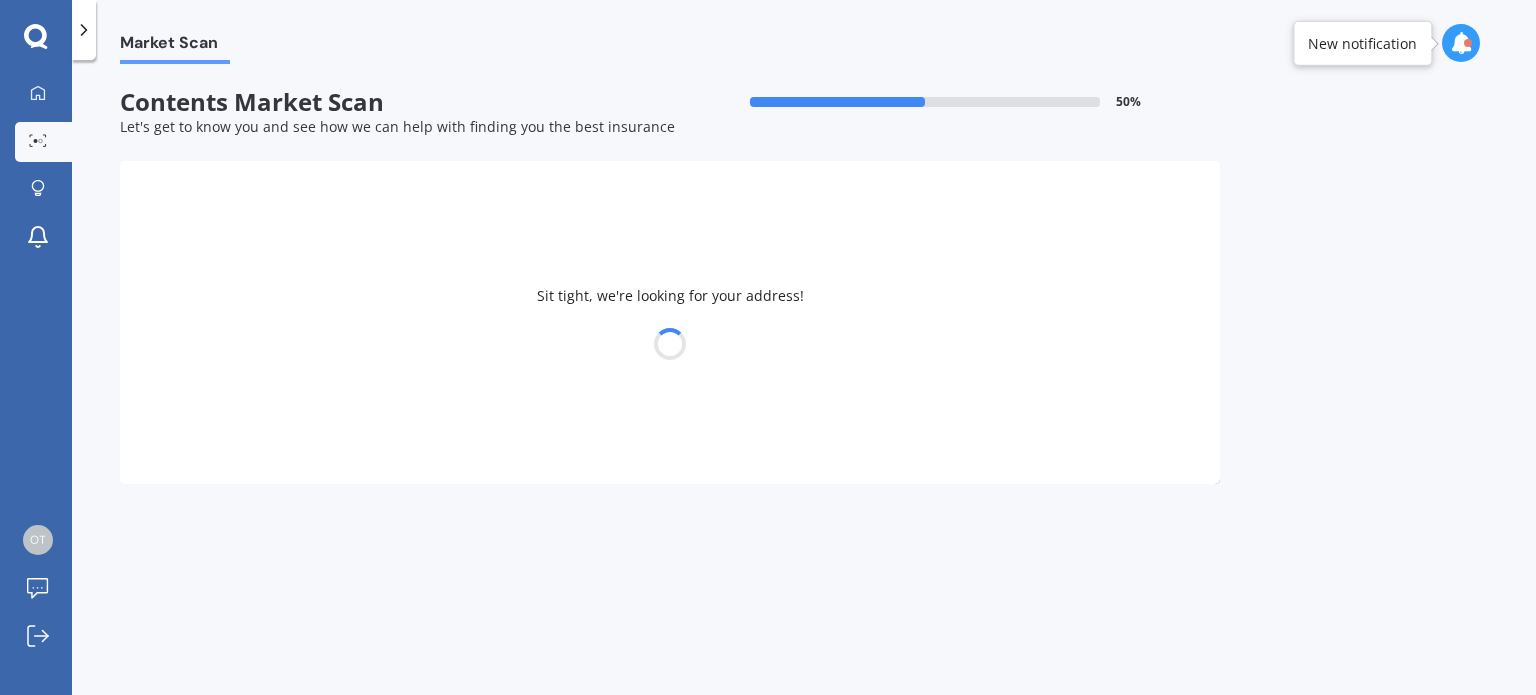select on "26" 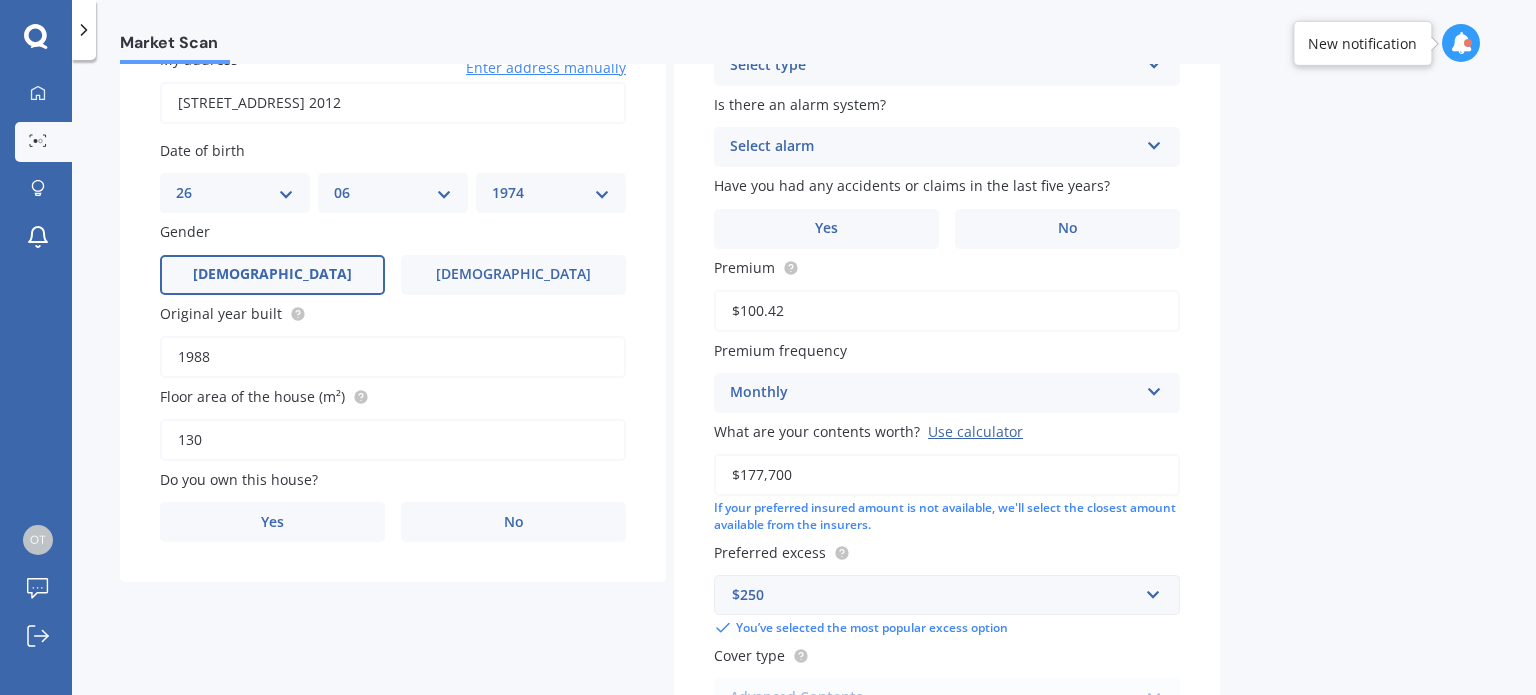 scroll, scrollTop: 190, scrollLeft: 0, axis: vertical 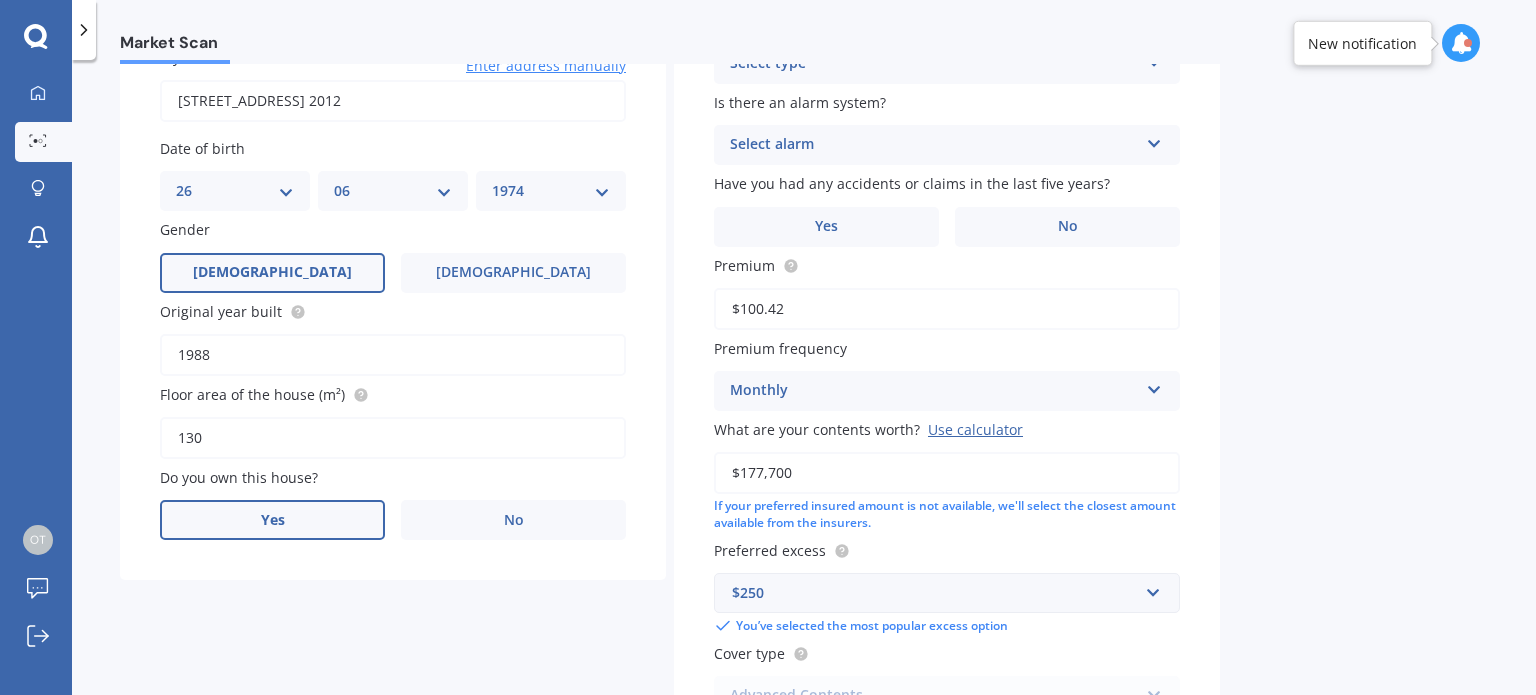 click on "Yes" at bounding box center (272, 520) 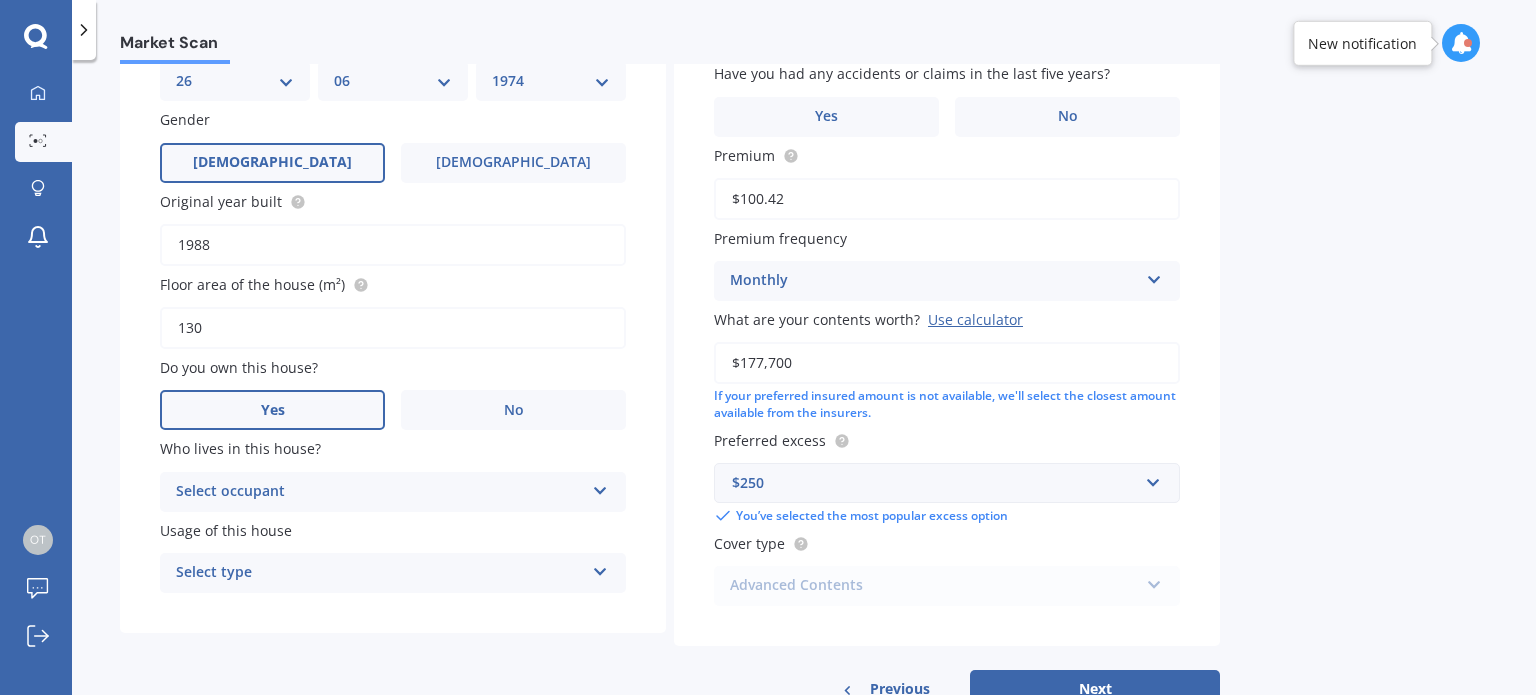 scroll, scrollTop: 327, scrollLeft: 0, axis: vertical 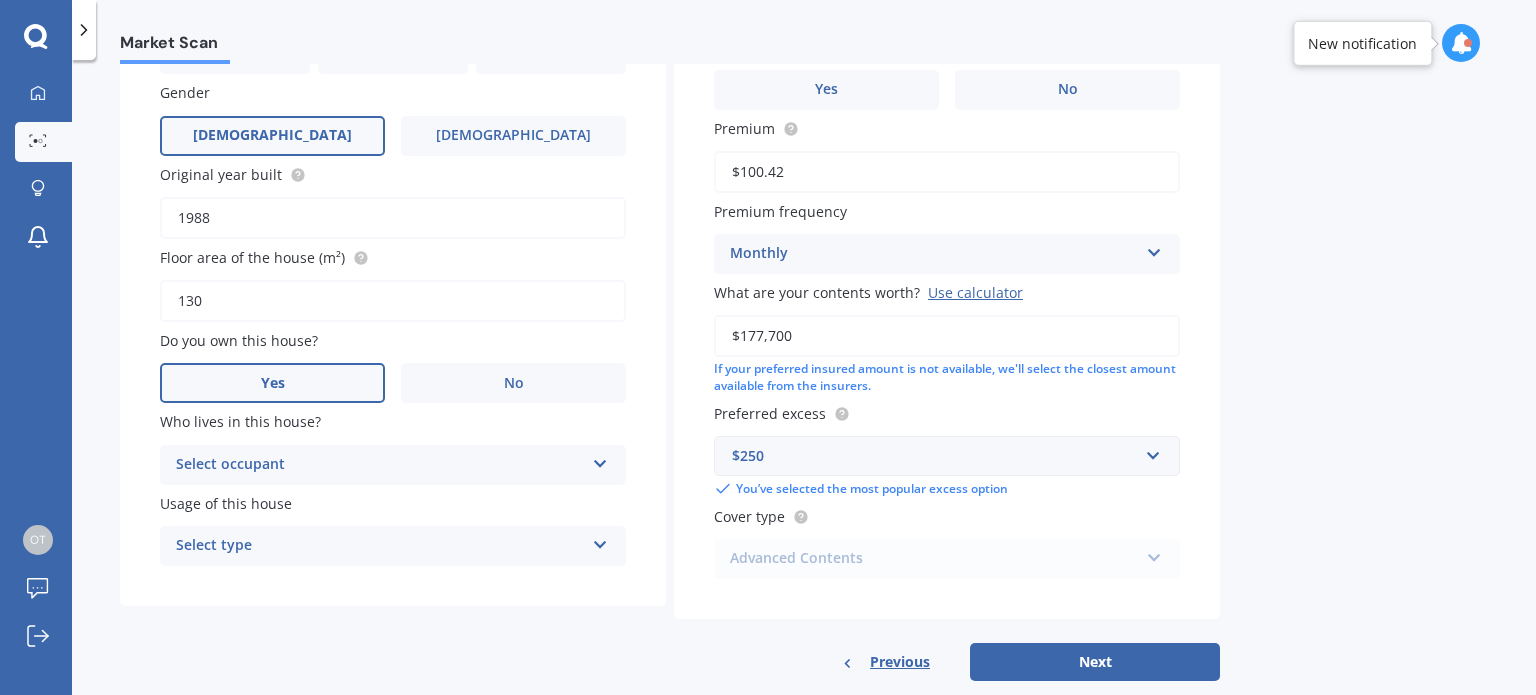 click on "Select occupant" at bounding box center [380, 465] 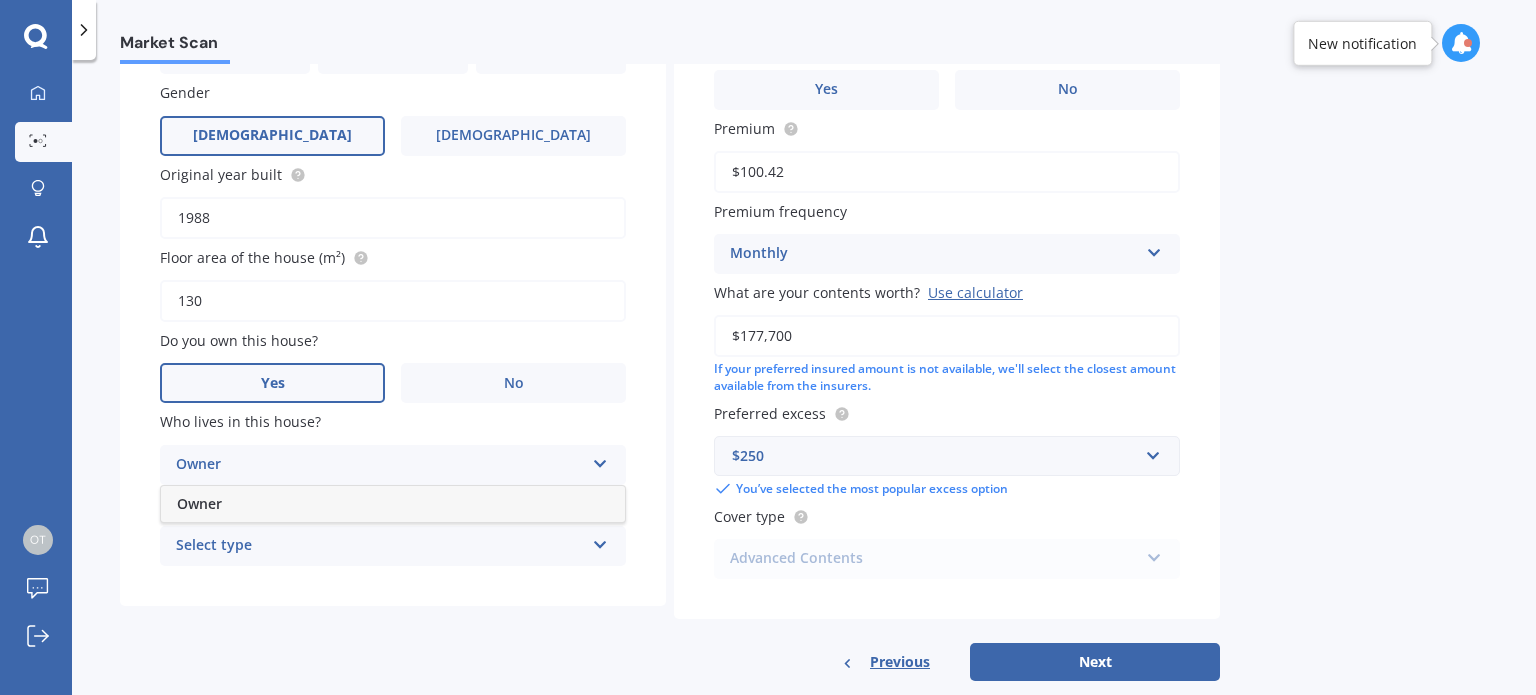 click on "Owner" at bounding box center [393, 504] 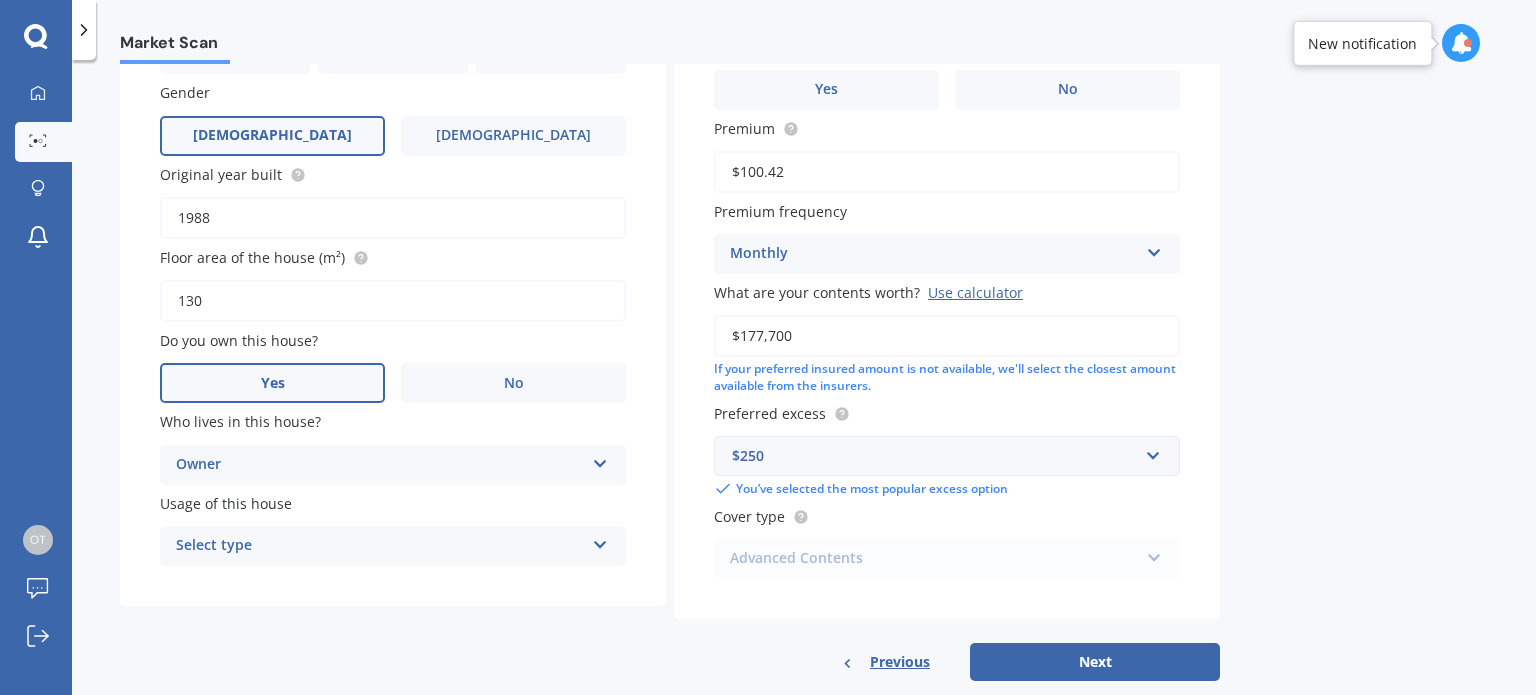 click on "Select type" at bounding box center (380, 546) 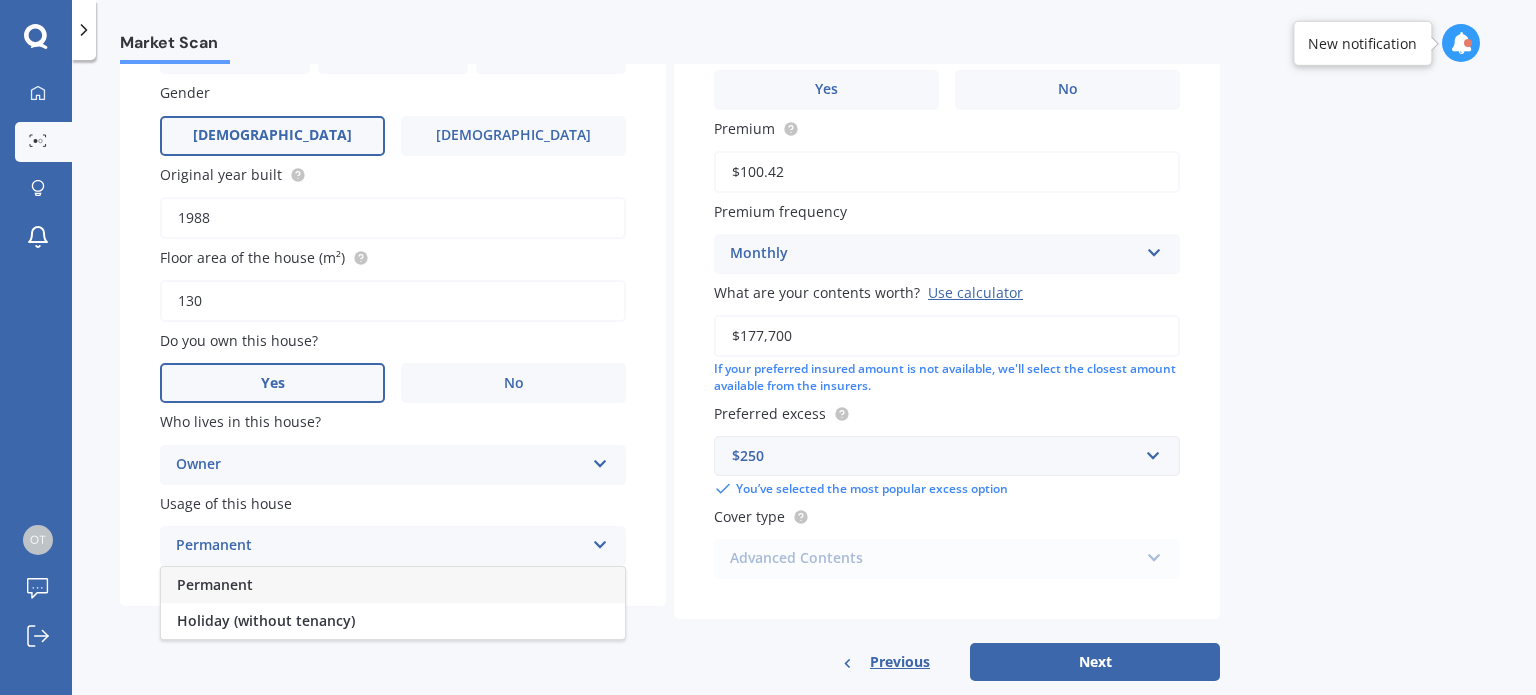 click on "Permanent" at bounding box center (393, 585) 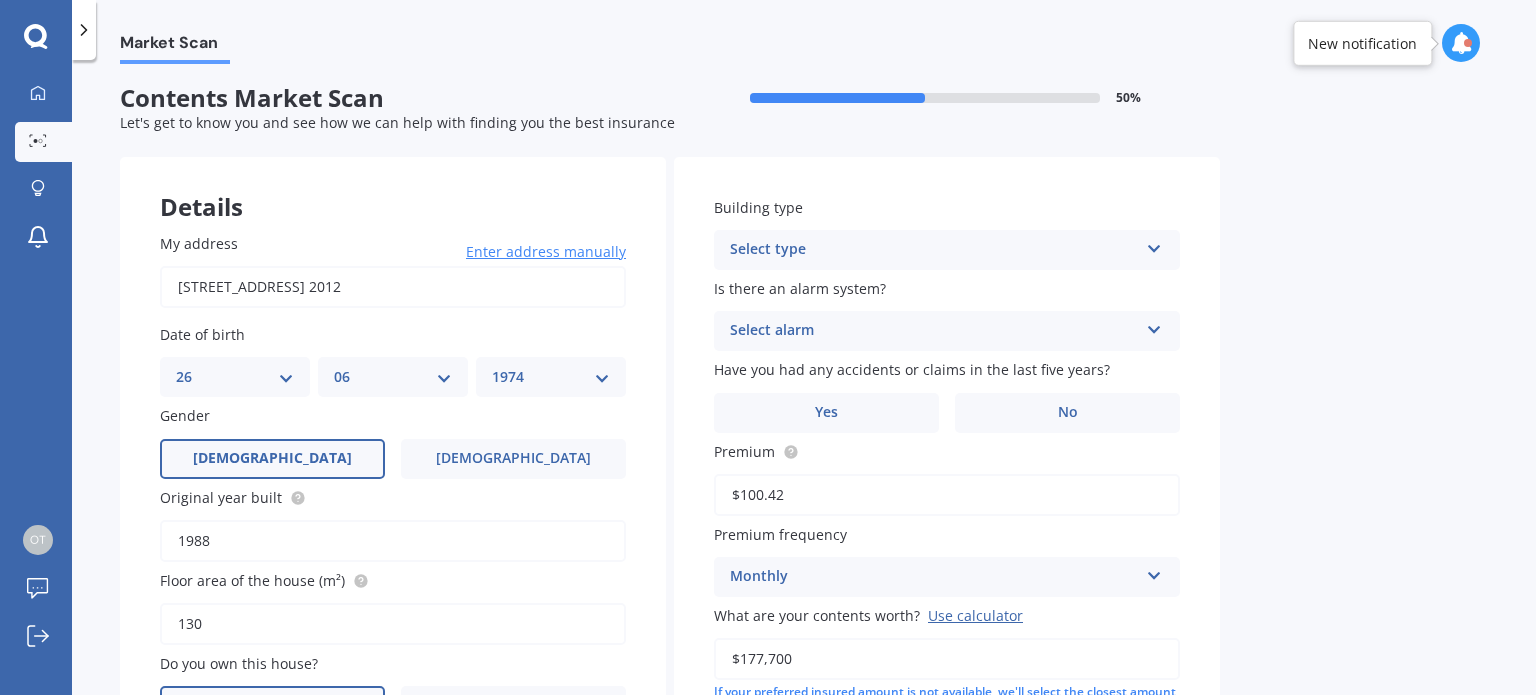 scroll, scrollTop: 3, scrollLeft: 0, axis: vertical 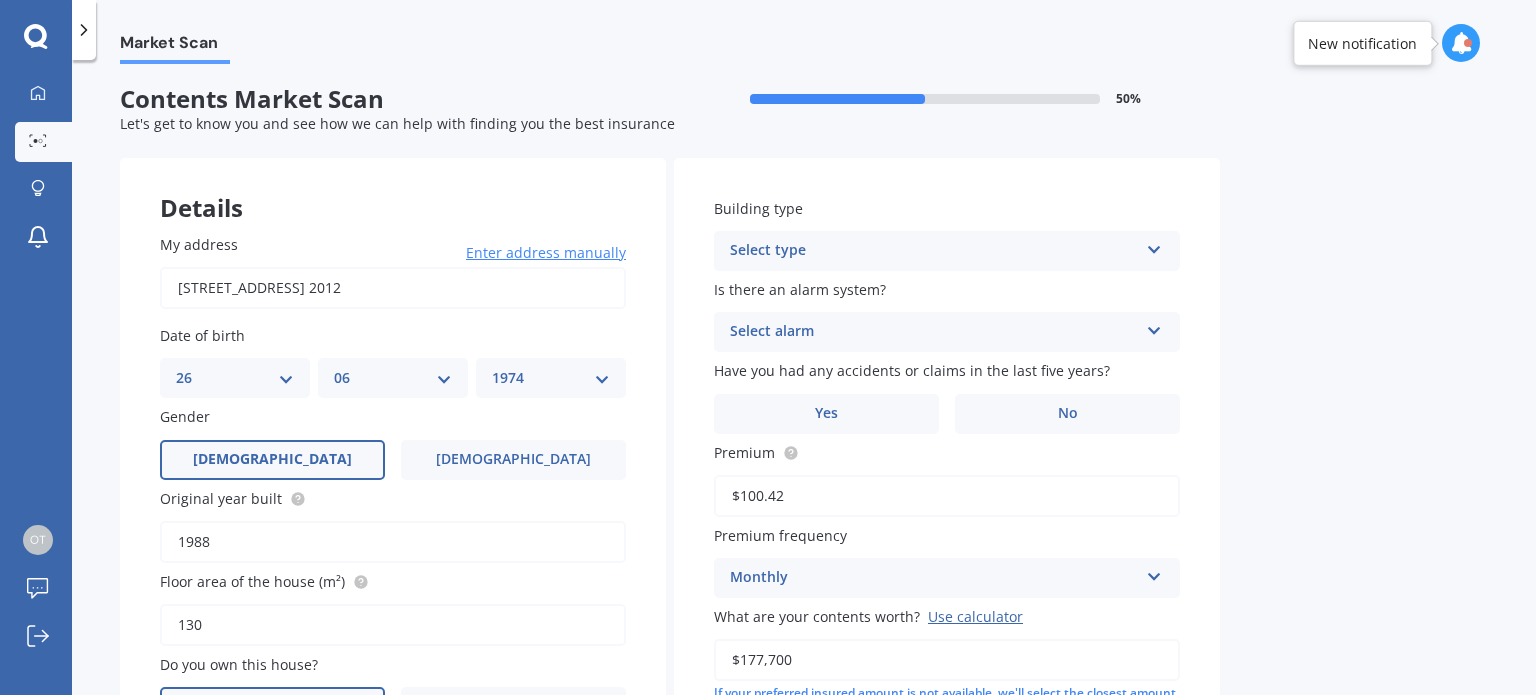 click on "Select type" at bounding box center [934, 251] 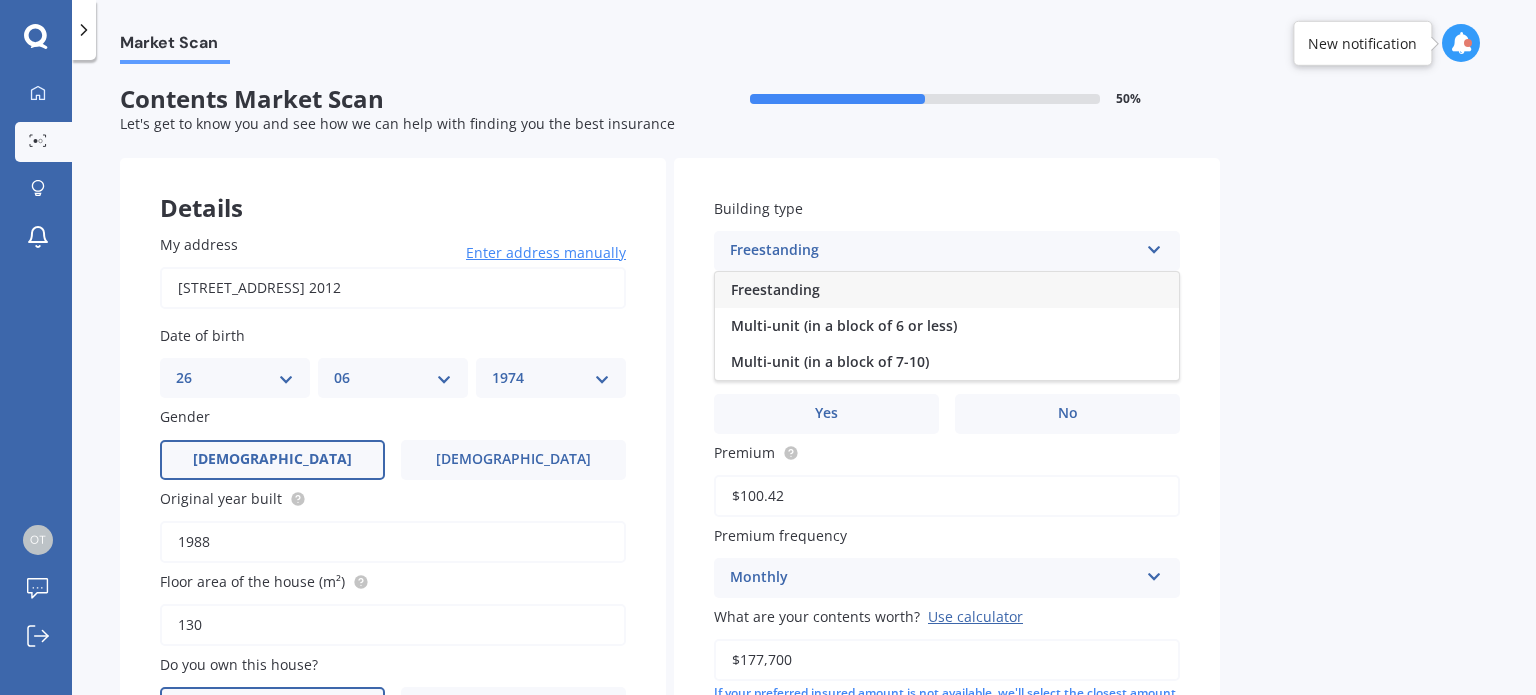 click on "Freestanding" at bounding box center [947, 290] 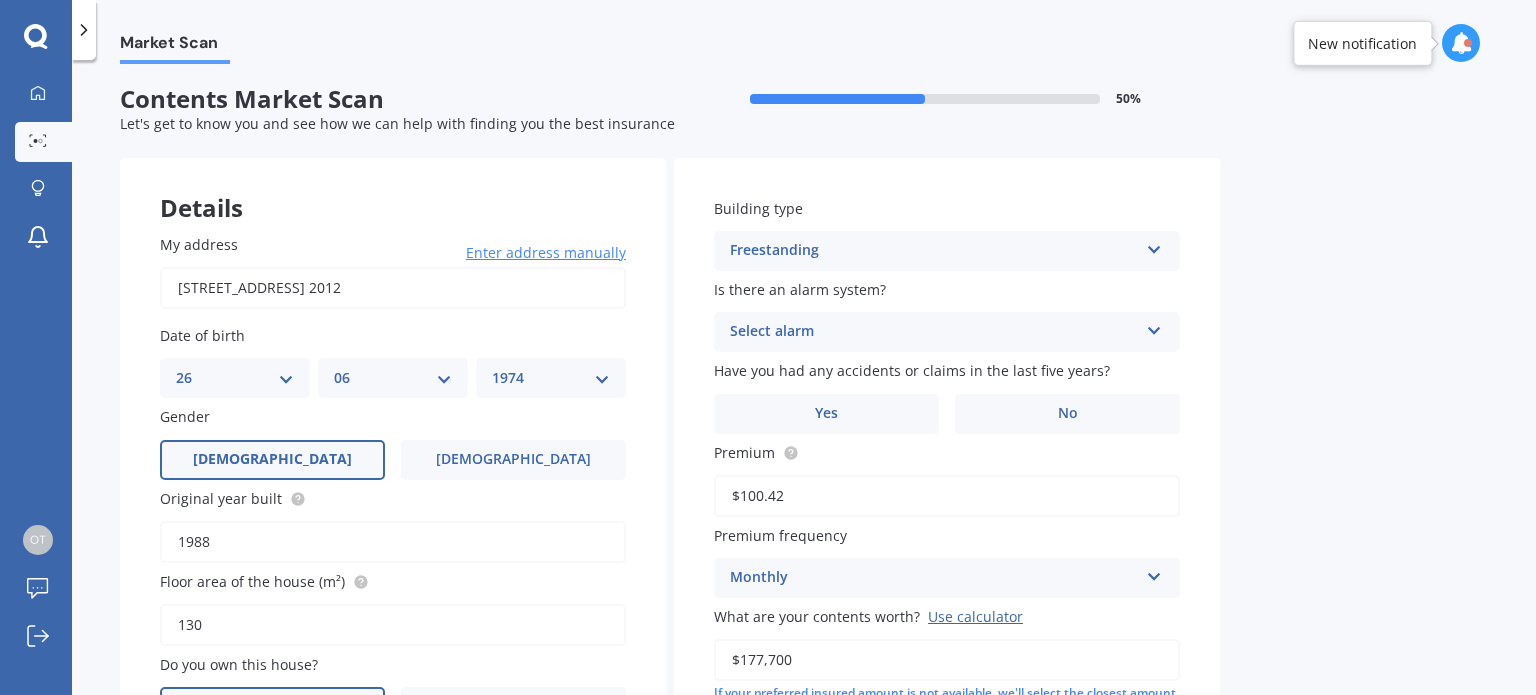 click on "Select alarm" at bounding box center (934, 332) 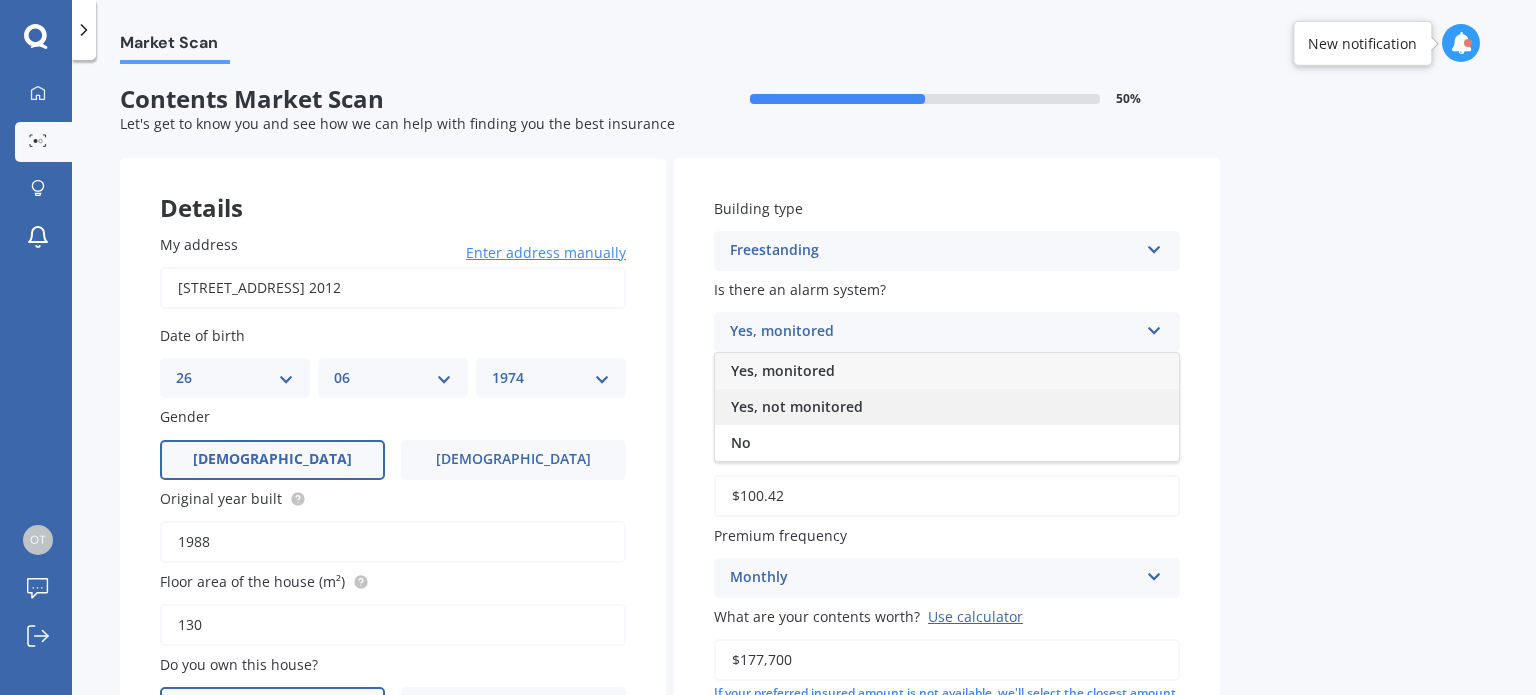 click on "Yes, not monitored" at bounding box center [797, 406] 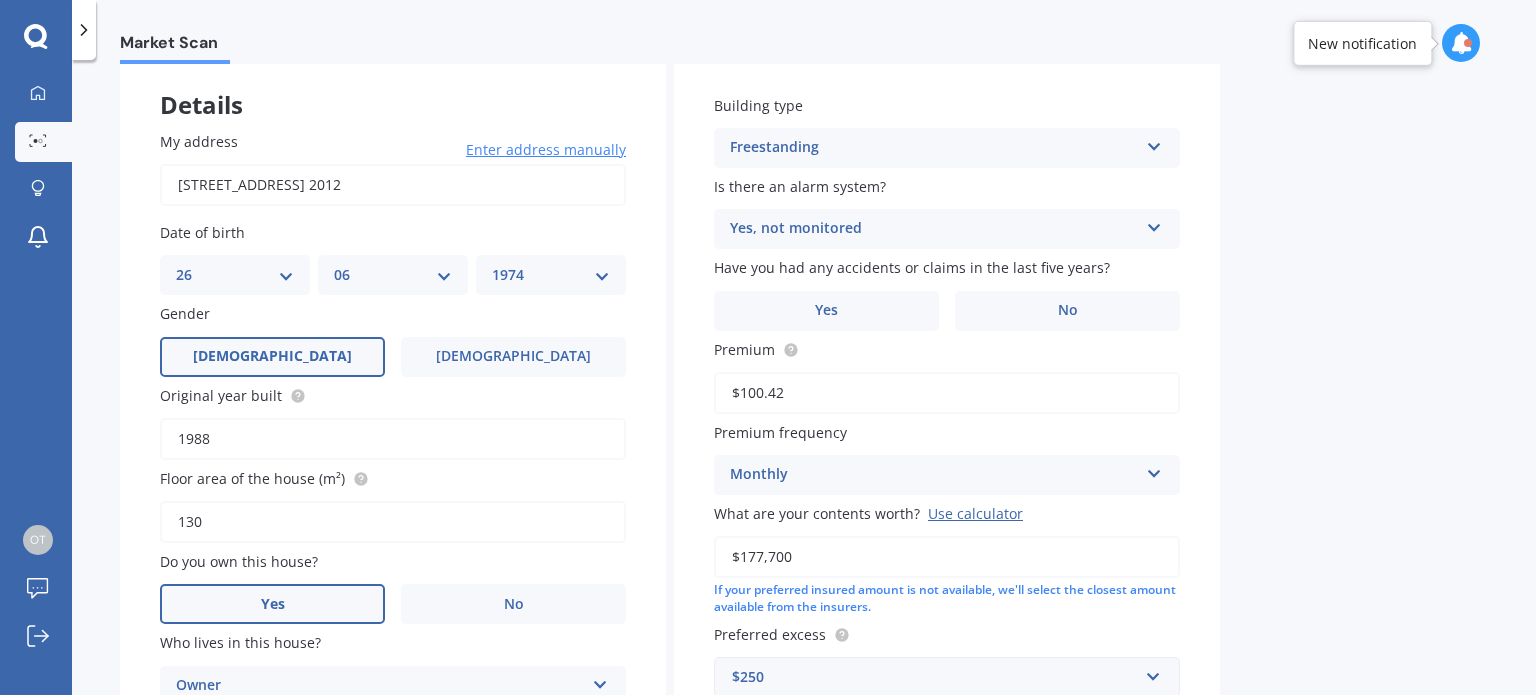 scroll, scrollTop: 115, scrollLeft: 0, axis: vertical 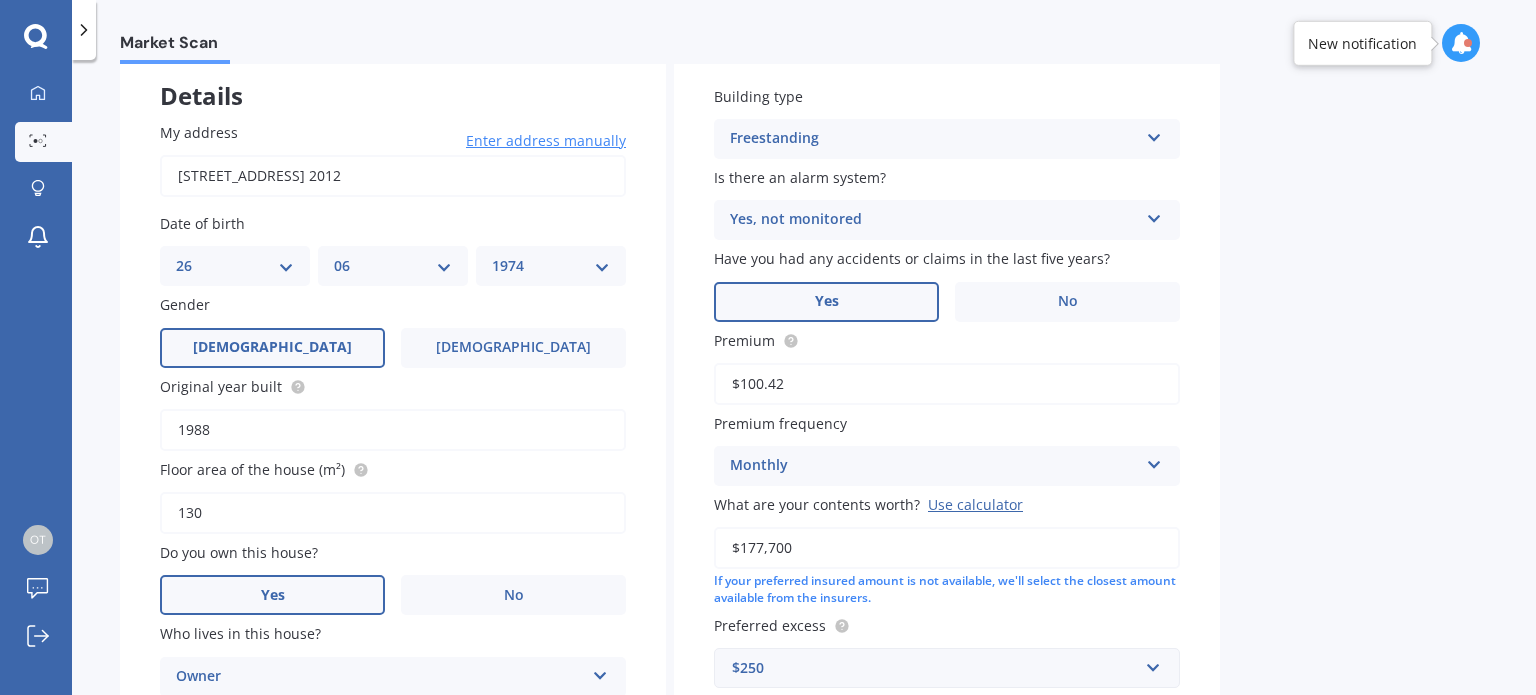 click on "Yes" at bounding box center (826, 302) 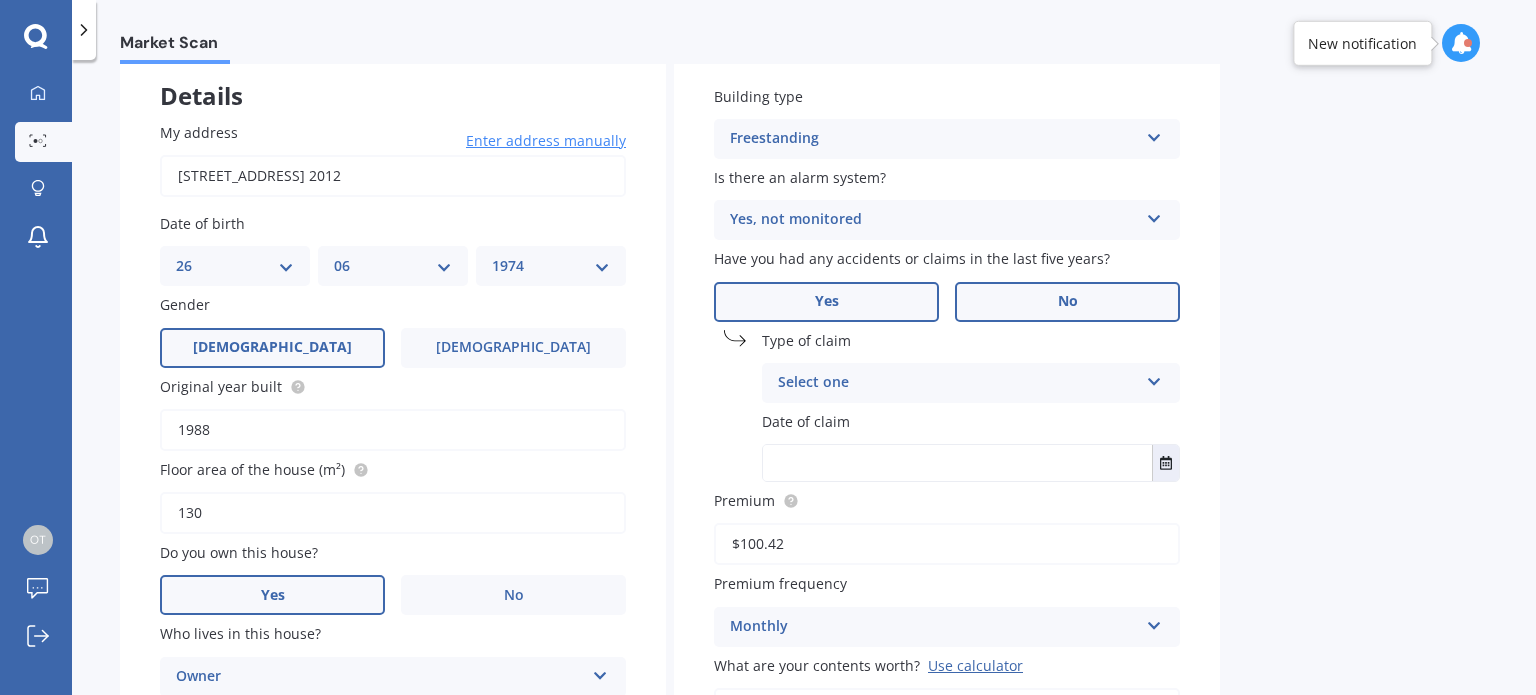 click on "No" at bounding box center [1067, 302] 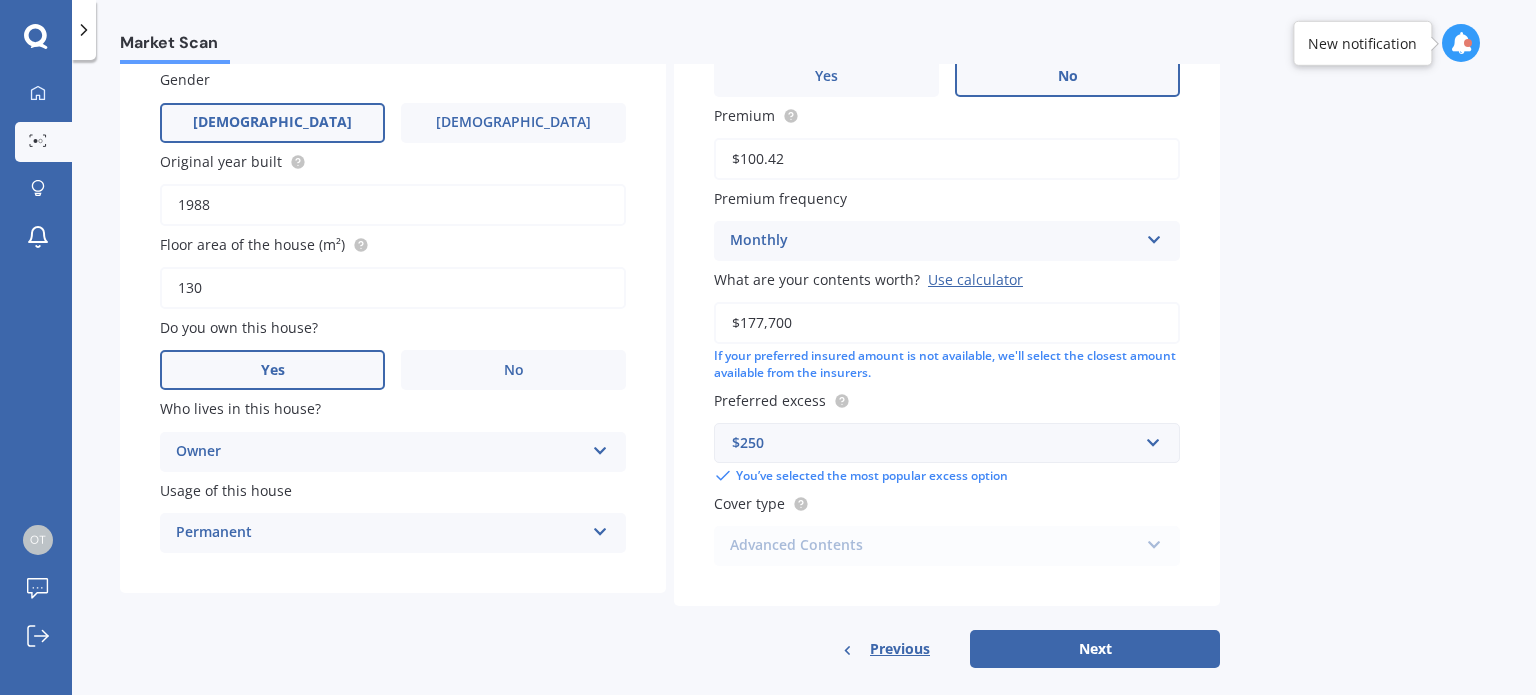 scroll, scrollTop: 365, scrollLeft: 0, axis: vertical 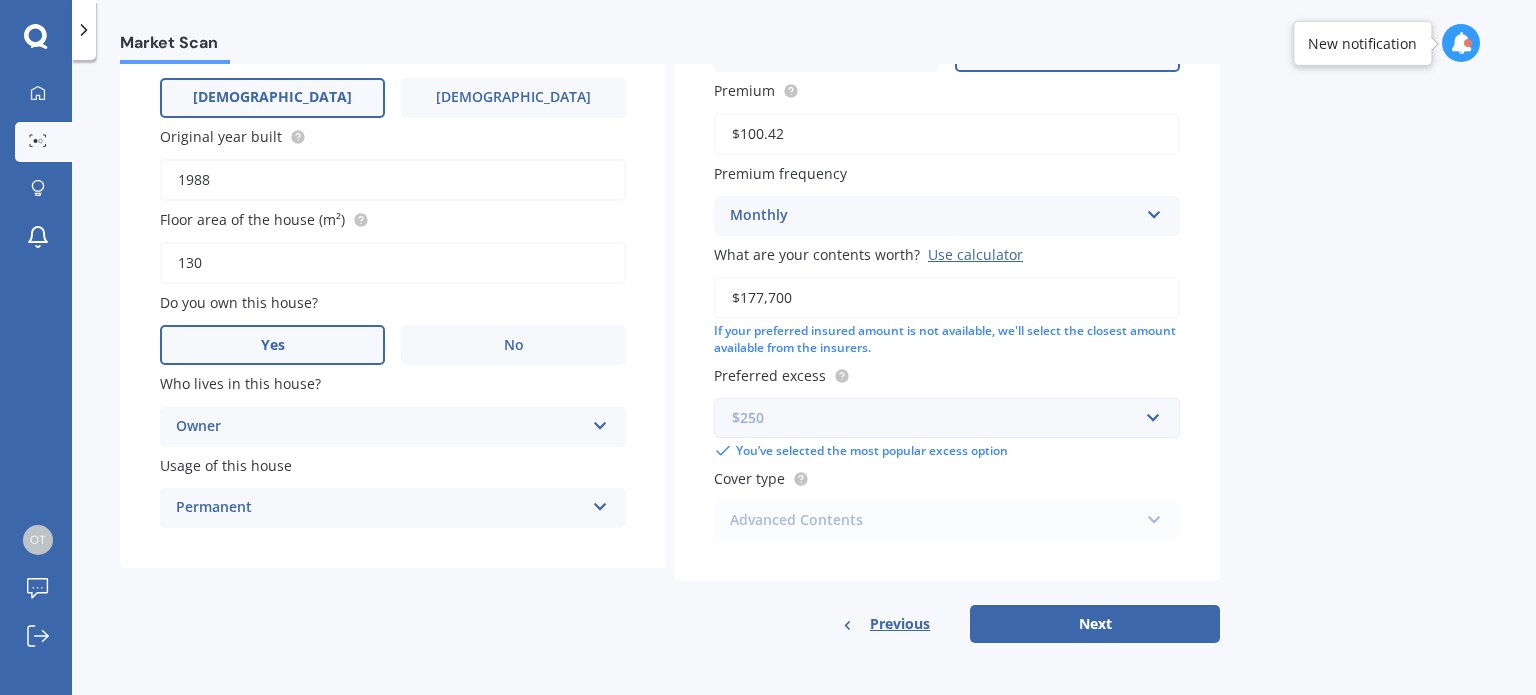 click at bounding box center [940, 418] 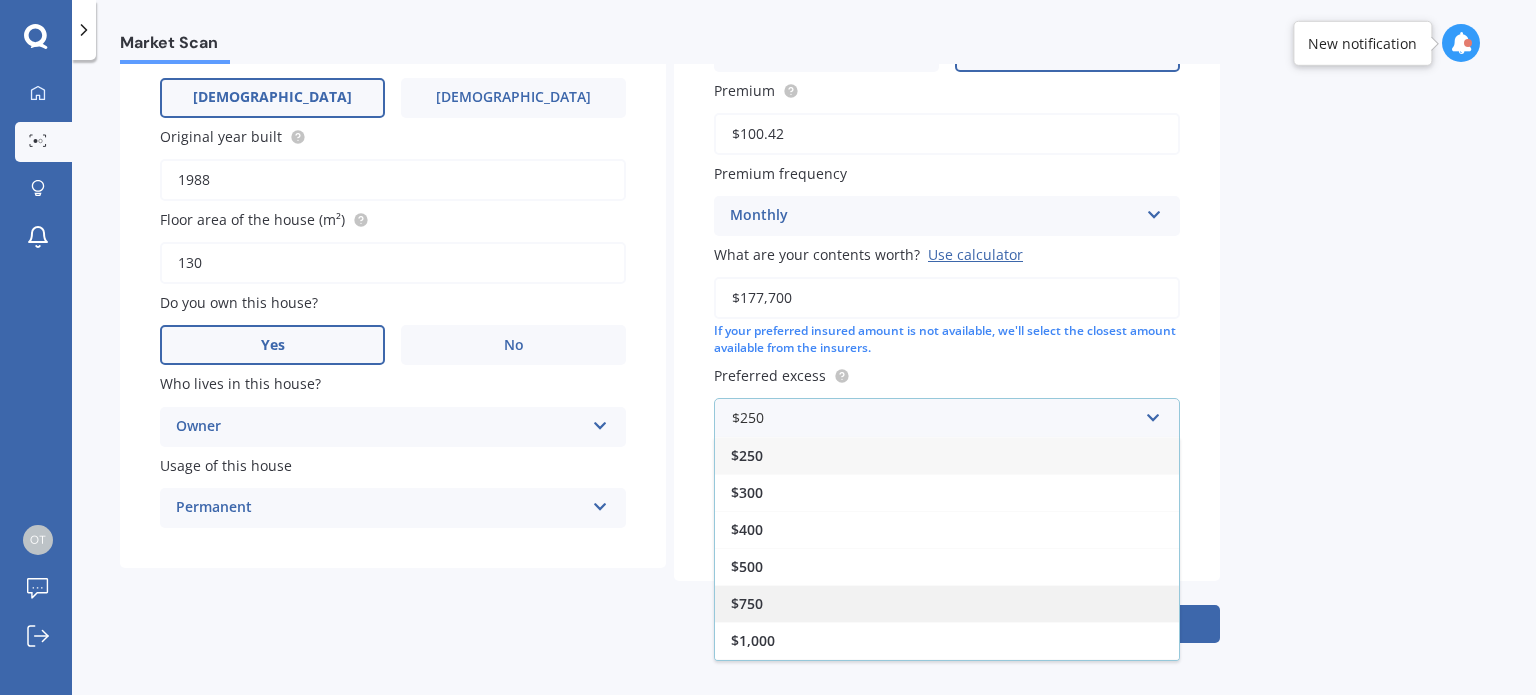 click on "$750" at bounding box center (947, 603) 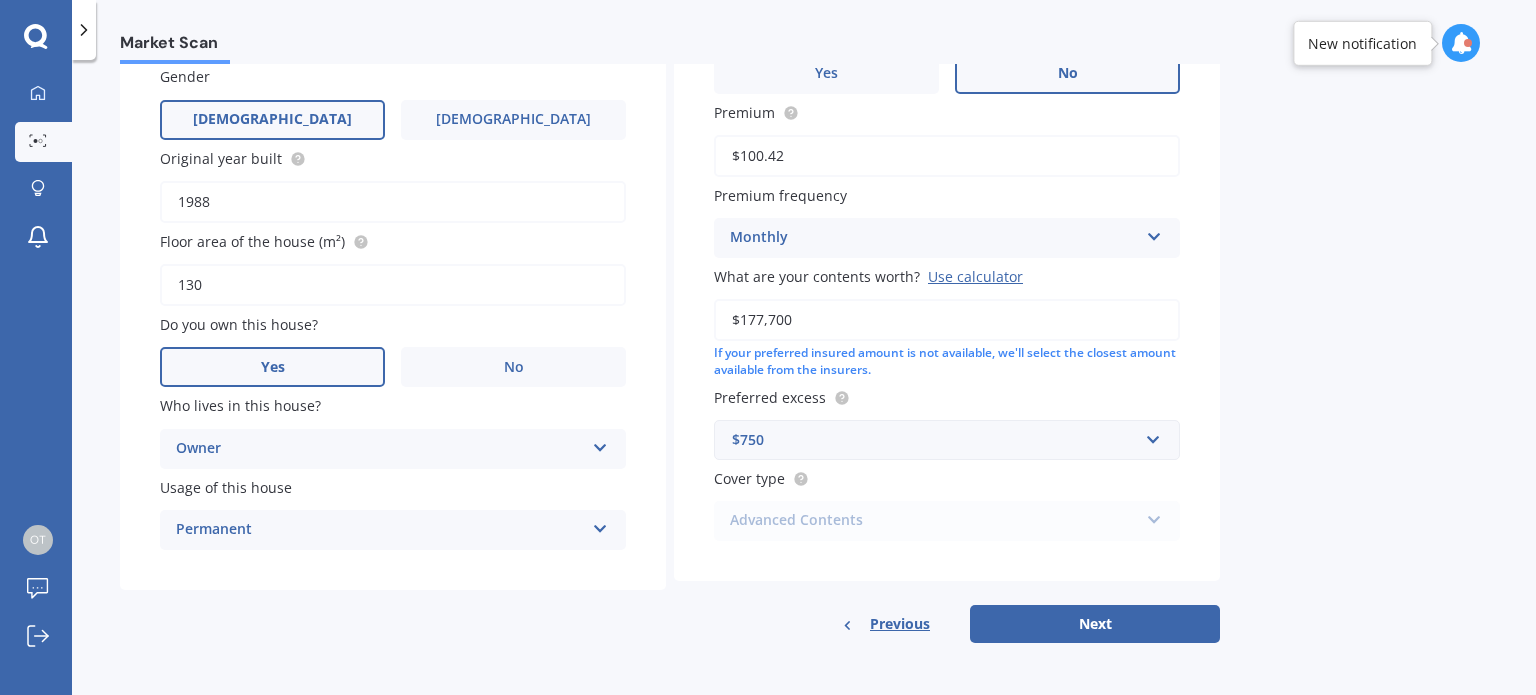 scroll, scrollTop: 343, scrollLeft: 0, axis: vertical 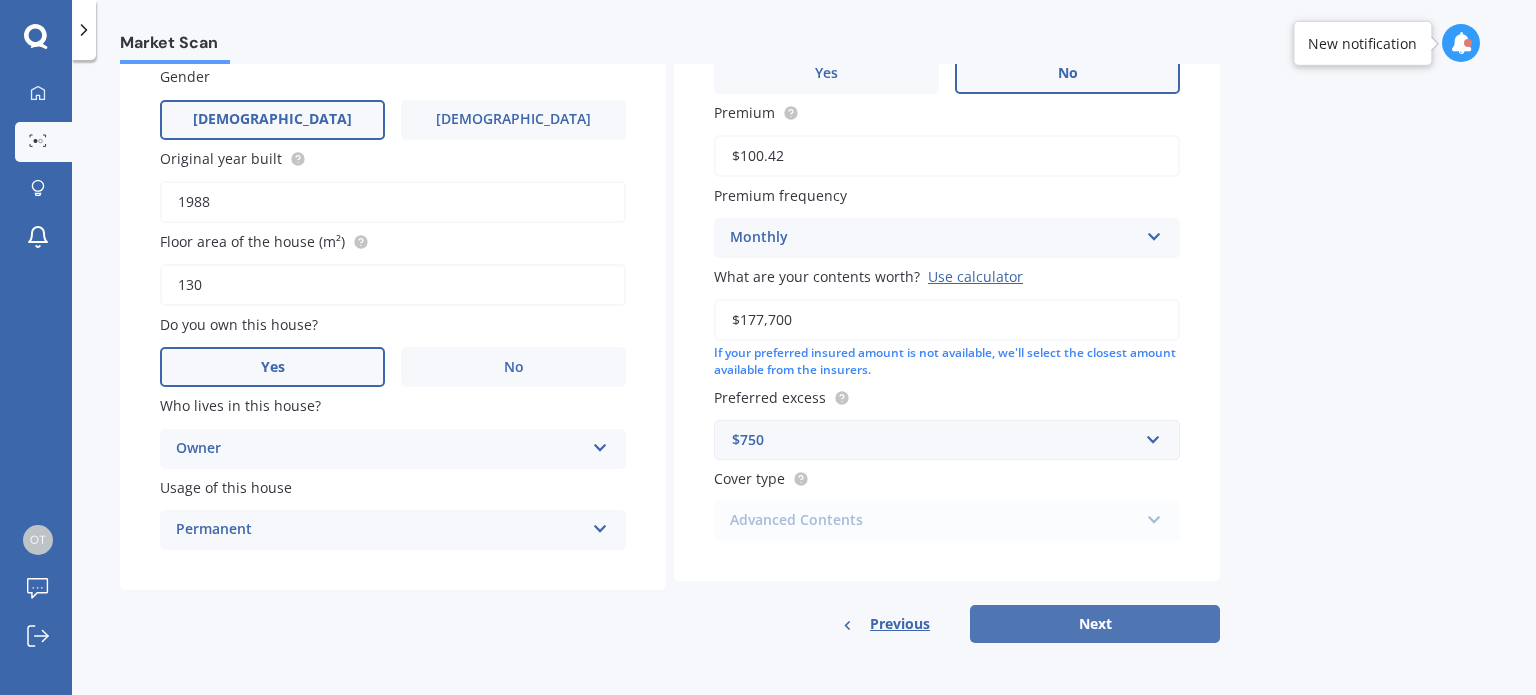 click on "Next" at bounding box center (1095, 624) 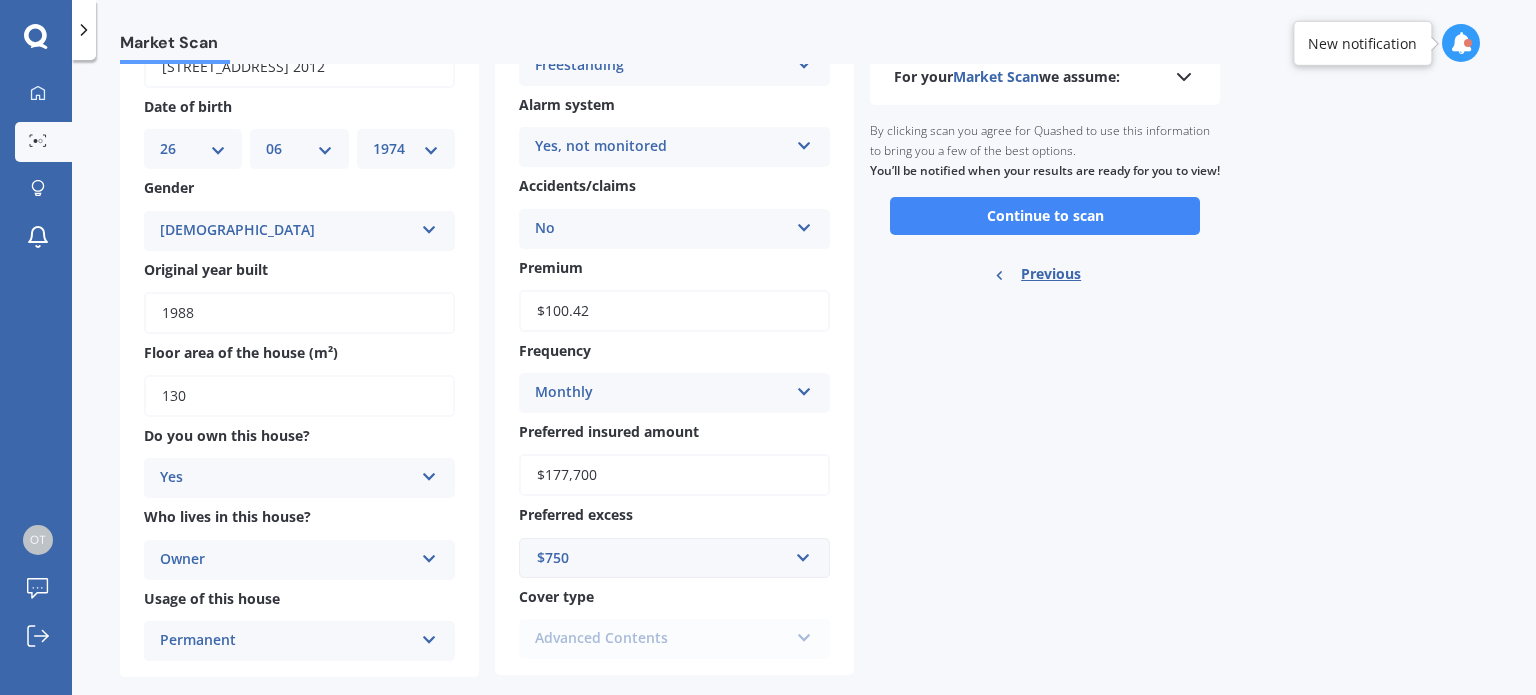 scroll, scrollTop: 196, scrollLeft: 0, axis: vertical 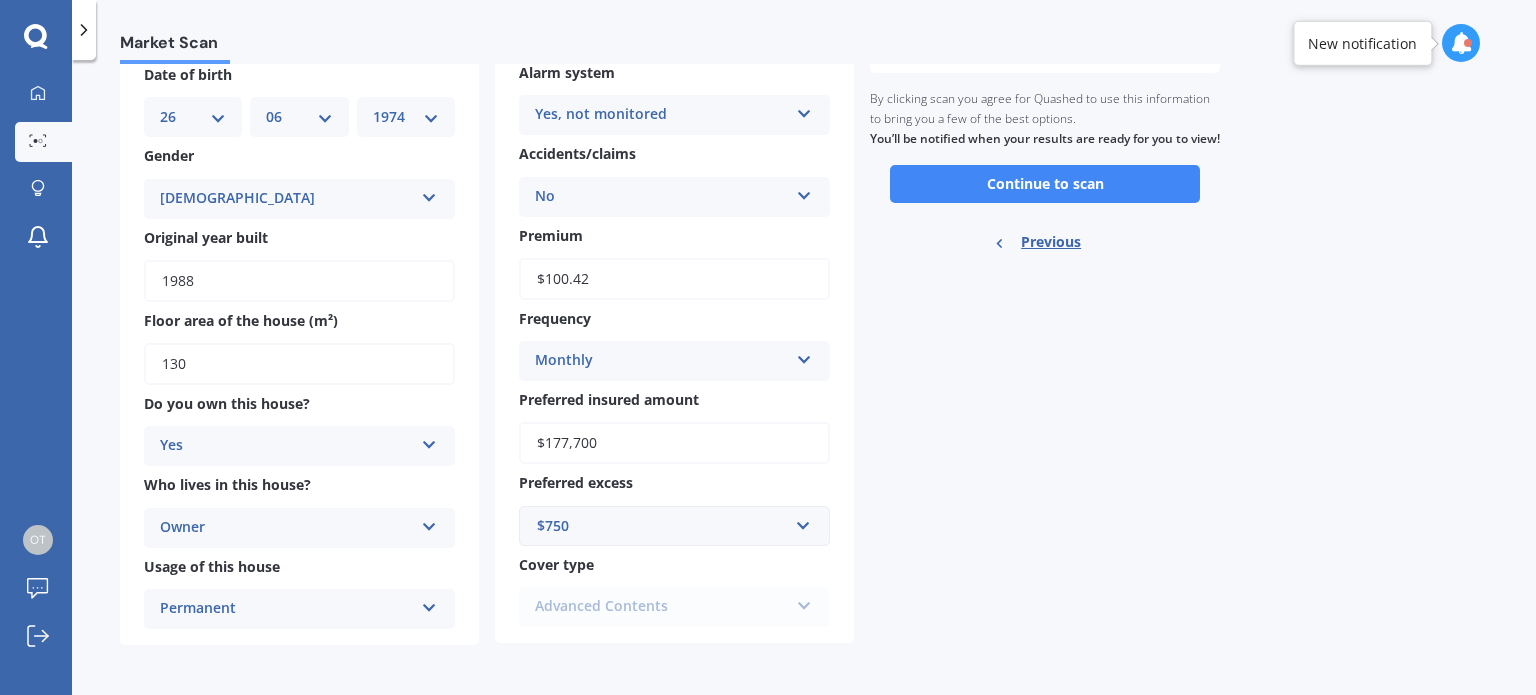 click on "Advanced Contents Premier Contents Advanced Contents Standard Contents Contents Plus" at bounding box center (674, 607) 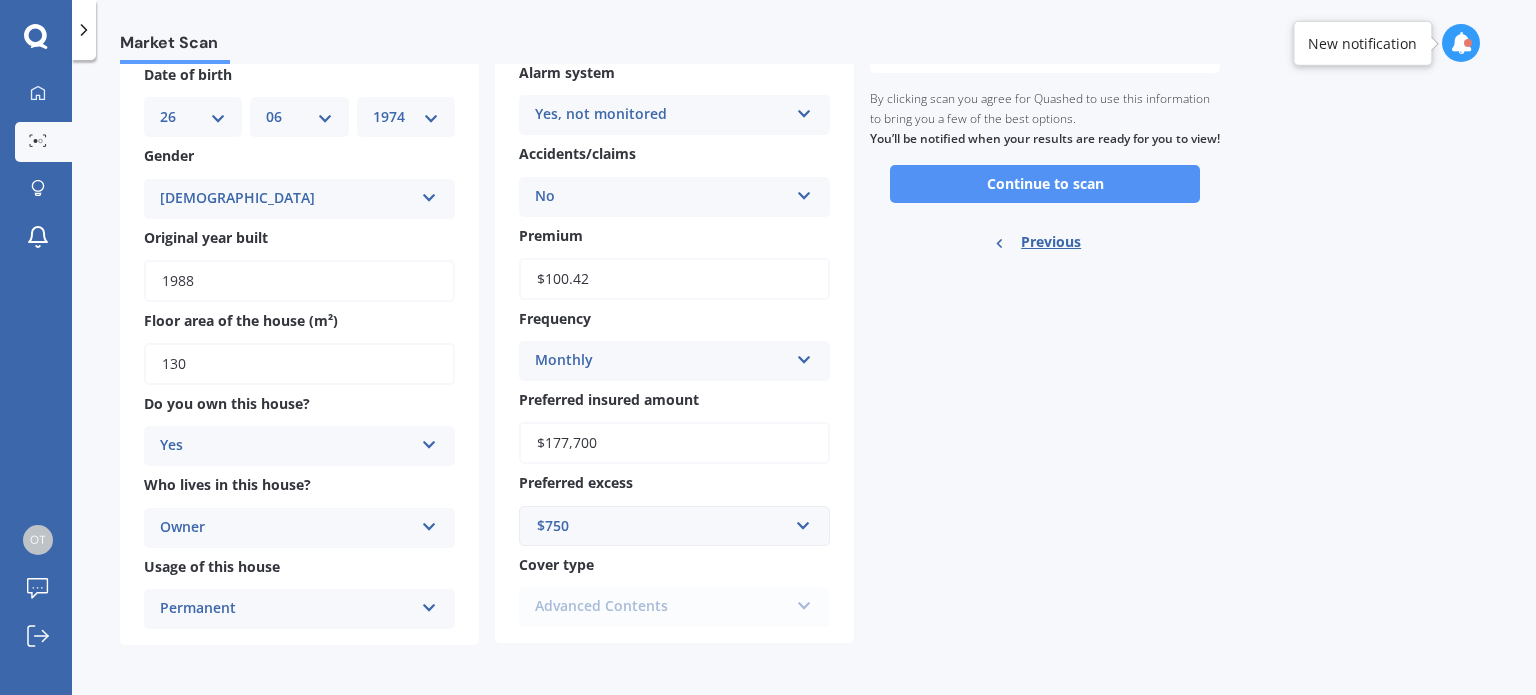 click on "Continue to scan" at bounding box center [1045, 184] 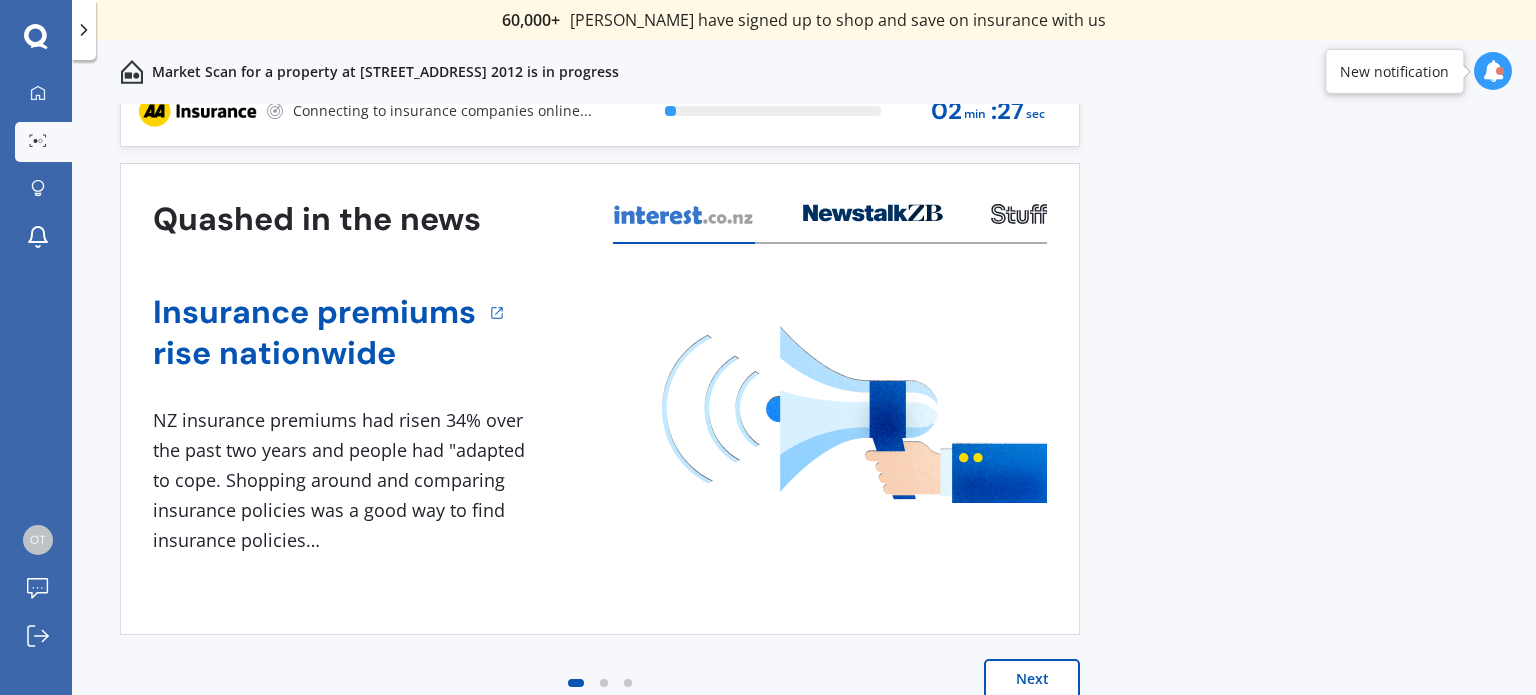 scroll, scrollTop: 0, scrollLeft: 0, axis: both 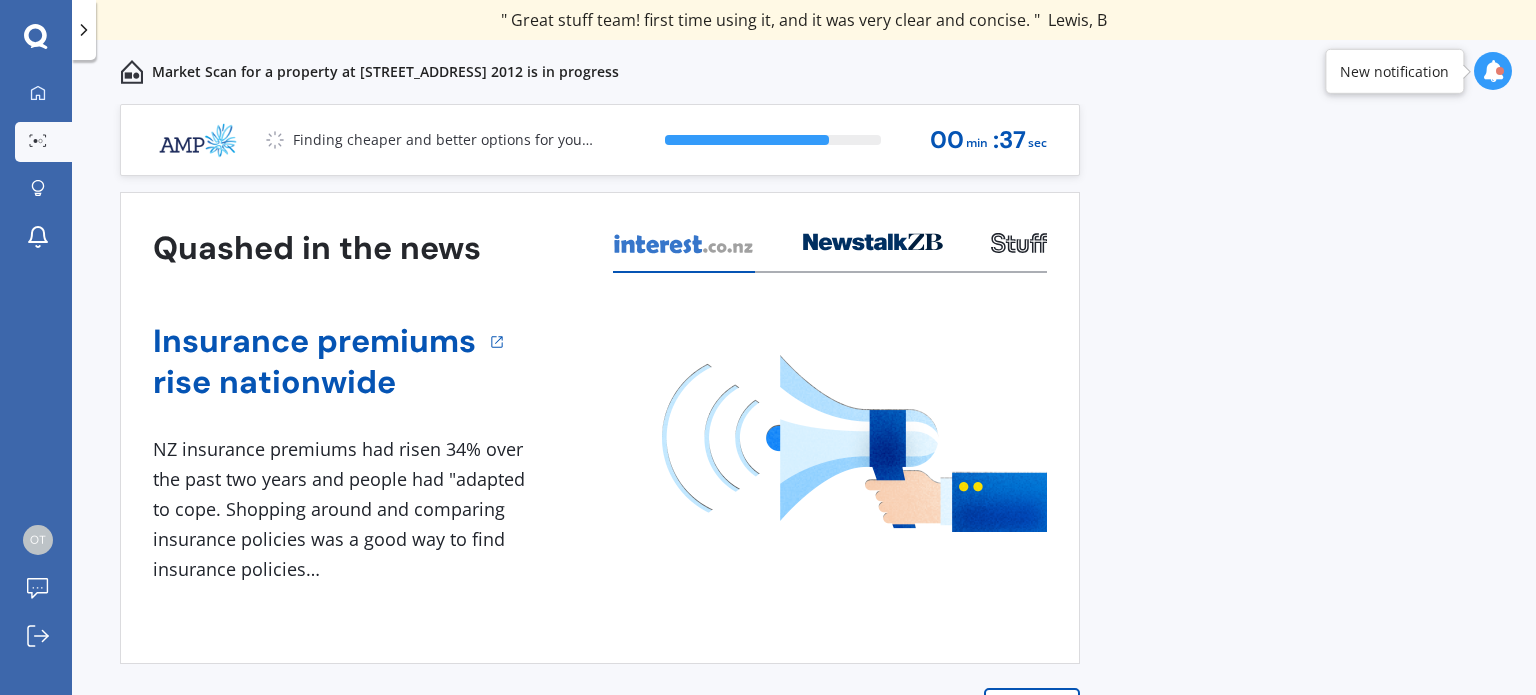click on "Insurance premiums rise nationwide 1 NZ insurance premiums had risen 34% over the past two years and people had "adapted to cope. Shopping around and comparing insurance policies was a good way to find insurance policies…" at bounding box center [600, 449] 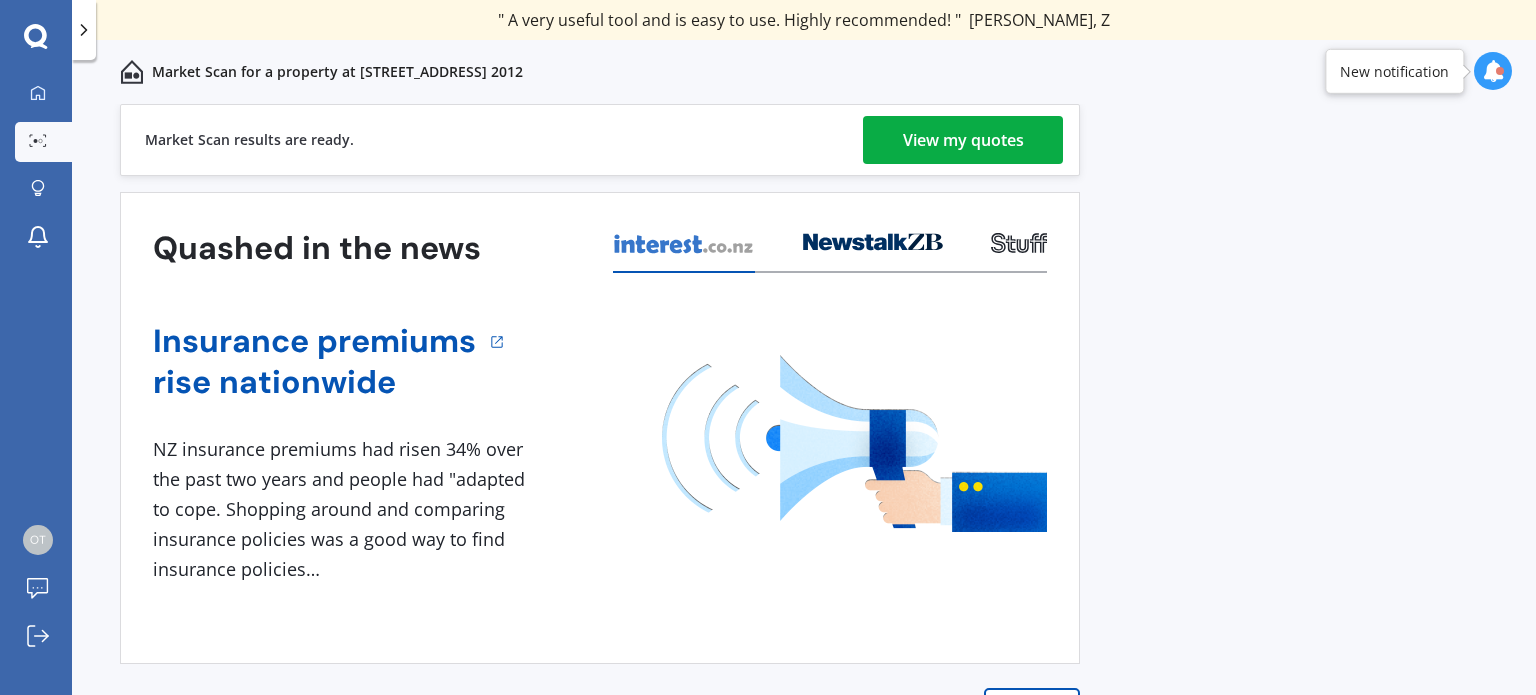 click on "View my quotes" at bounding box center [963, 140] 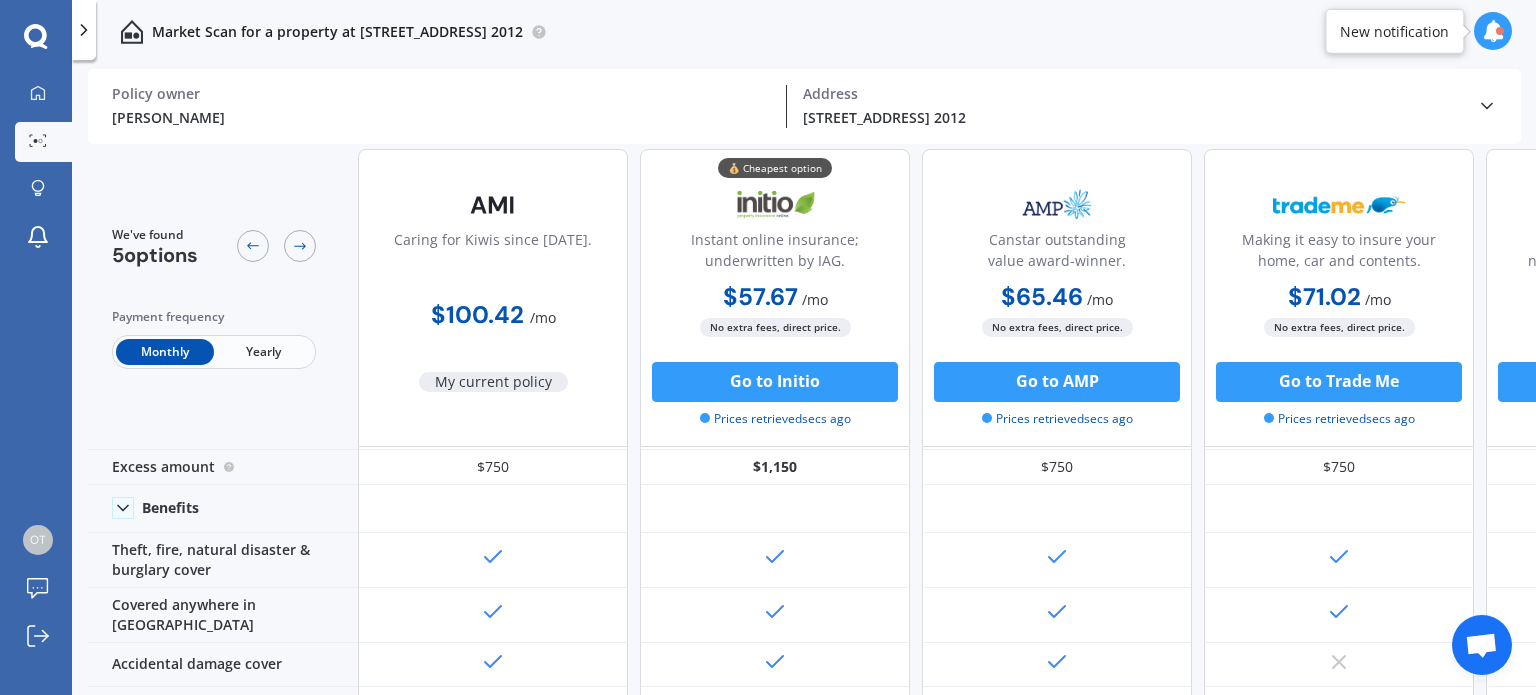 scroll, scrollTop: 47, scrollLeft: 0, axis: vertical 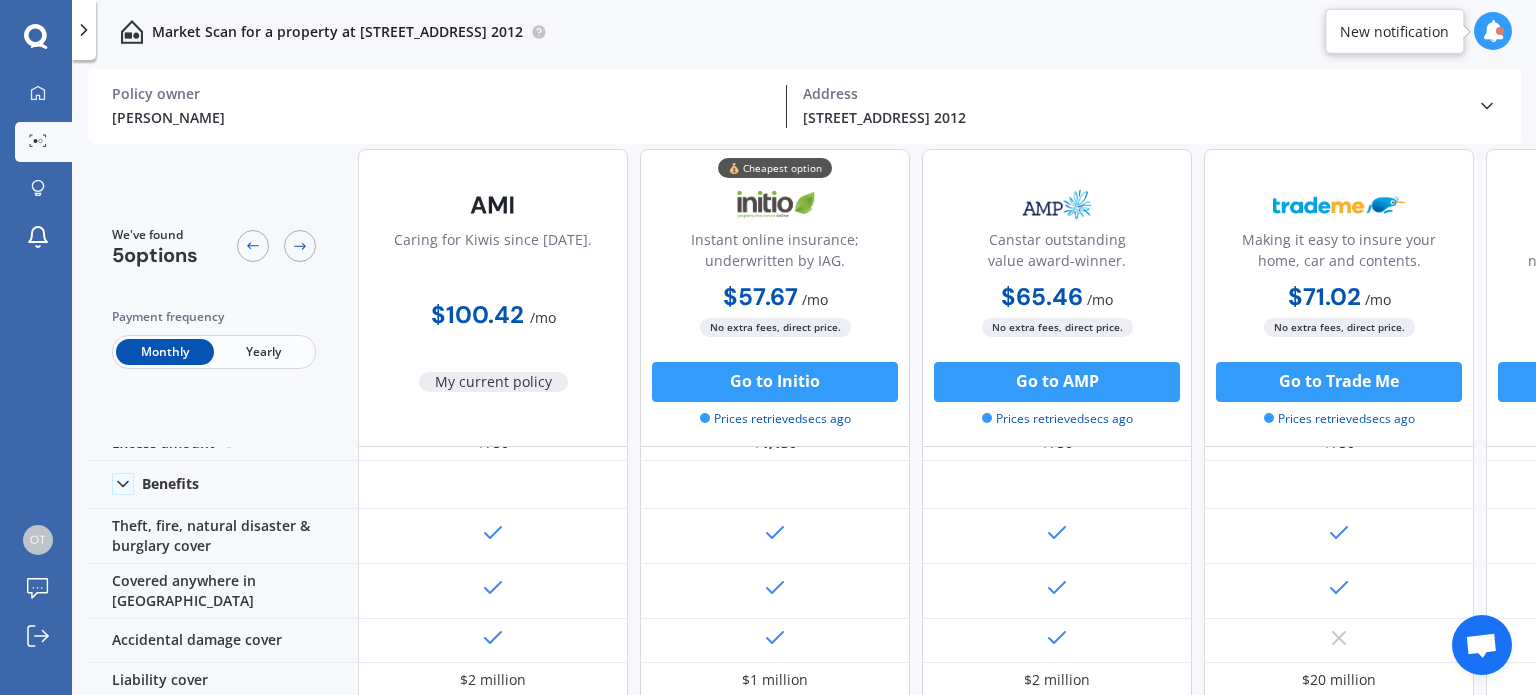 click on "New notification" at bounding box center (1394, 31) 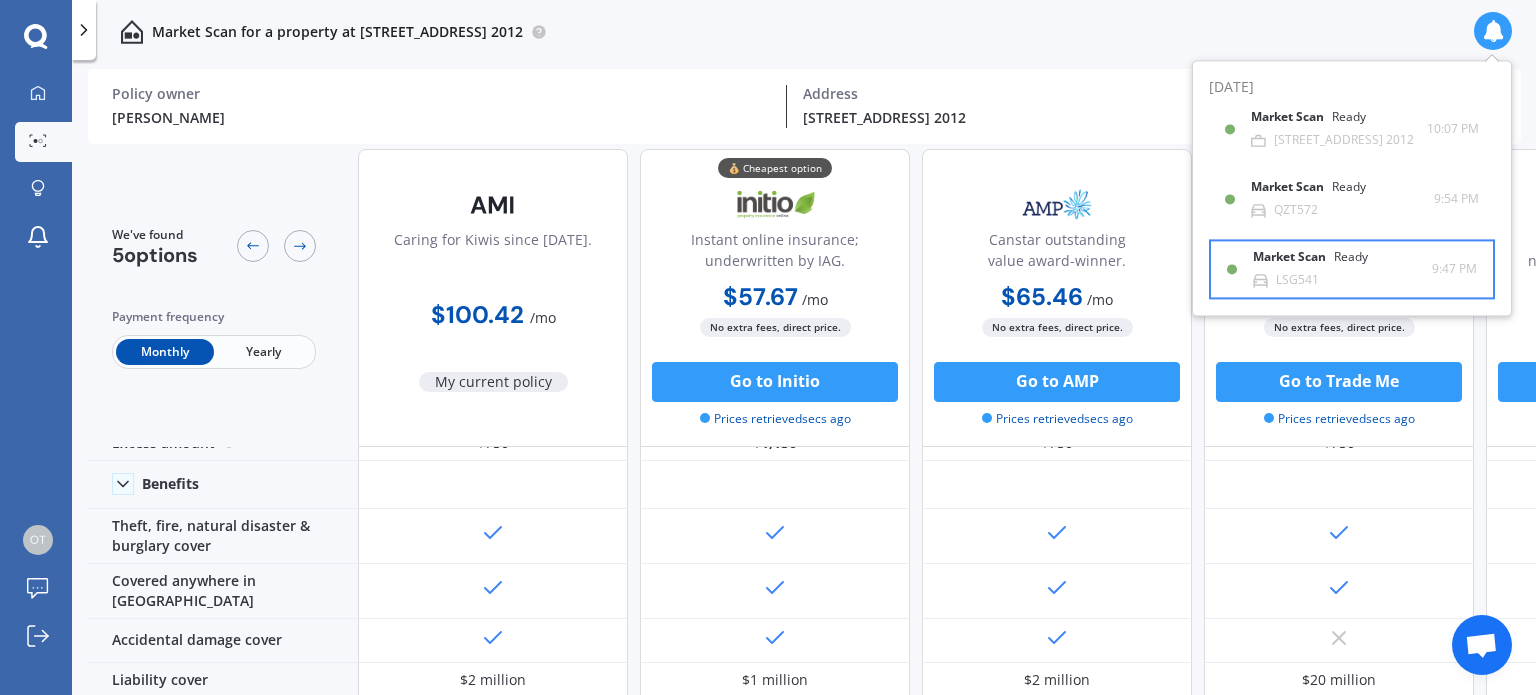 click on "Market Scan Ready" at bounding box center (1322, 262) 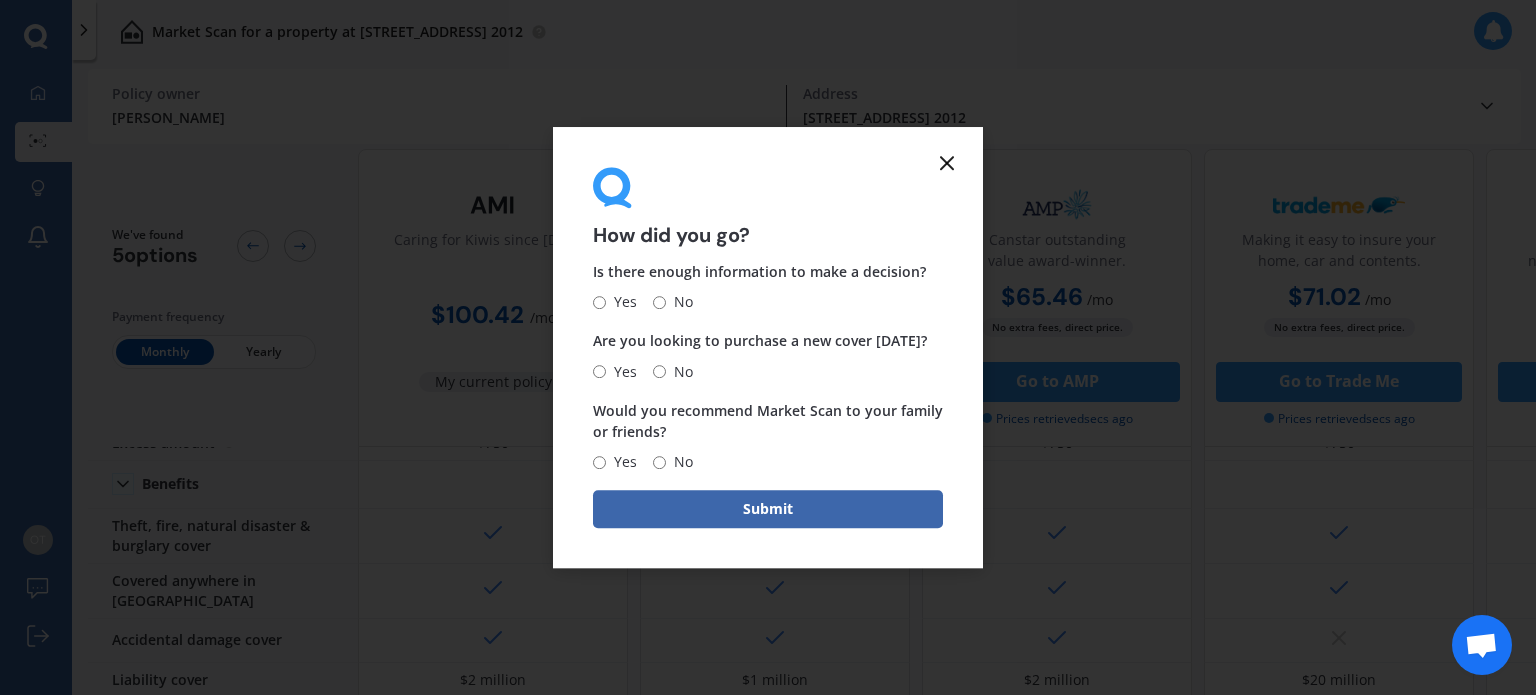 click 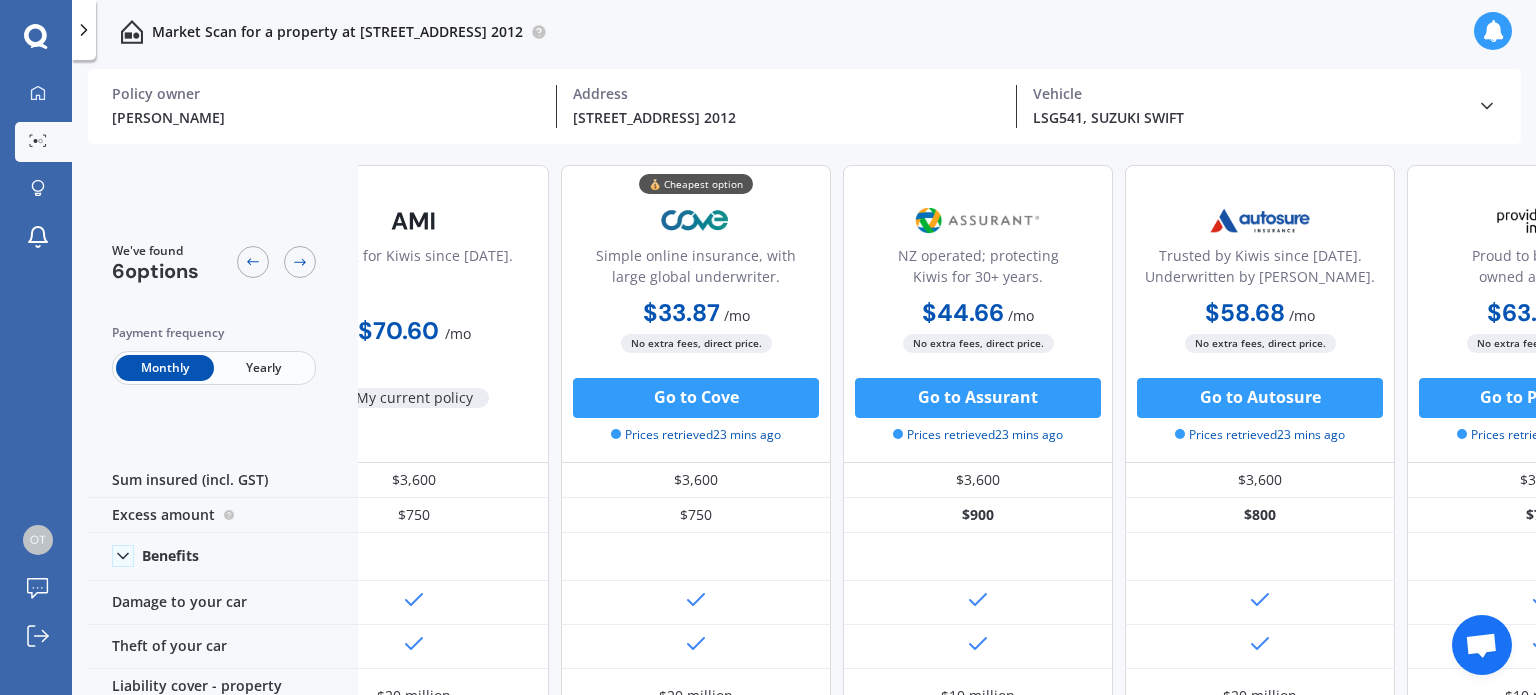 scroll, scrollTop: 0, scrollLeft: 0, axis: both 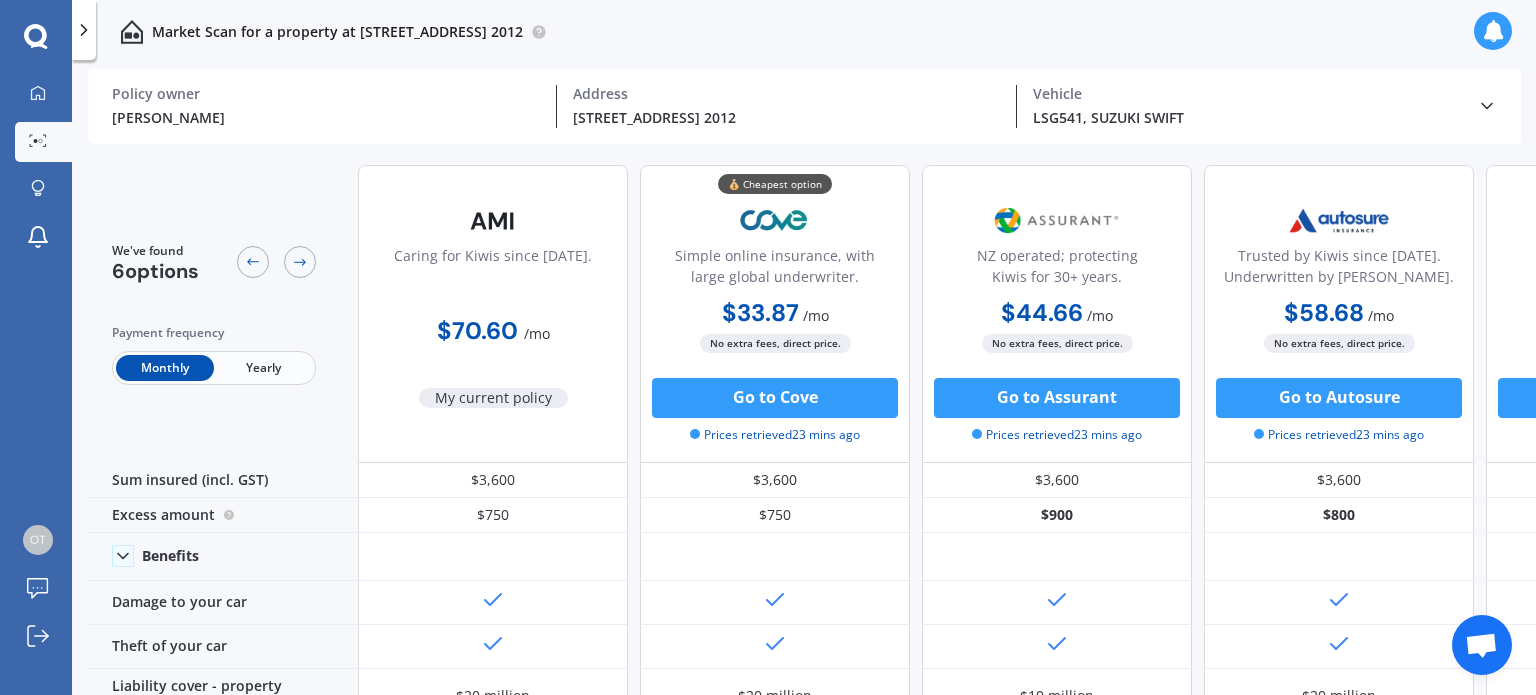 click at bounding box center [1493, 31] 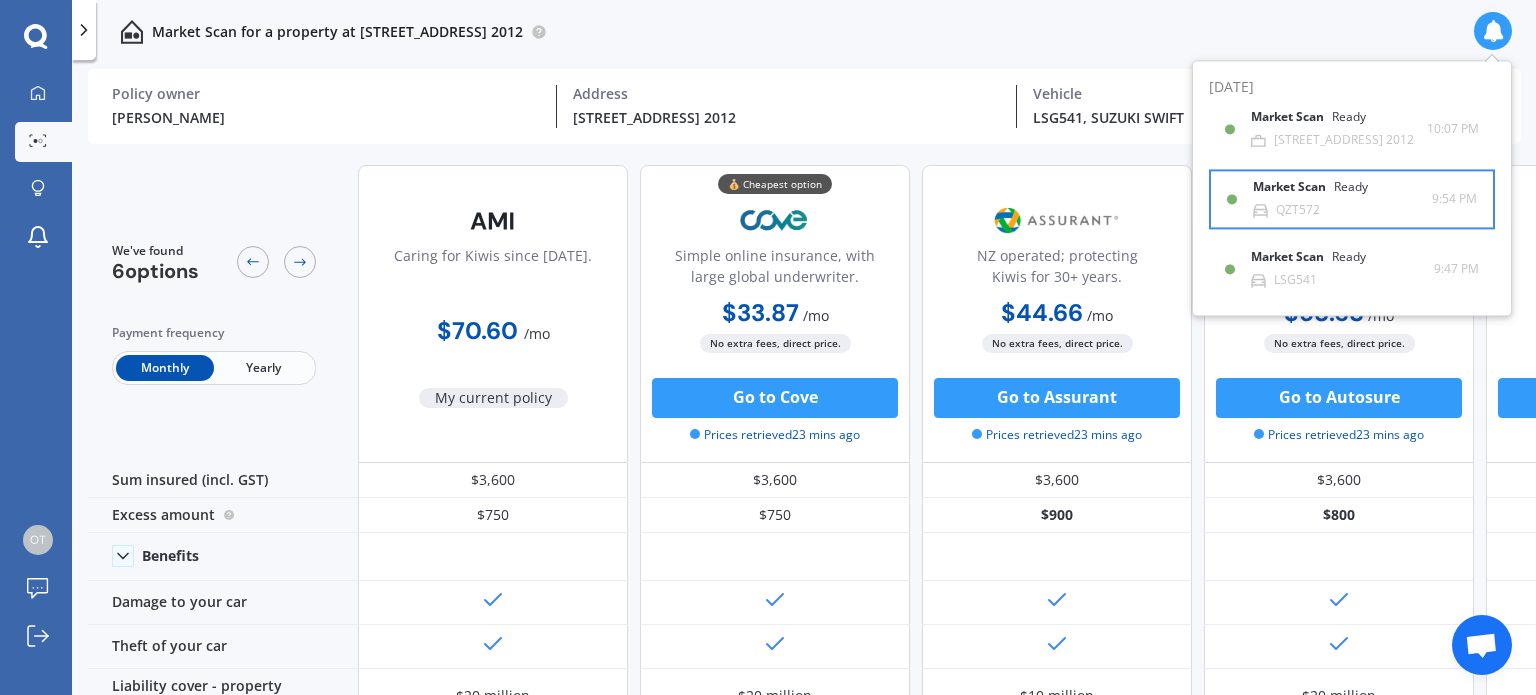 click on "Market Scan Ready QZT572" at bounding box center (1342, 199) 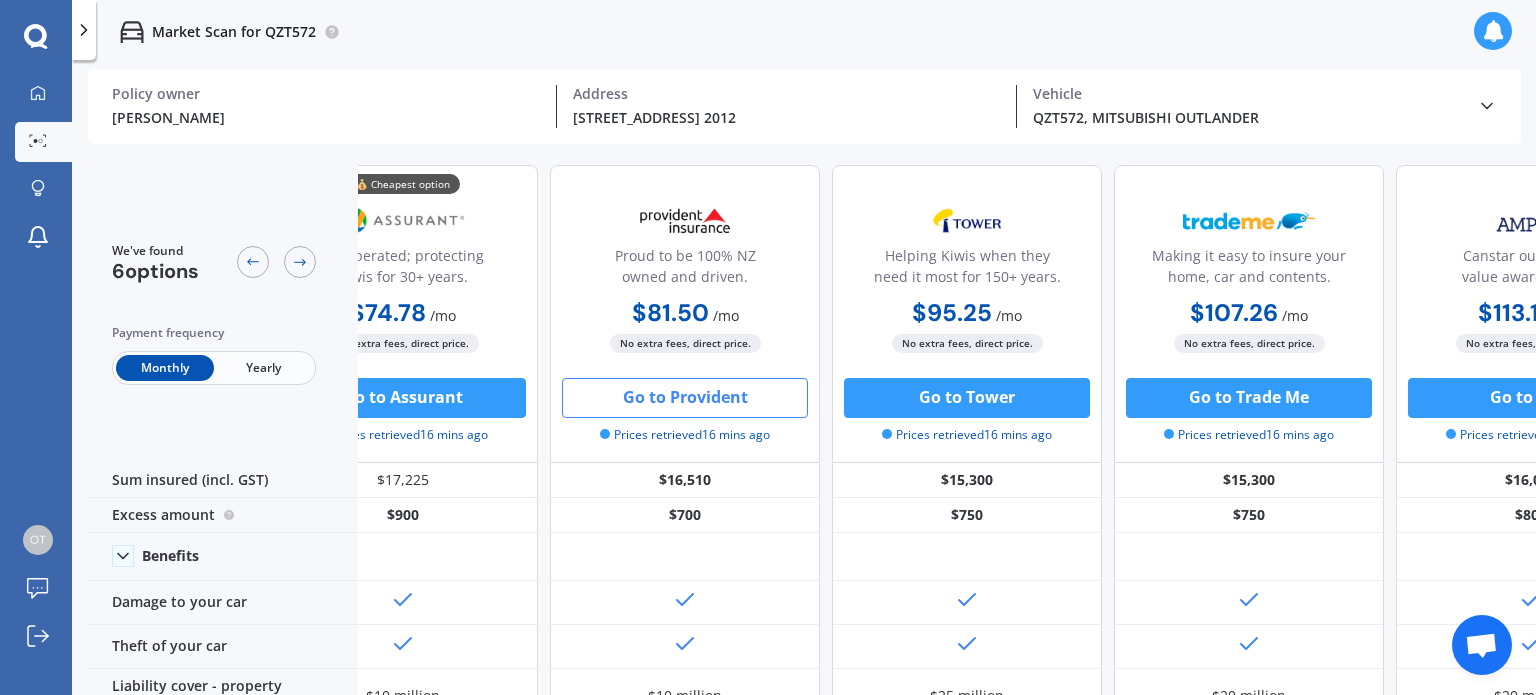 scroll, scrollTop: 0, scrollLeft: 374, axis: horizontal 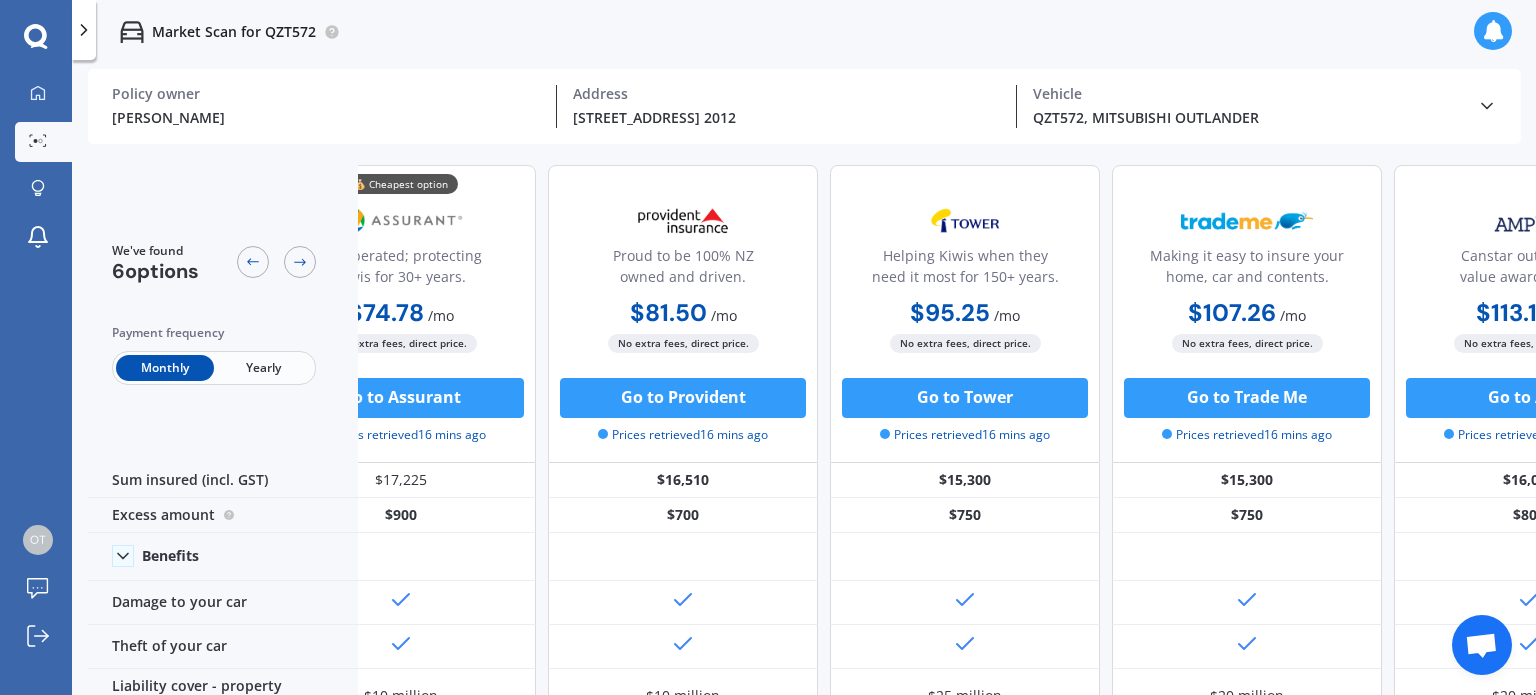 click at bounding box center (1493, 31) 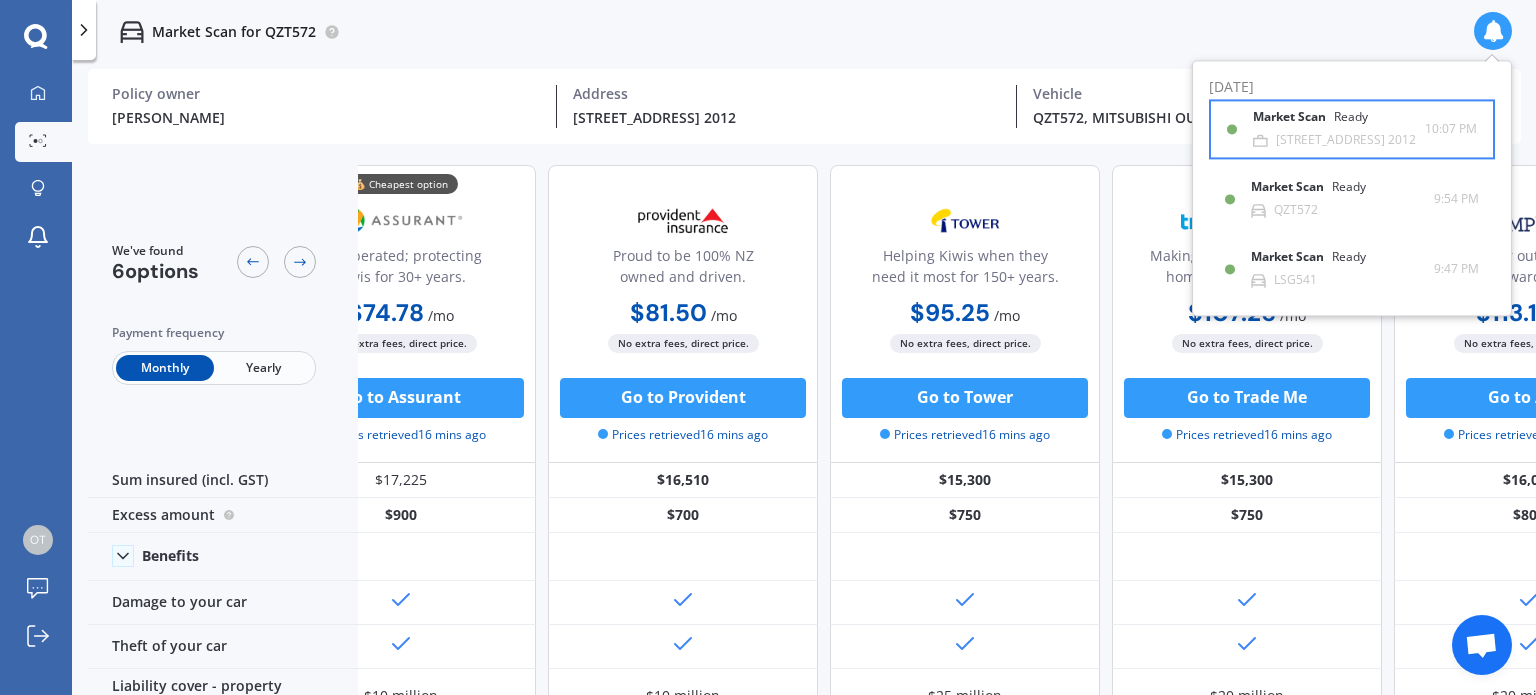 click on "Market Scan" at bounding box center (1293, 118) 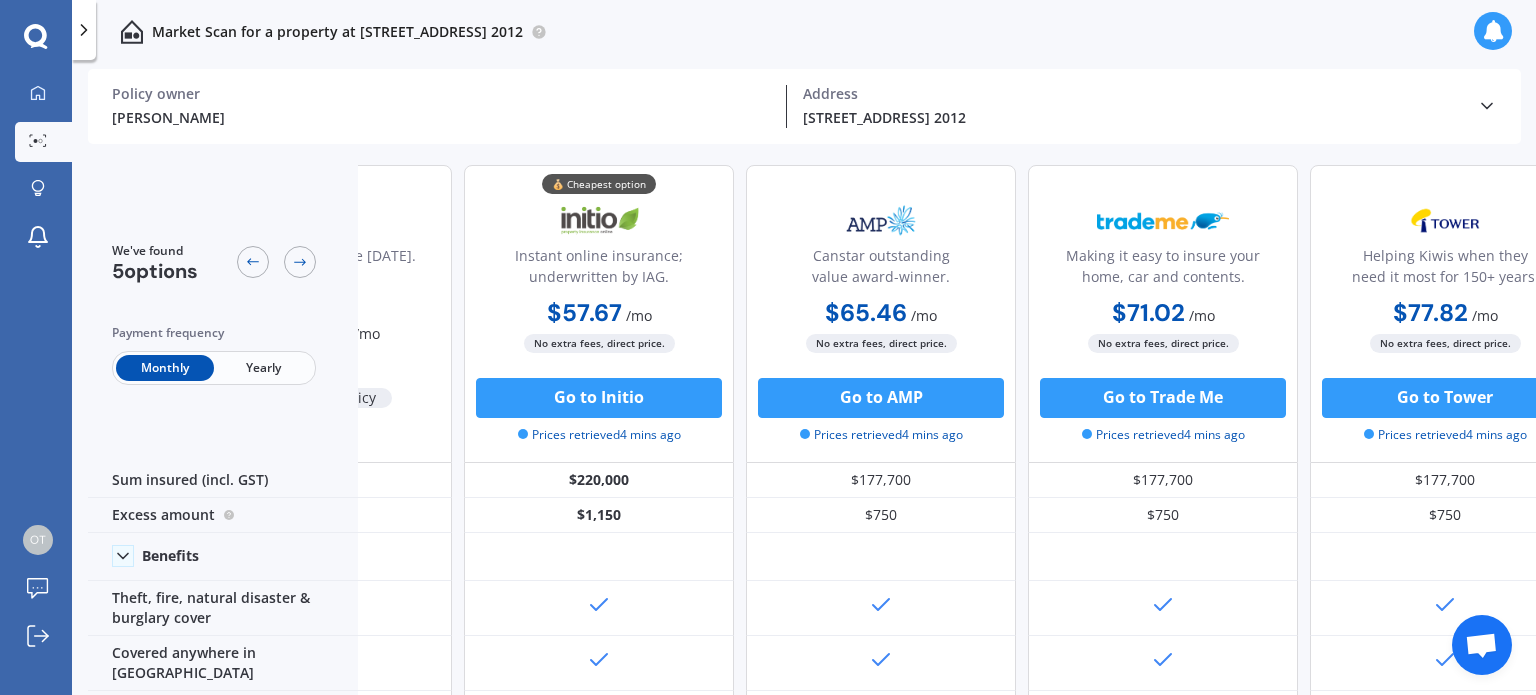 scroll, scrollTop: 0, scrollLeft: 229, axis: horizontal 